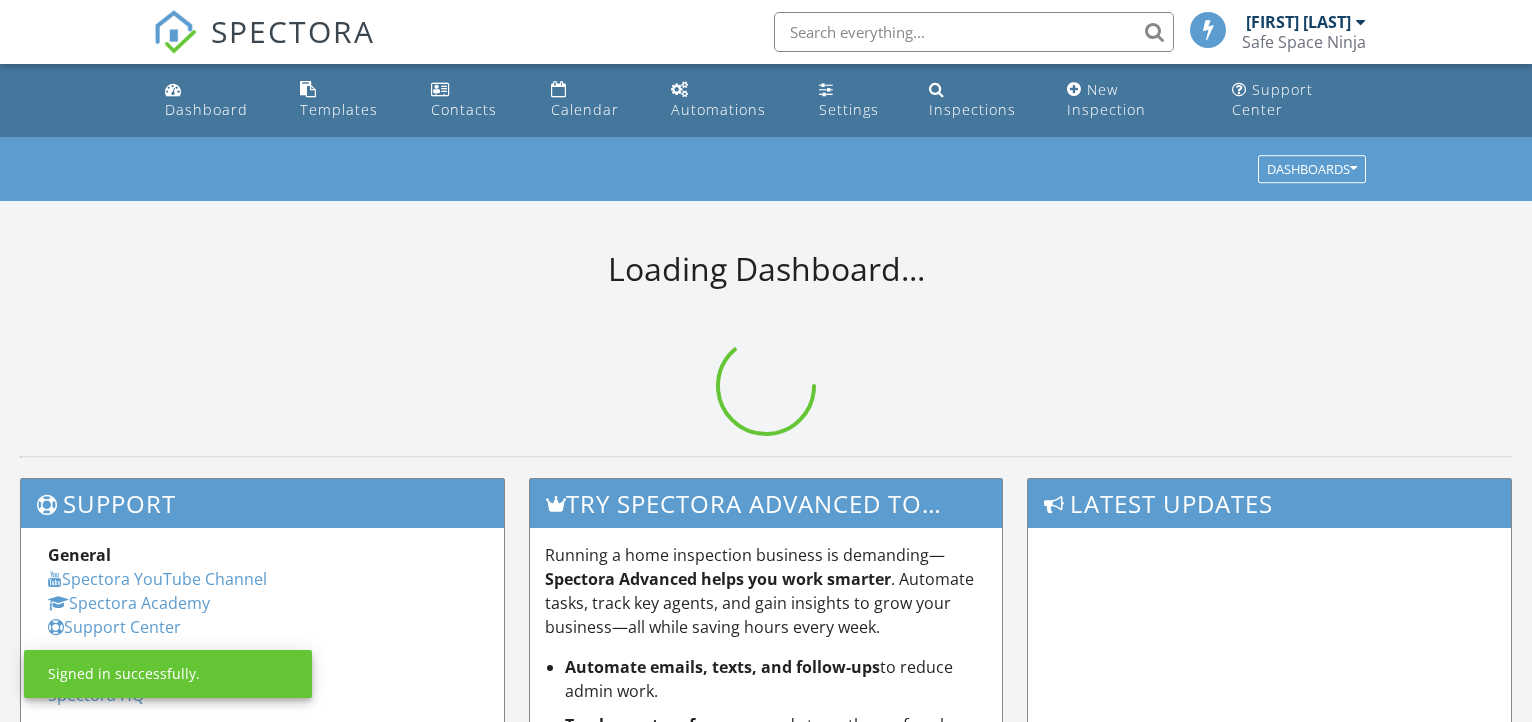 scroll, scrollTop: 0, scrollLeft: 0, axis: both 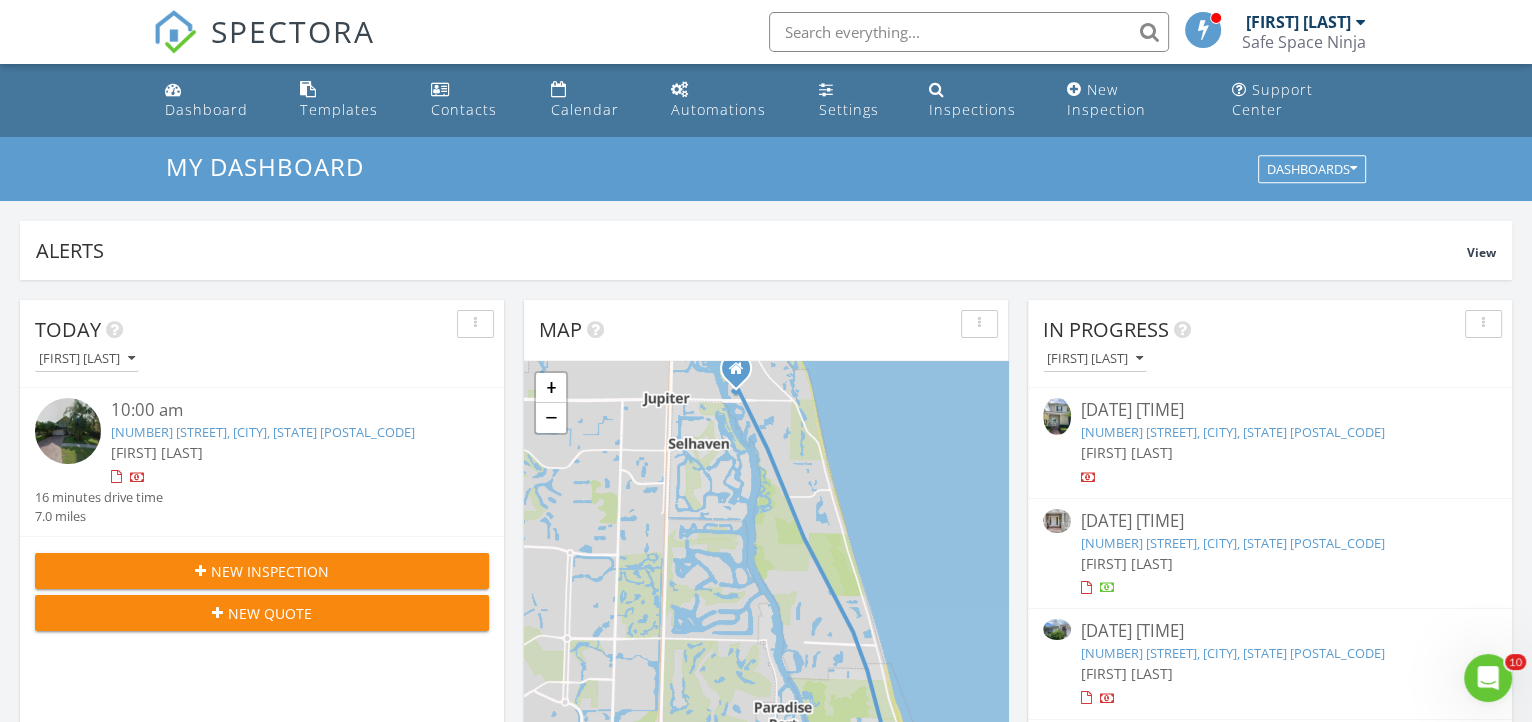 click on "5641 NW 39th Ave, Boca Raton, FL 33496" at bounding box center [1233, 543] 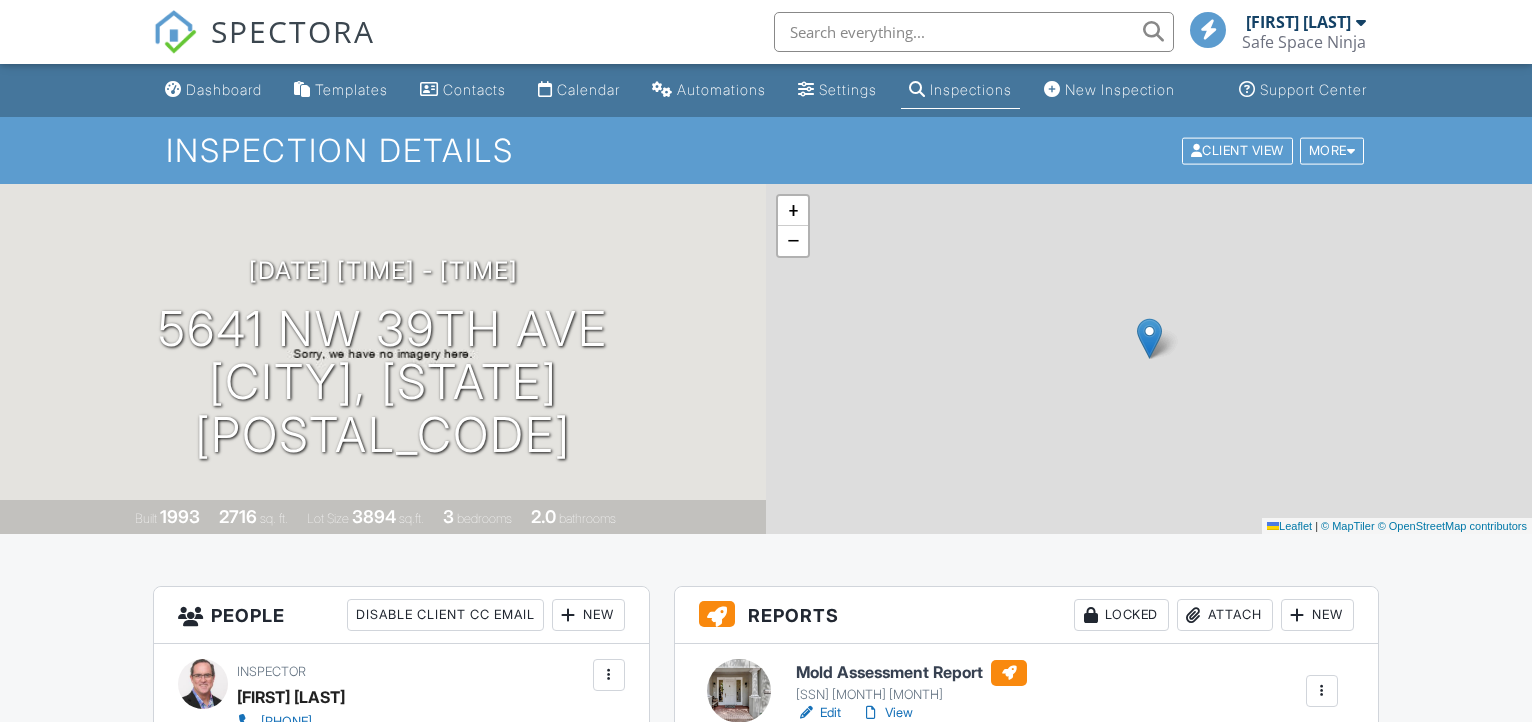 scroll, scrollTop: 0, scrollLeft: 0, axis: both 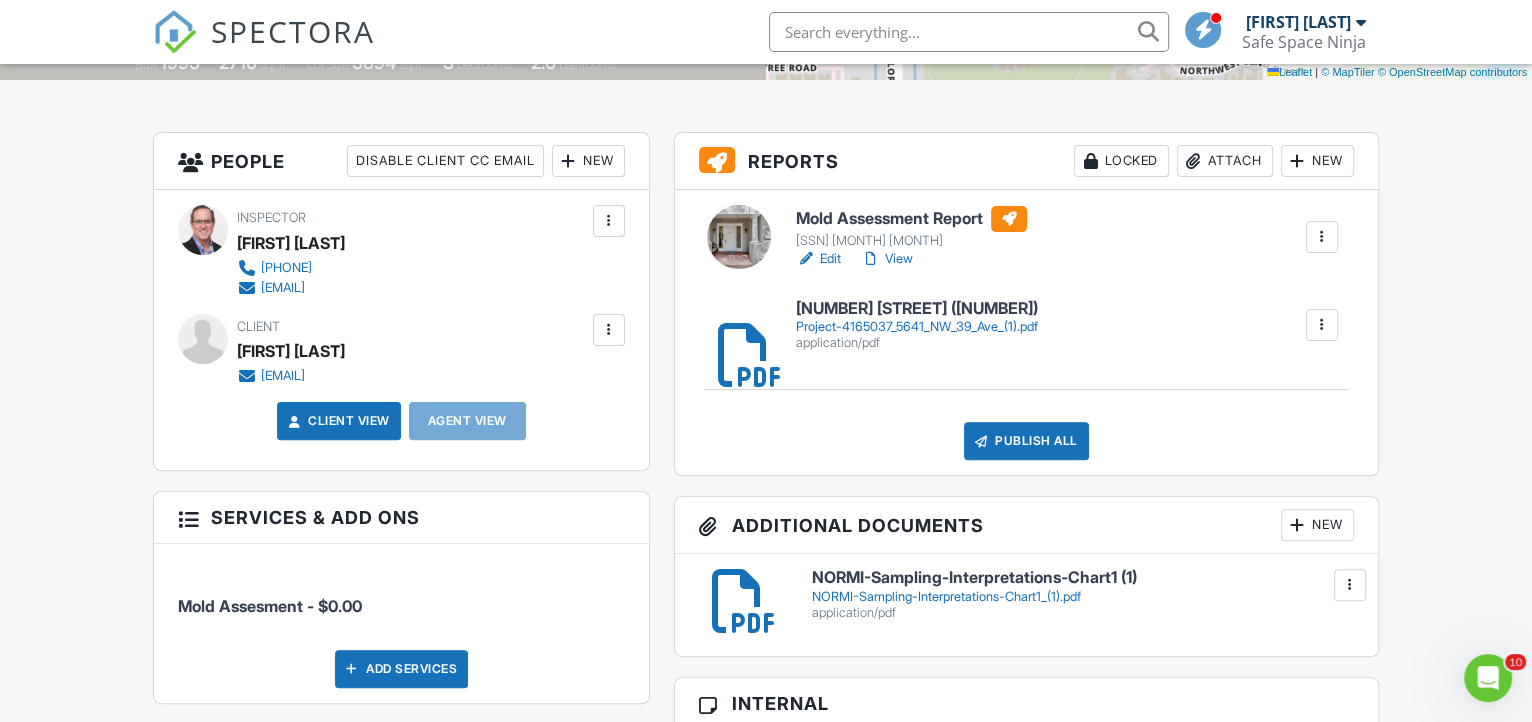 click on "Mold Assessment Report" at bounding box center [911, 219] 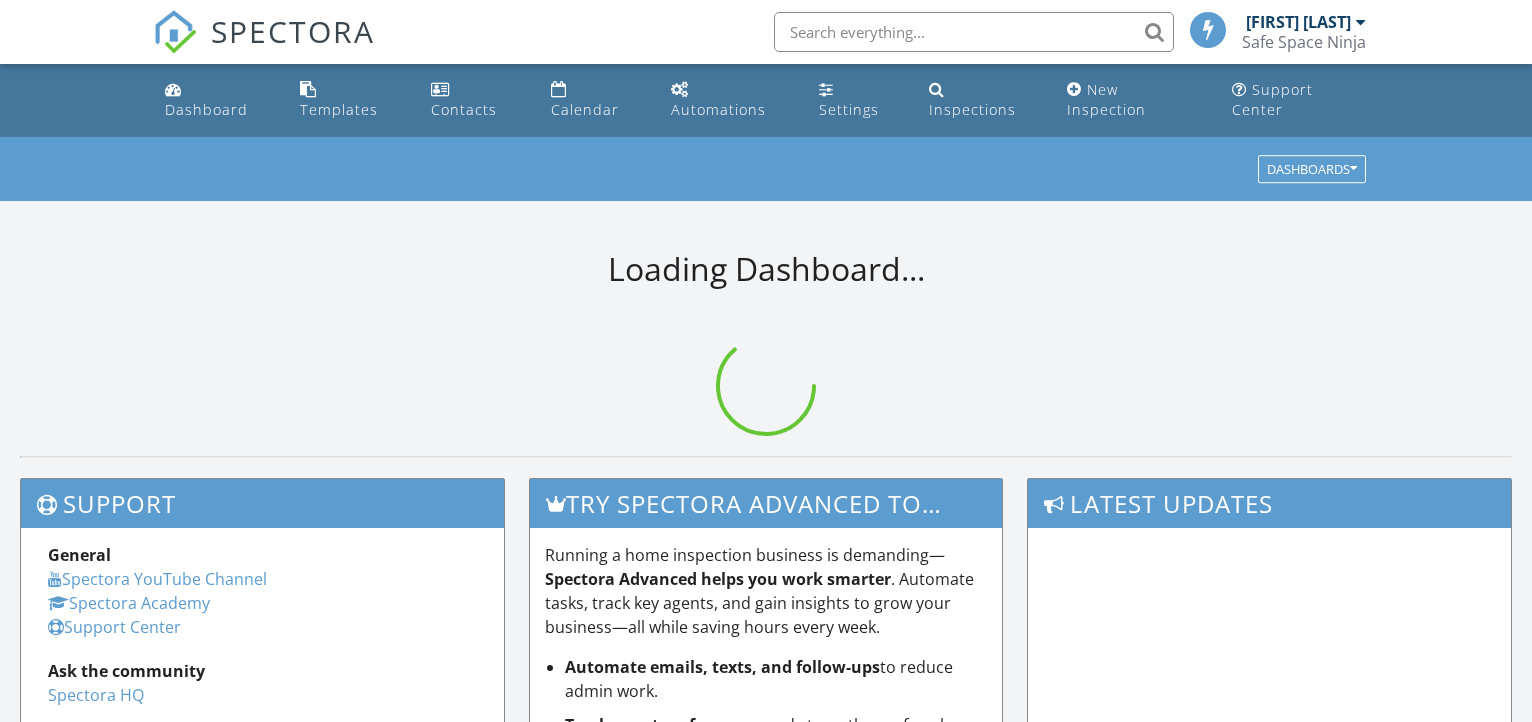 scroll, scrollTop: 0, scrollLeft: 0, axis: both 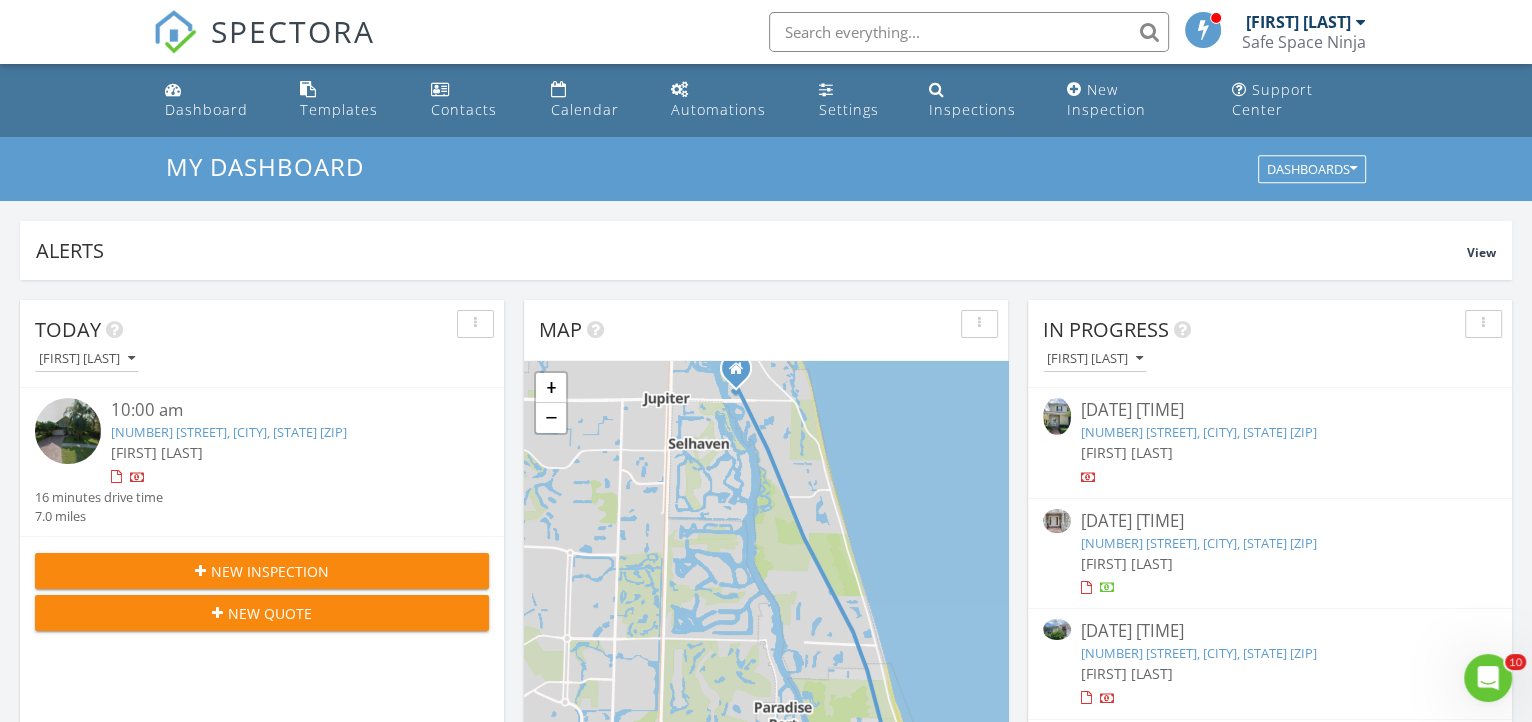 click on "5641 NW 39th Ave, Boca Raton, FL 33496" at bounding box center (1199, 543) 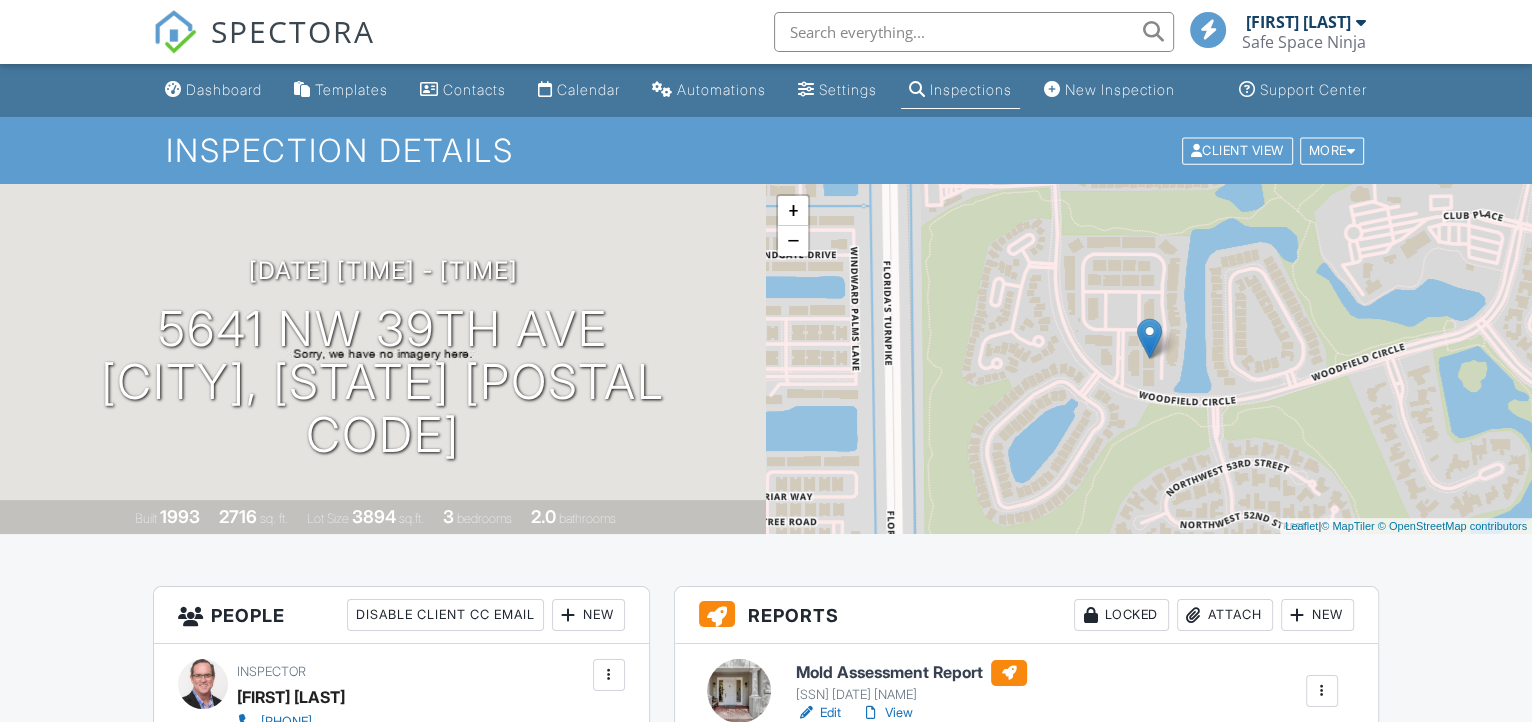 scroll, scrollTop: 272, scrollLeft: 0, axis: vertical 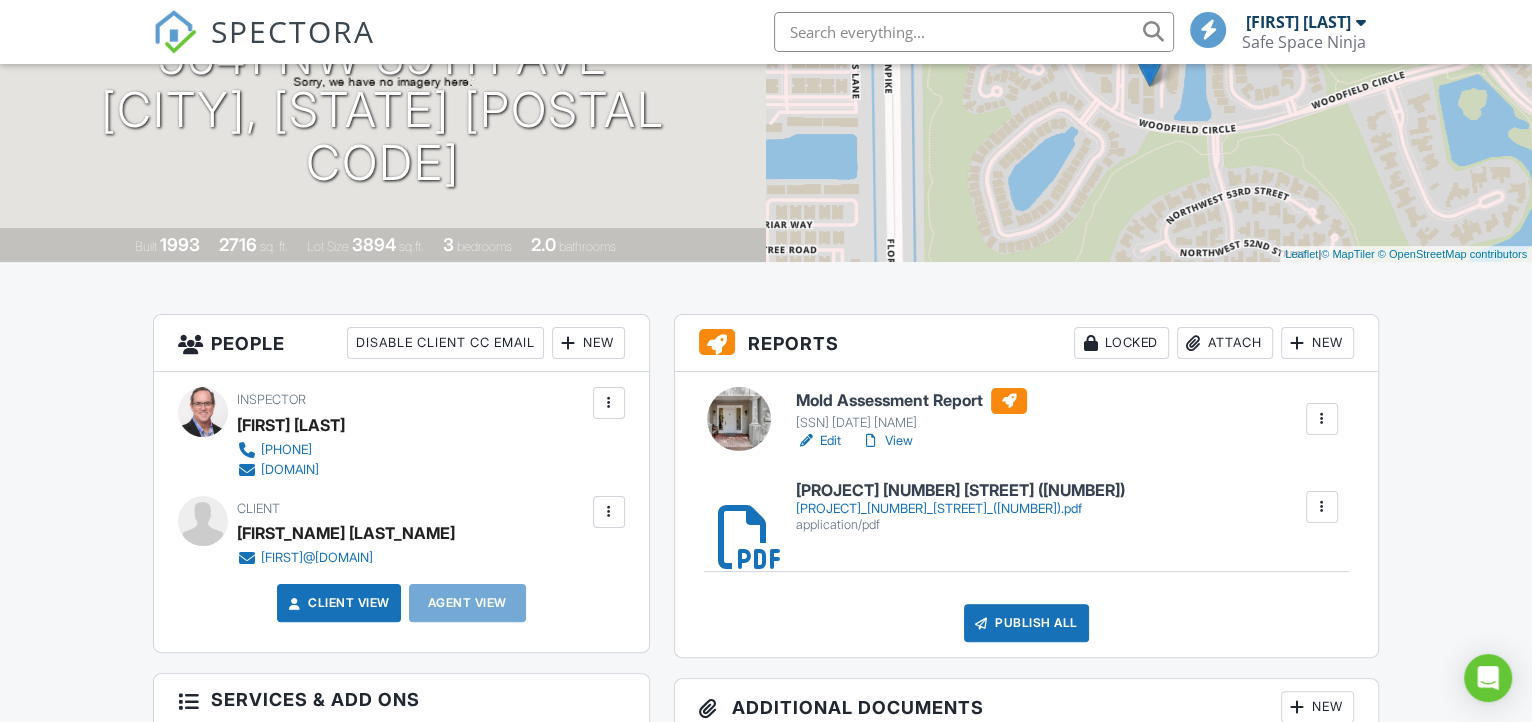 click on "Mold Assessment Report" at bounding box center [911, 401] 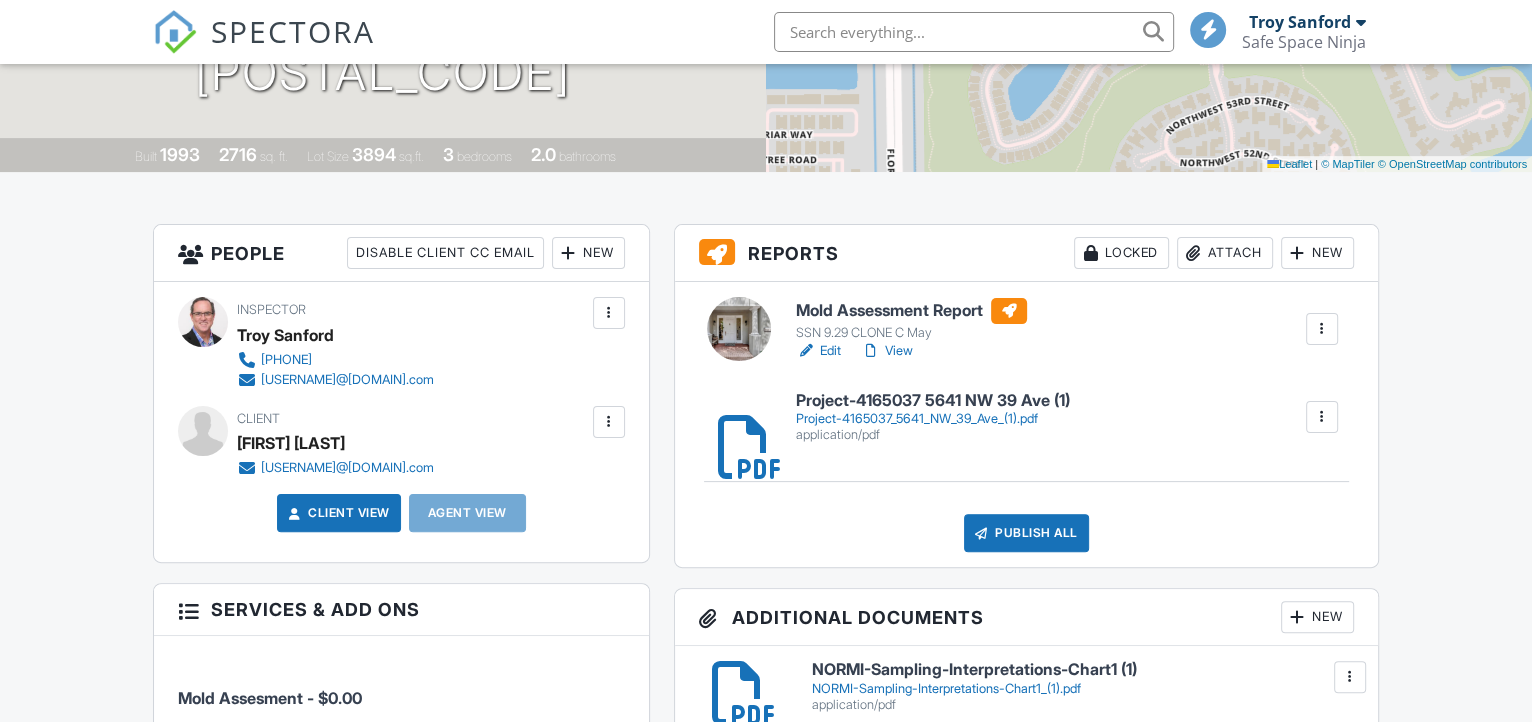 scroll, scrollTop: 0, scrollLeft: 0, axis: both 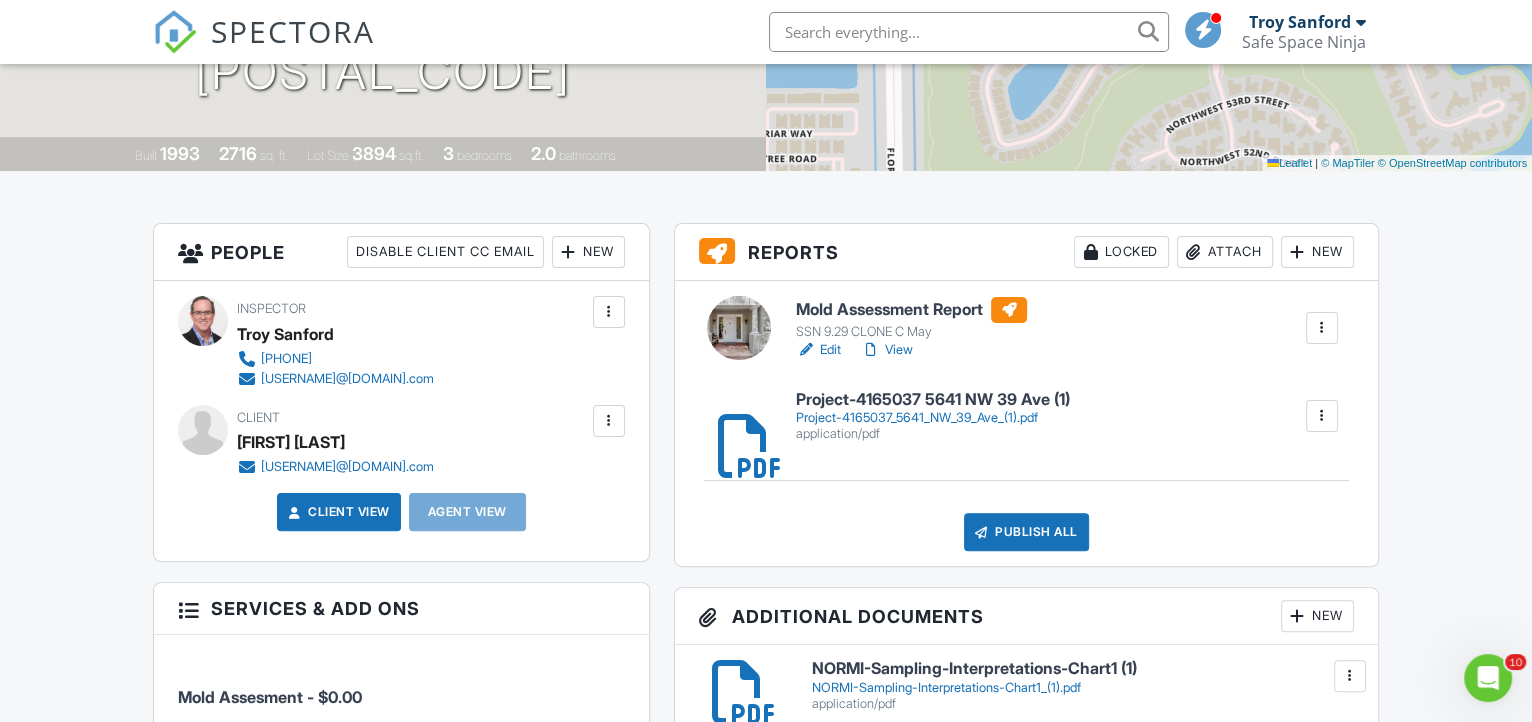 click at bounding box center (609, 421) 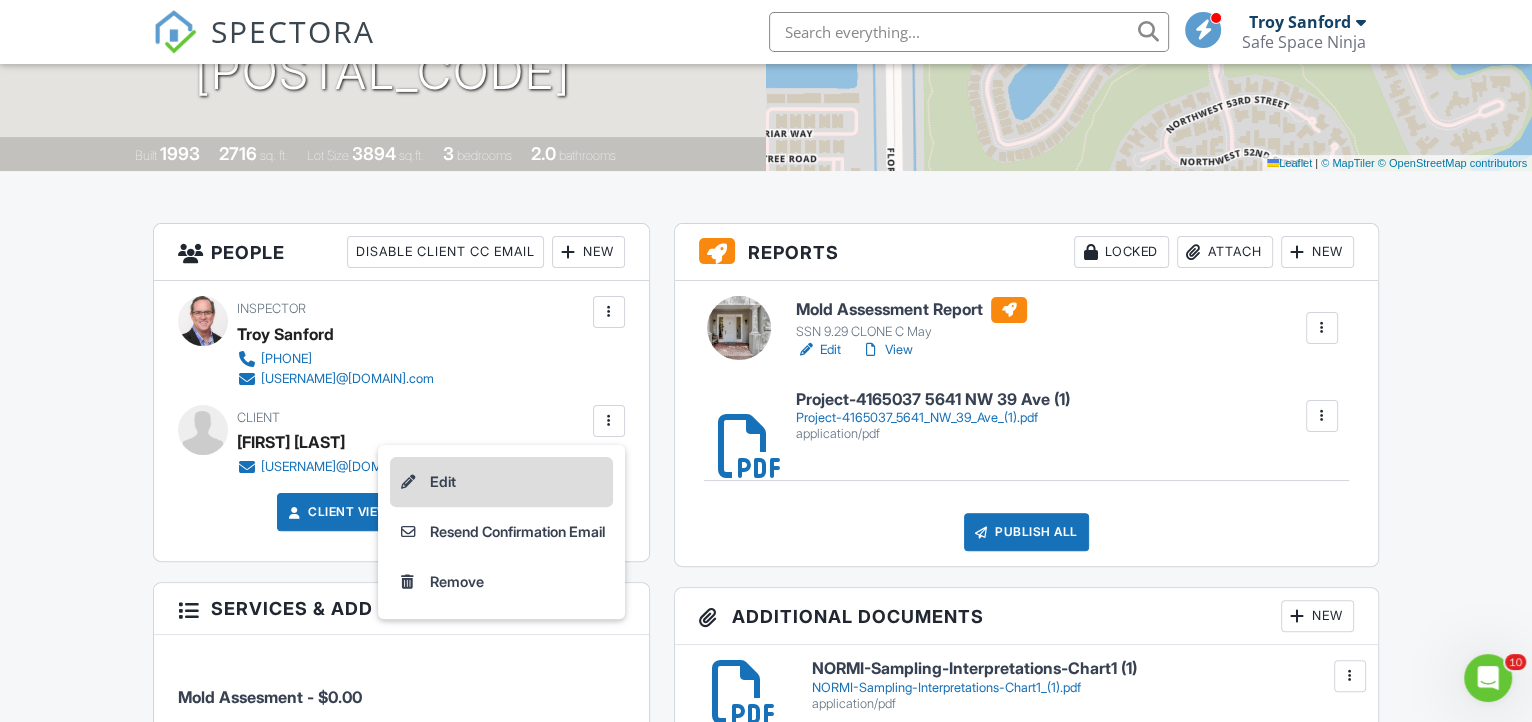 click on "Edit" at bounding box center (501, 482) 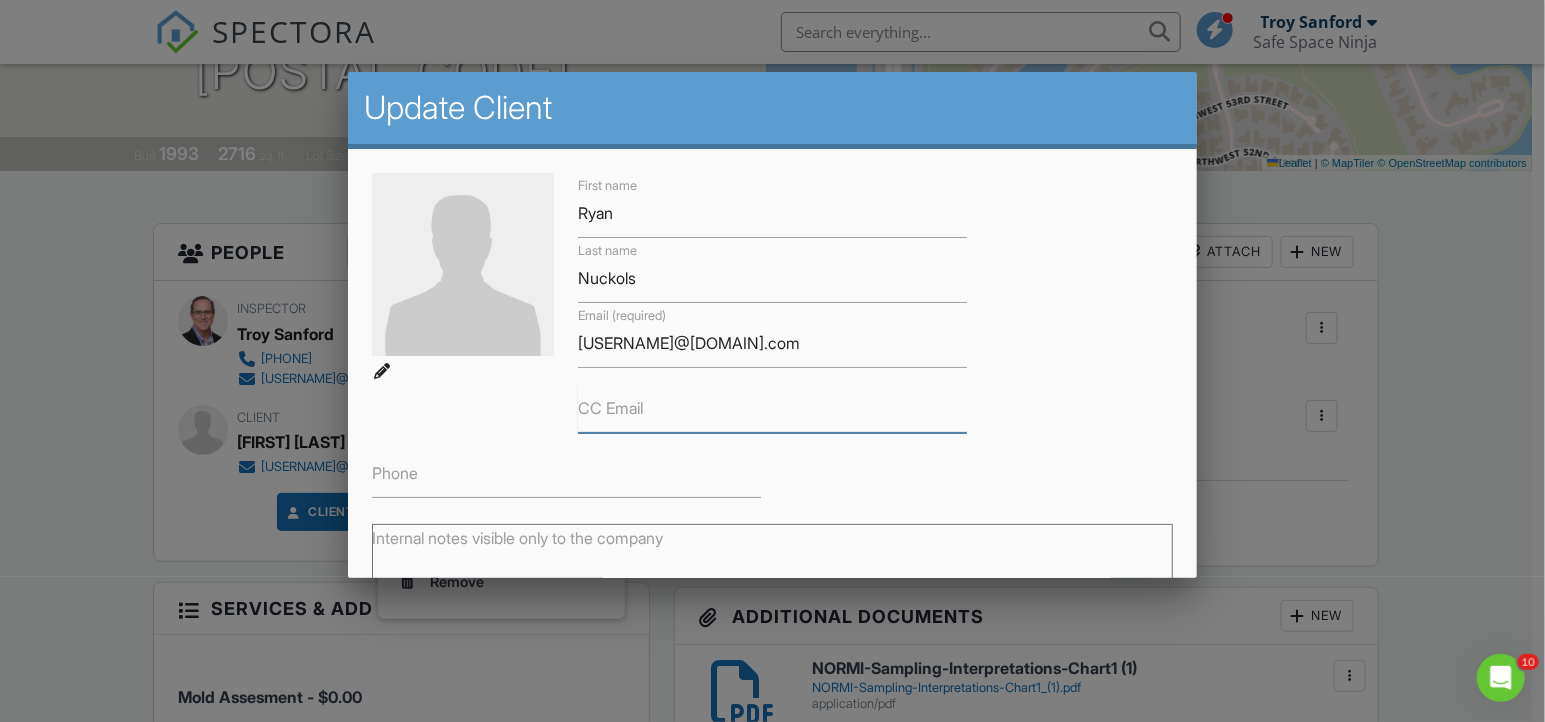 click on "CC Email" at bounding box center (772, 408) 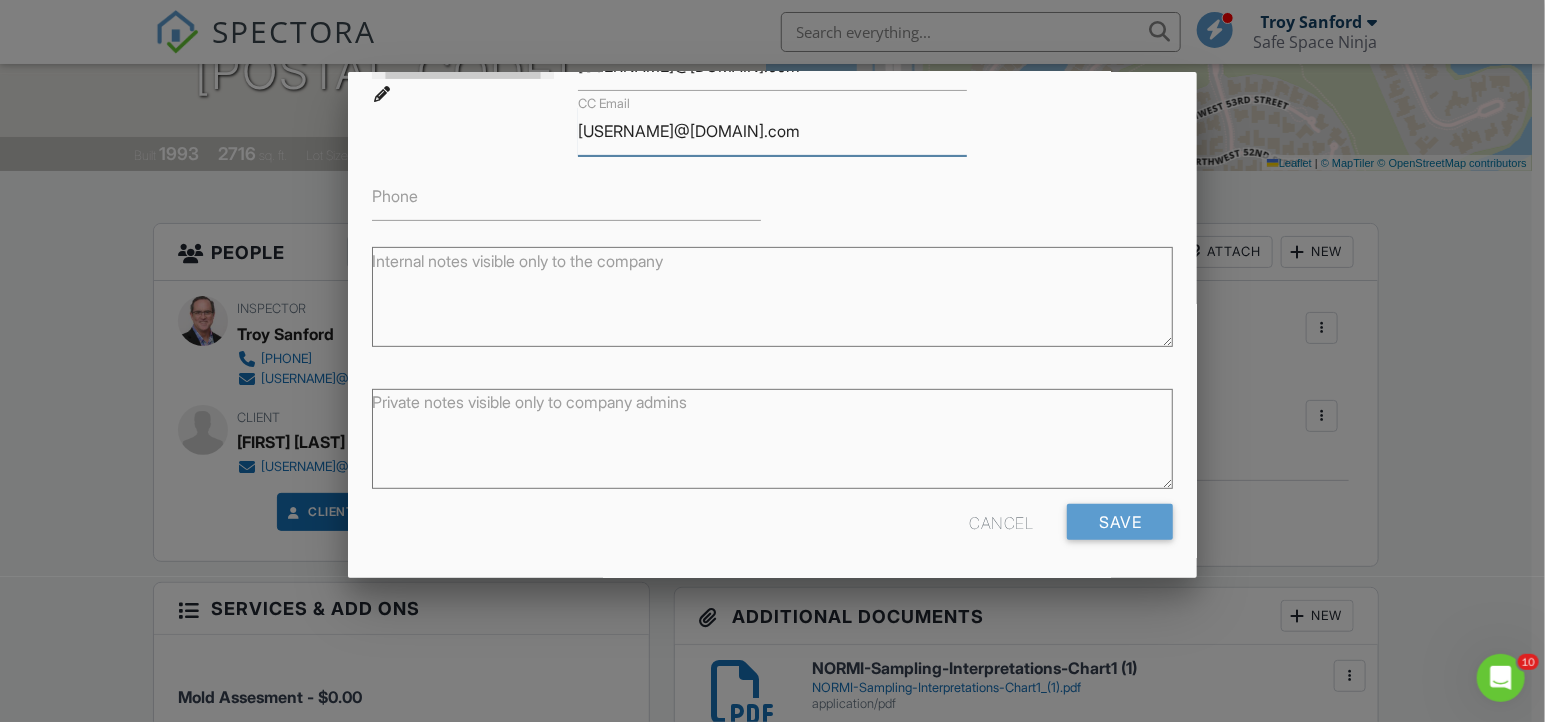 scroll, scrollTop: 279, scrollLeft: 0, axis: vertical 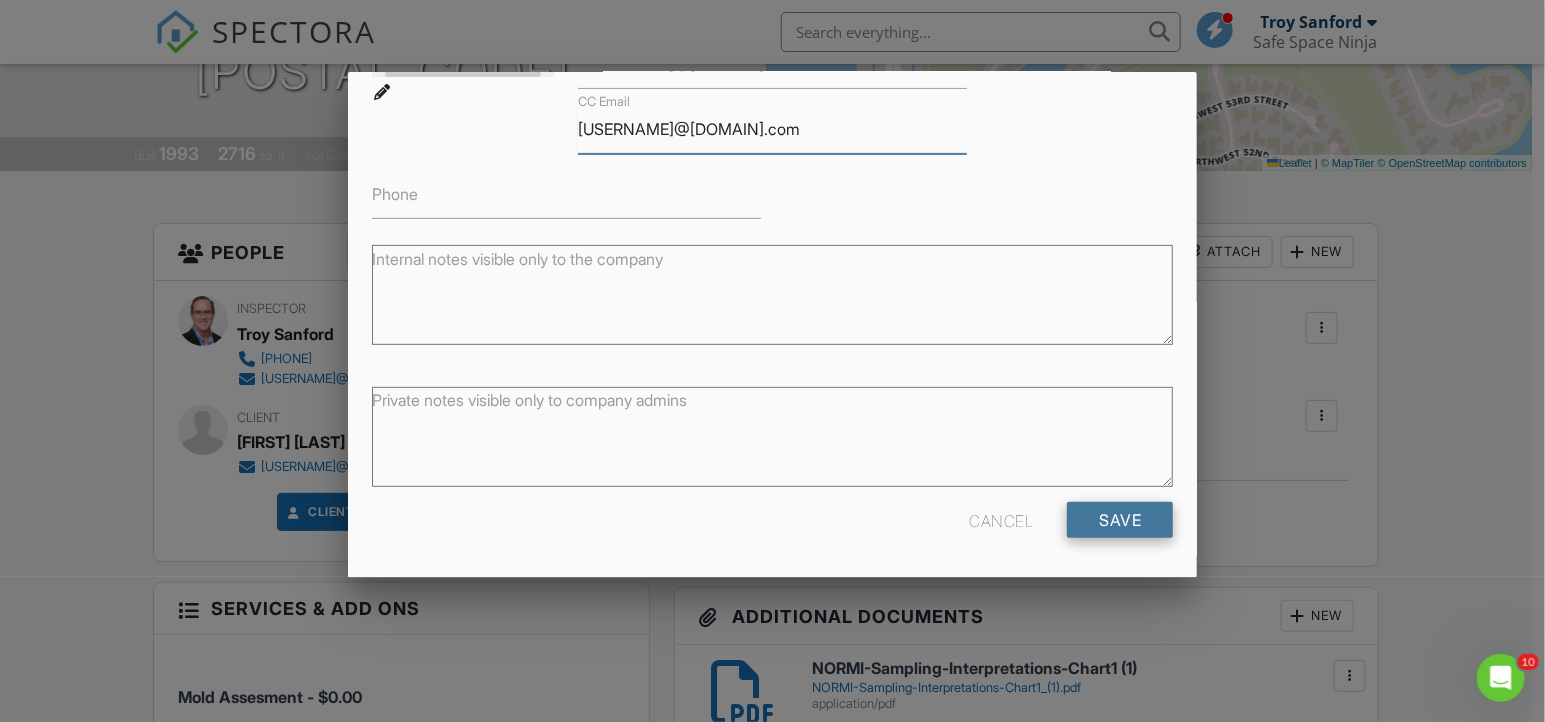 type on "[EMAIL]" 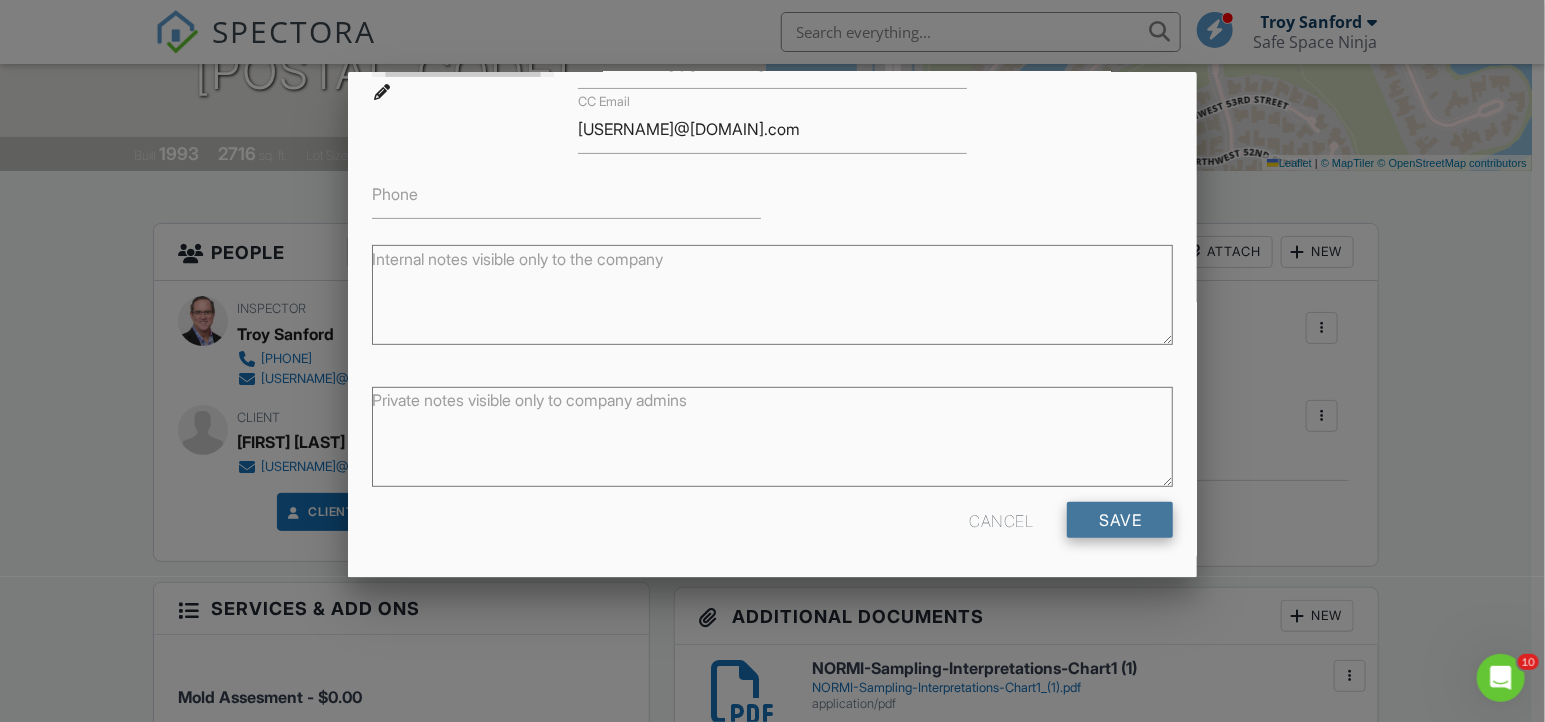 click on "Save" at bounding box center (1120, 520) 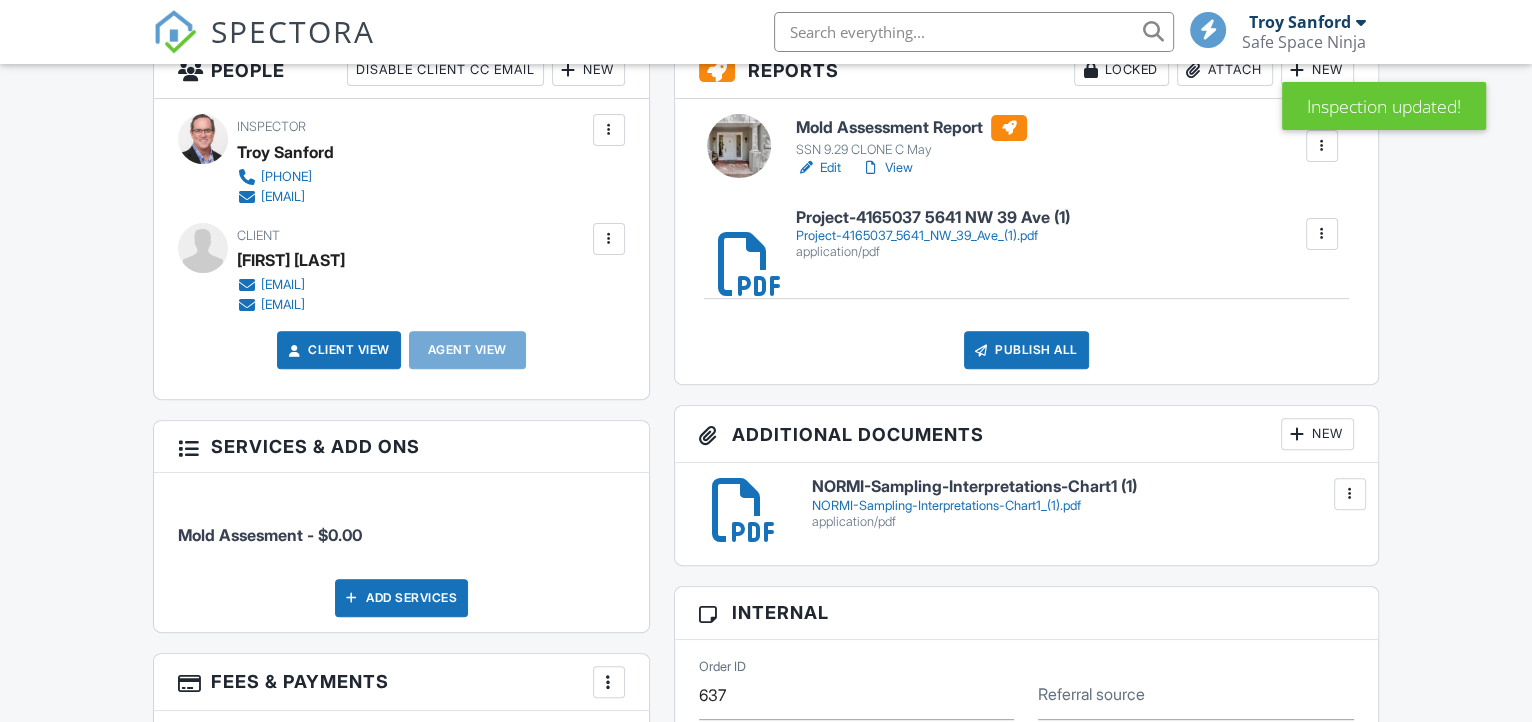 scroll, scrollTop: 545, scrollLeft: 0, axis: vertical 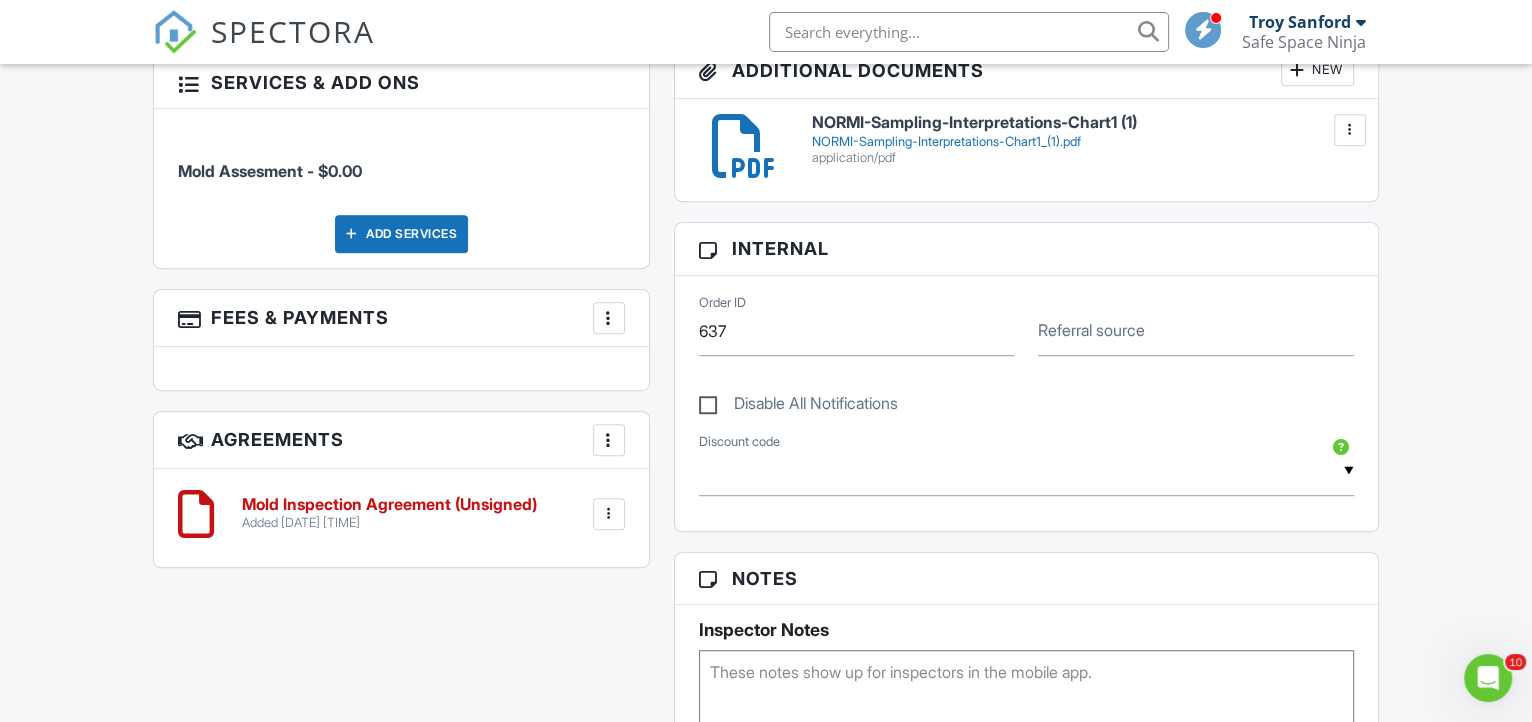 click at bounding box center (609, 318) 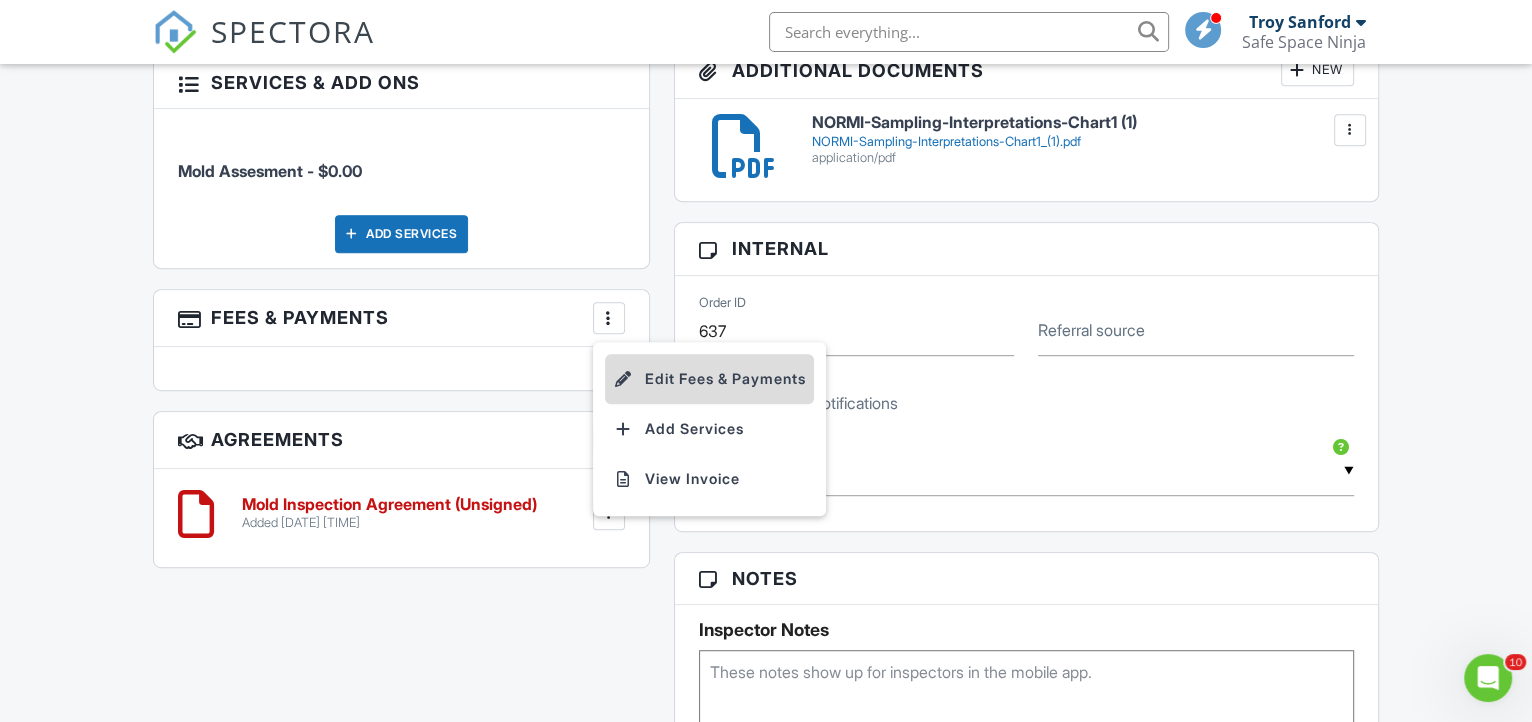 click on "Edit Fees & Payments" at bounding box center (709, 379) 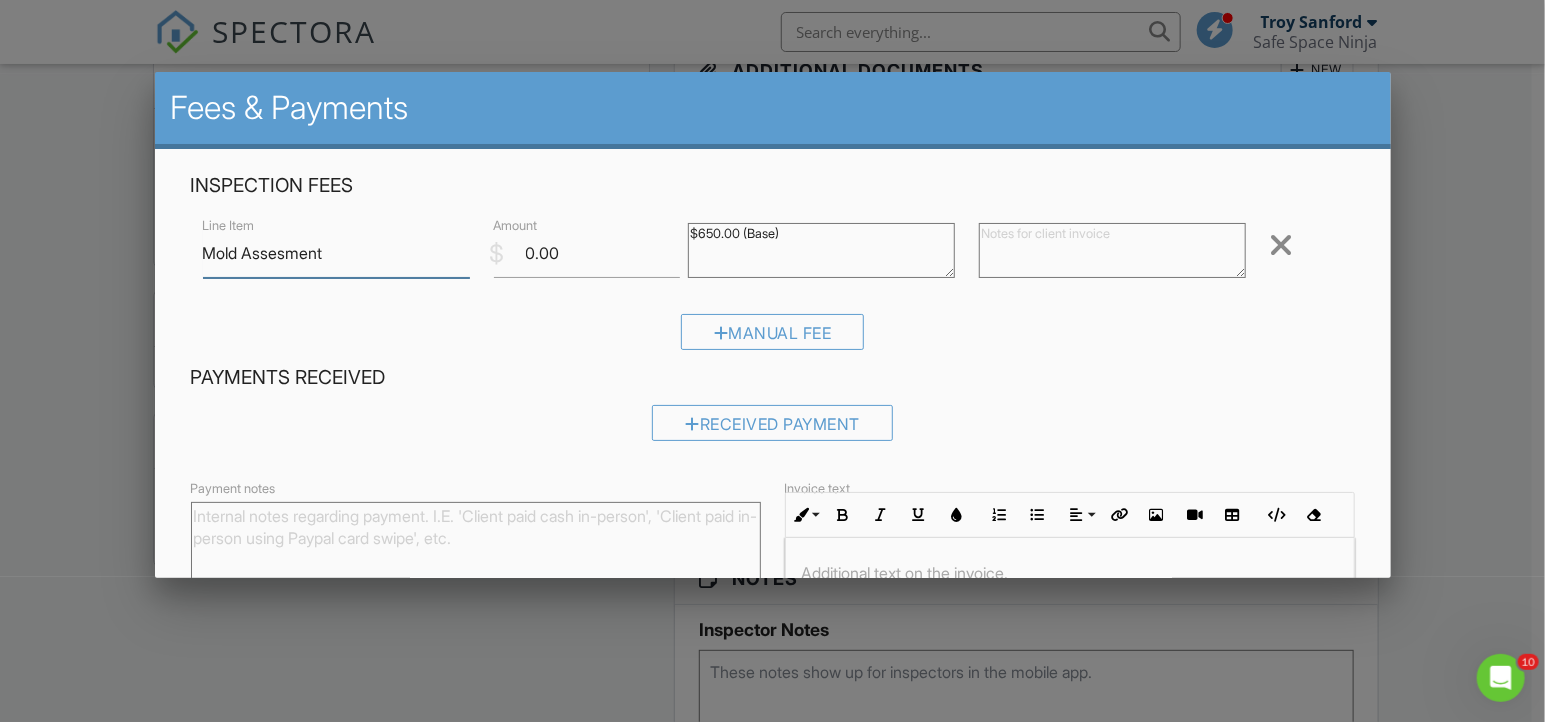click on "Mold Assesment" at bounding box center [336, 253] 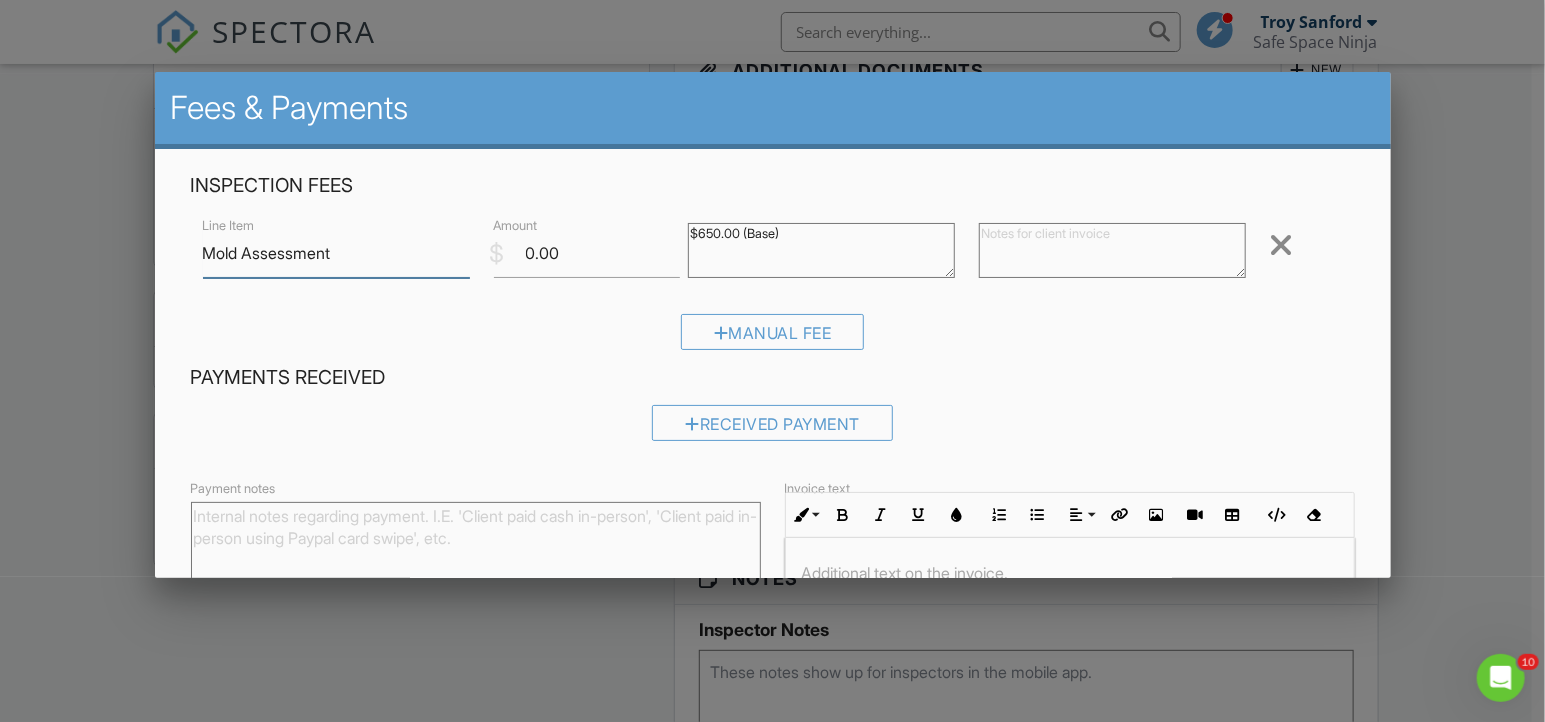 type on "Mold Assessment" 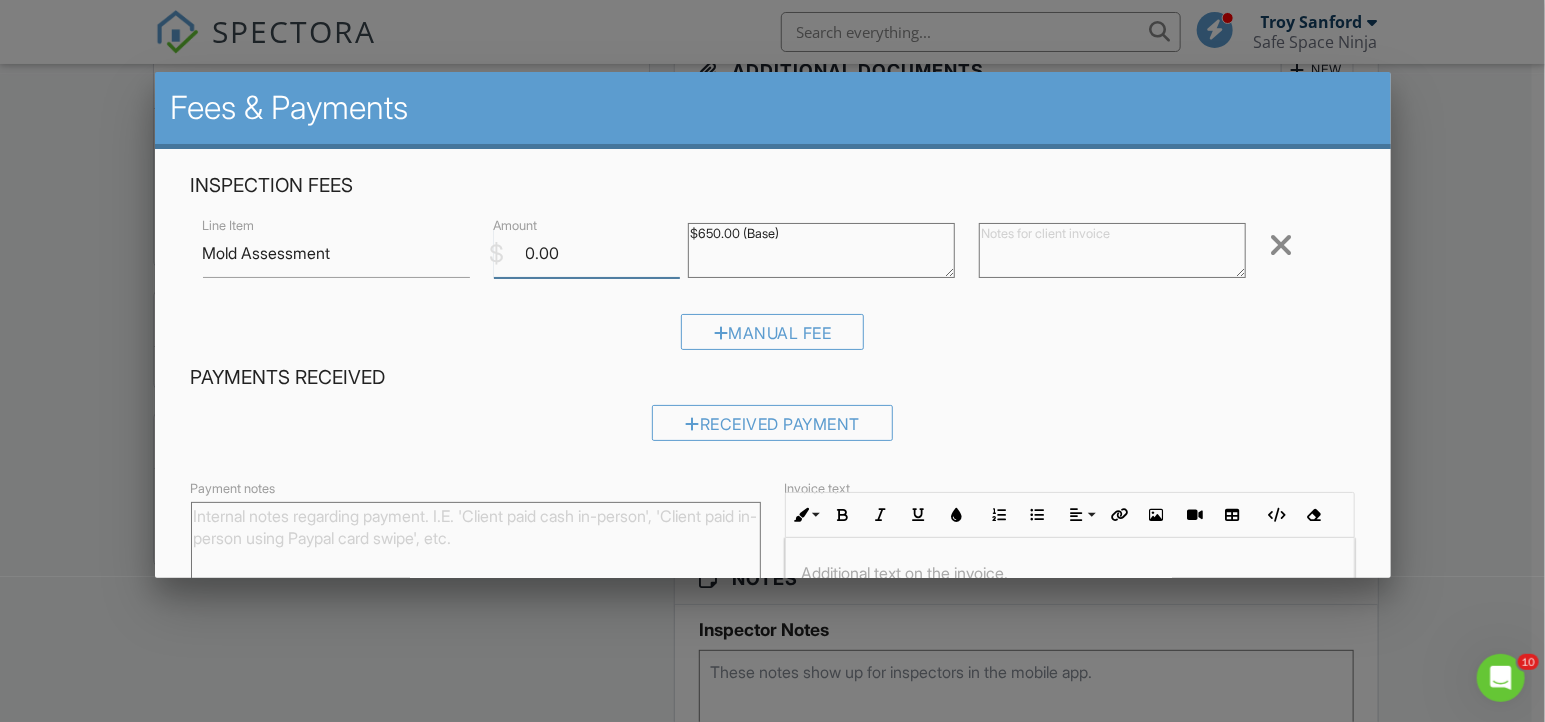 click on "0.00" at bounding box center [587, 253] 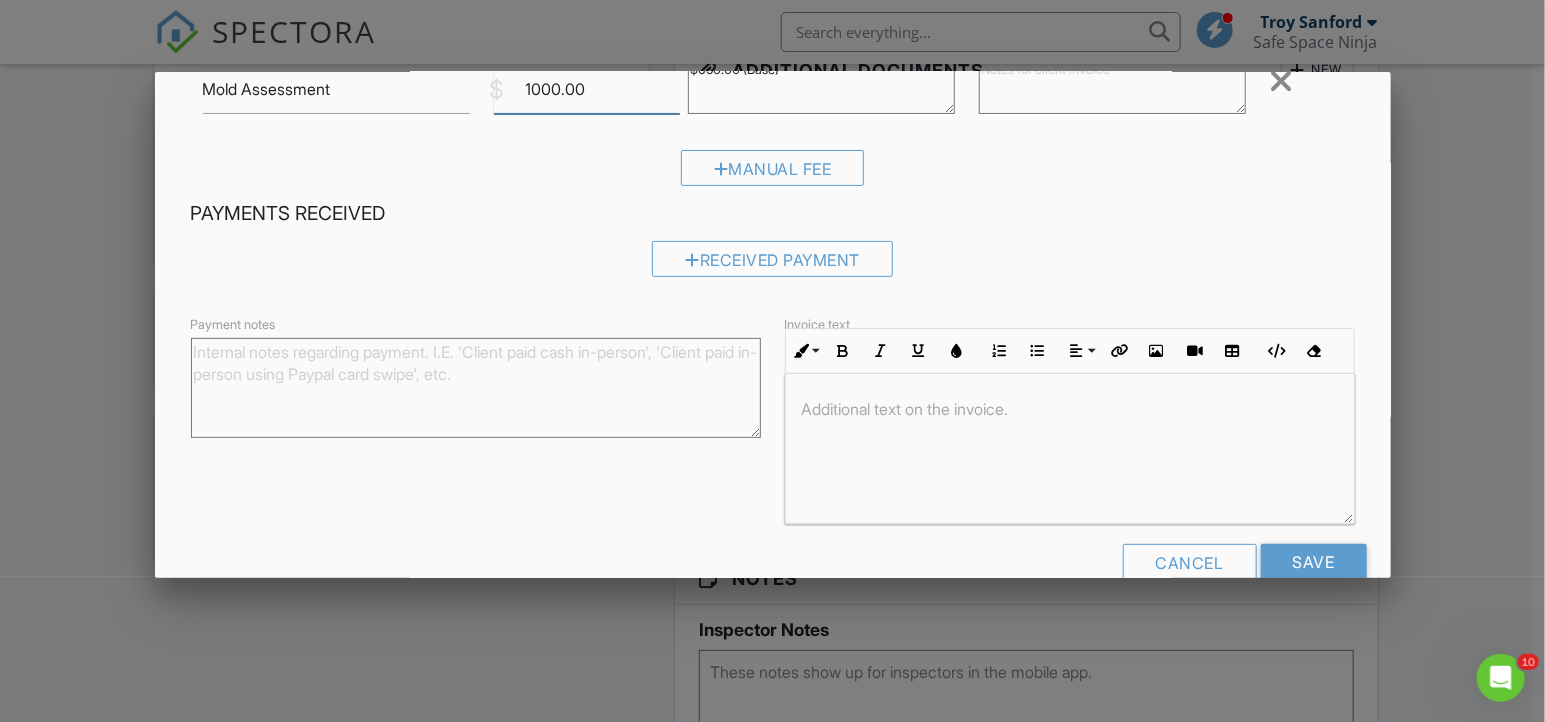 scroll, scrollTop: 181, scrollLeft: 0, axis: vertical 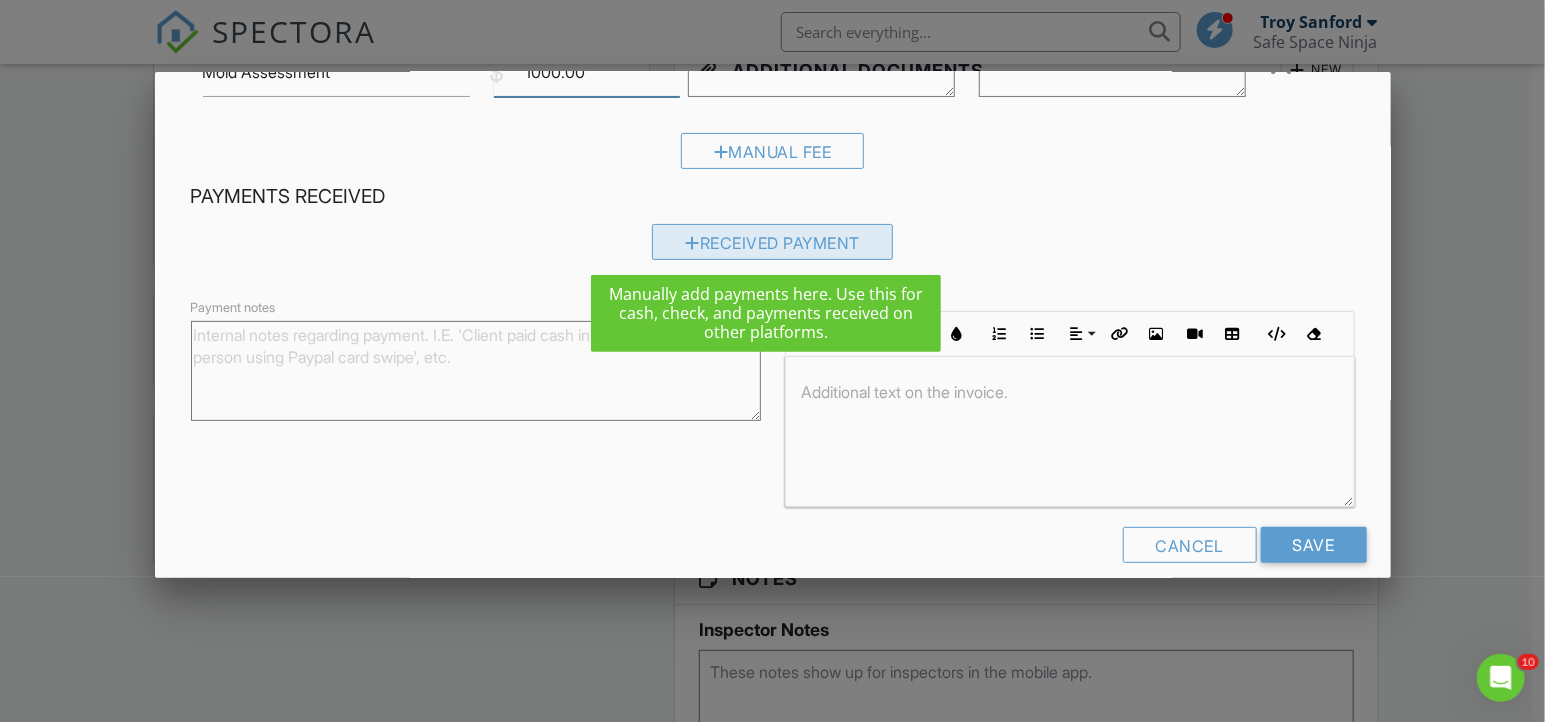 type on "1000.00" 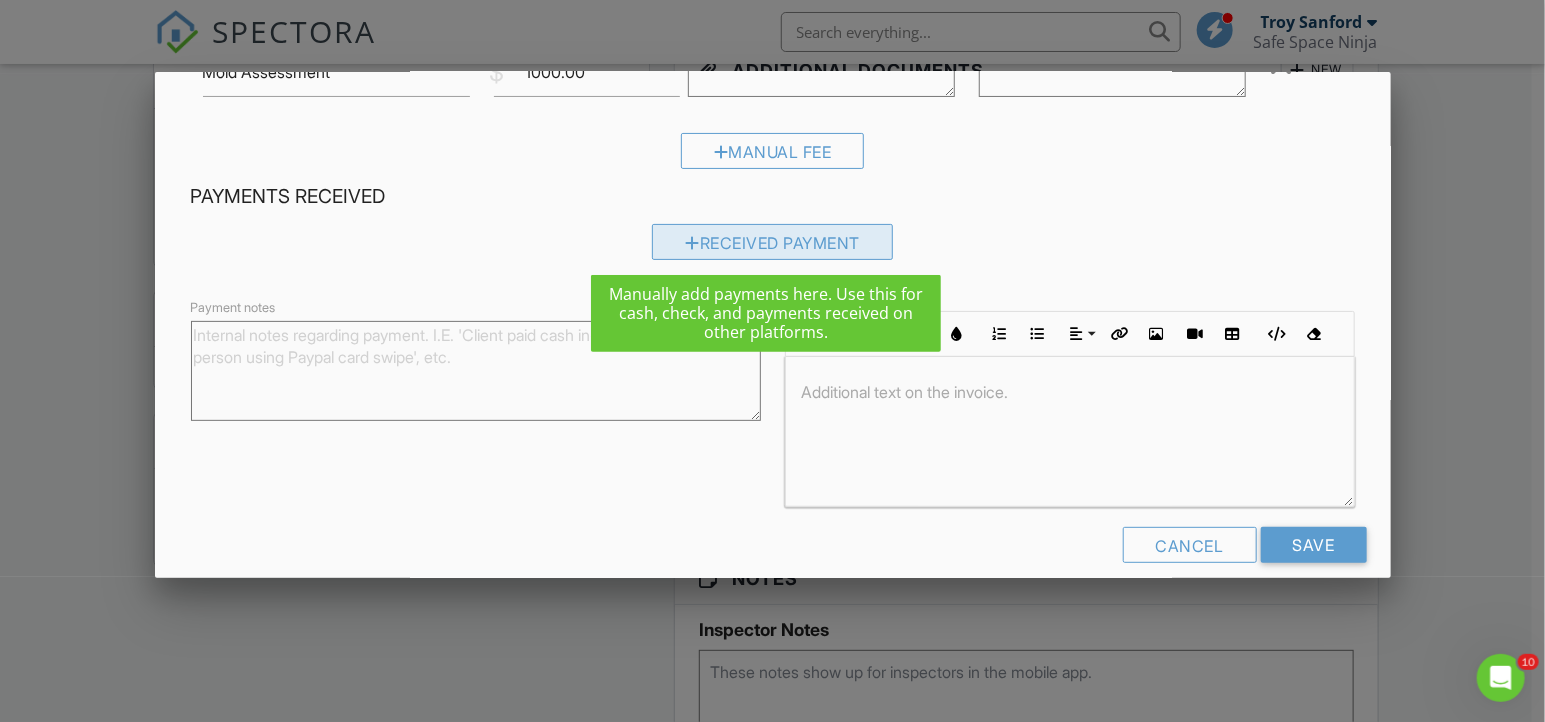 click on "Received Payment" at bounding box center (772, 242) 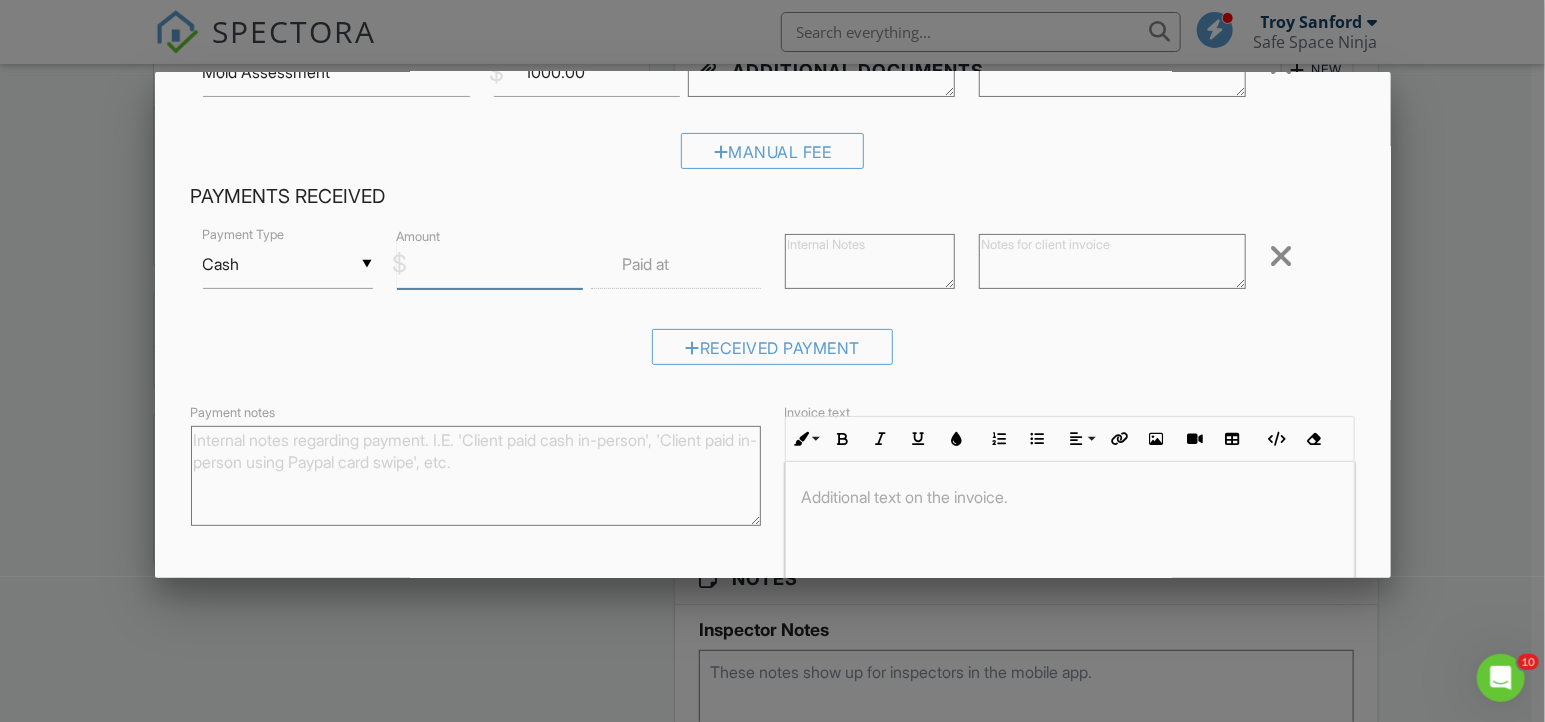 click on "Amount" at bounding box center (490, 264) 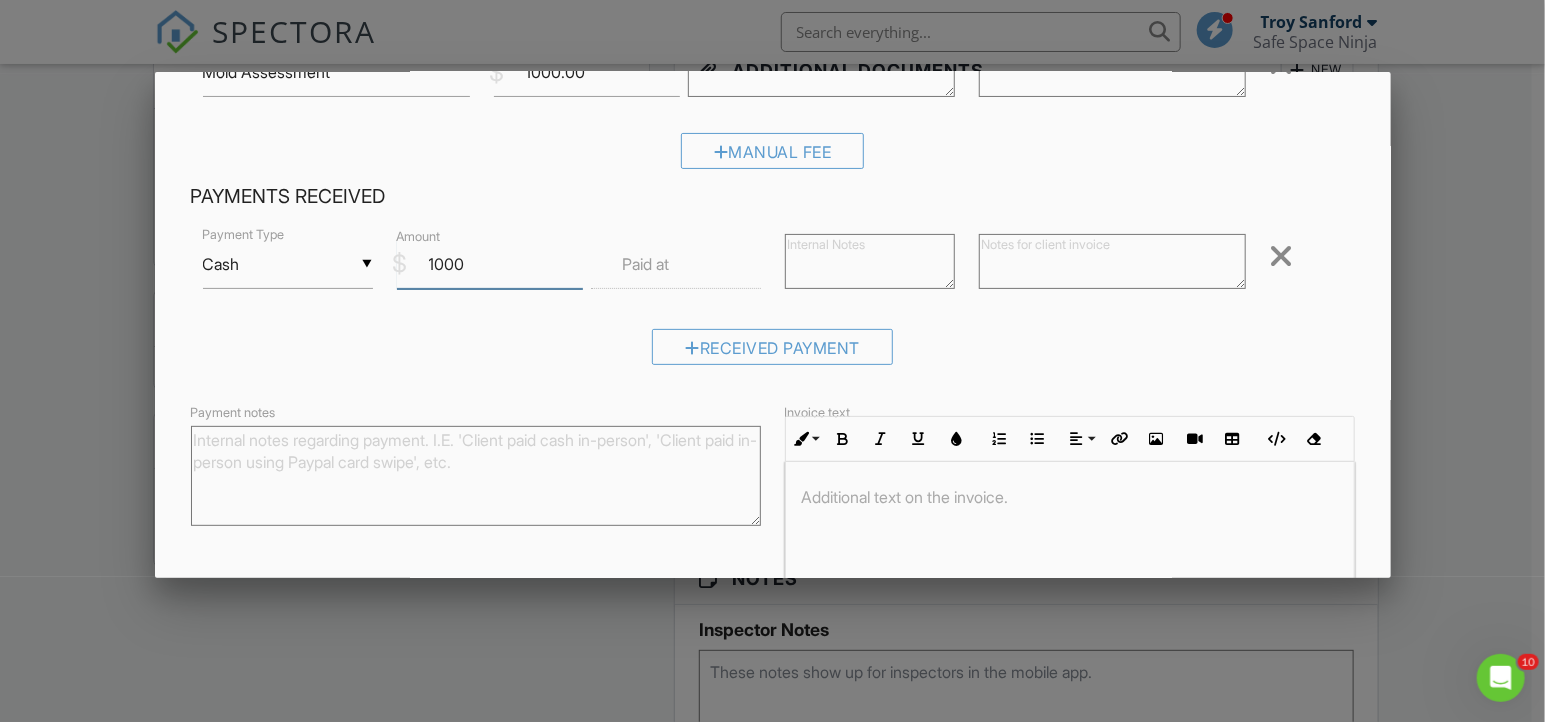 type on "1000" 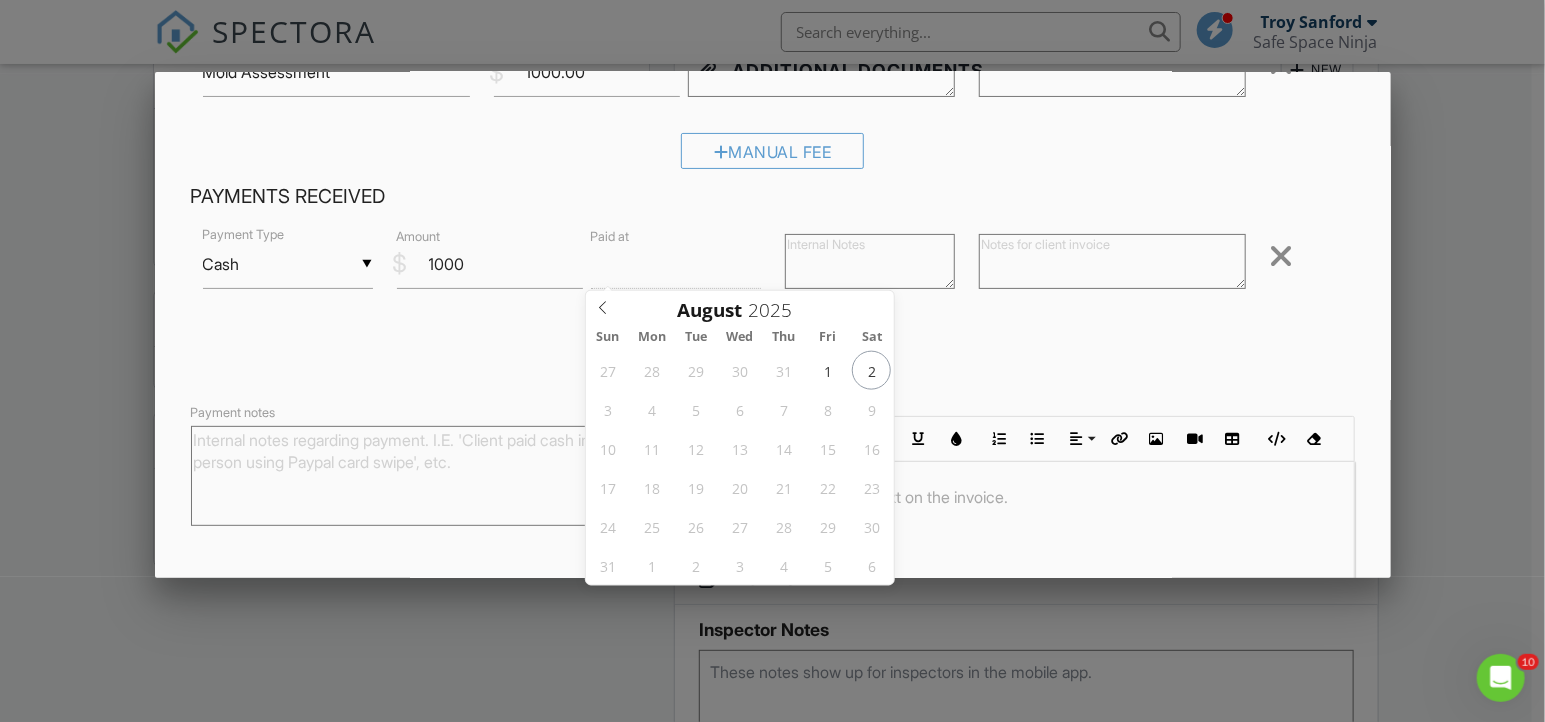 click at bounding box center (676, 264) 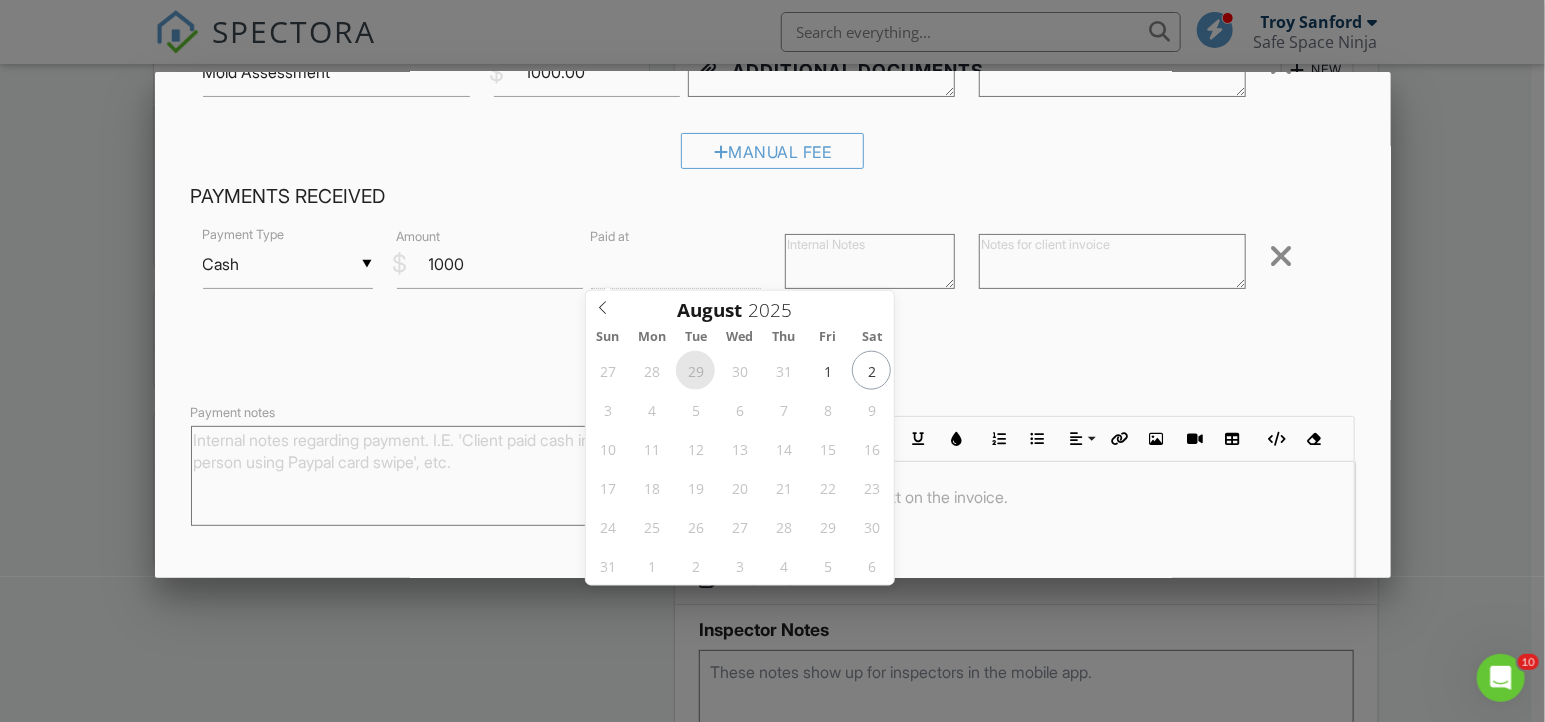 type on "[DATE] [TIME]" 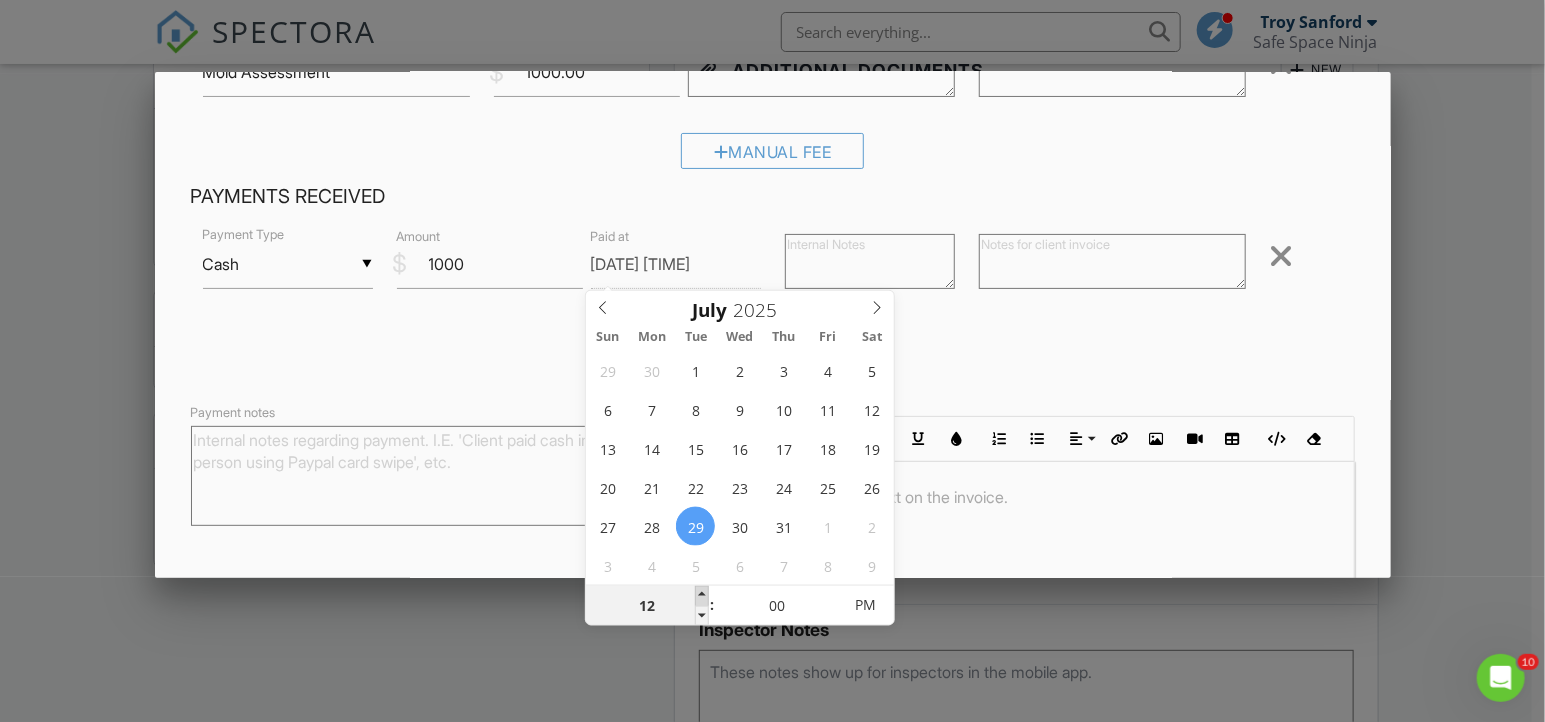 type on "01" 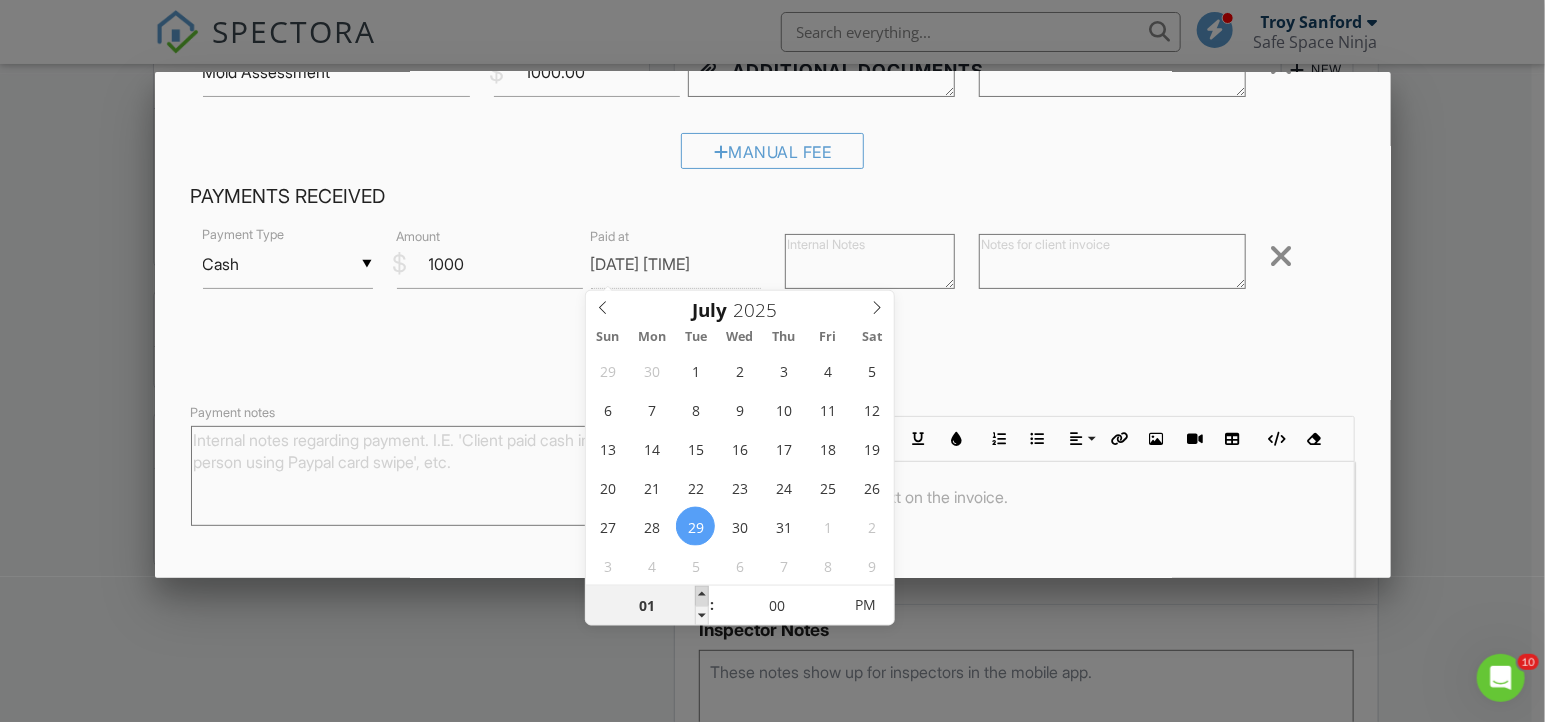 click at bounding box center (702, 596) 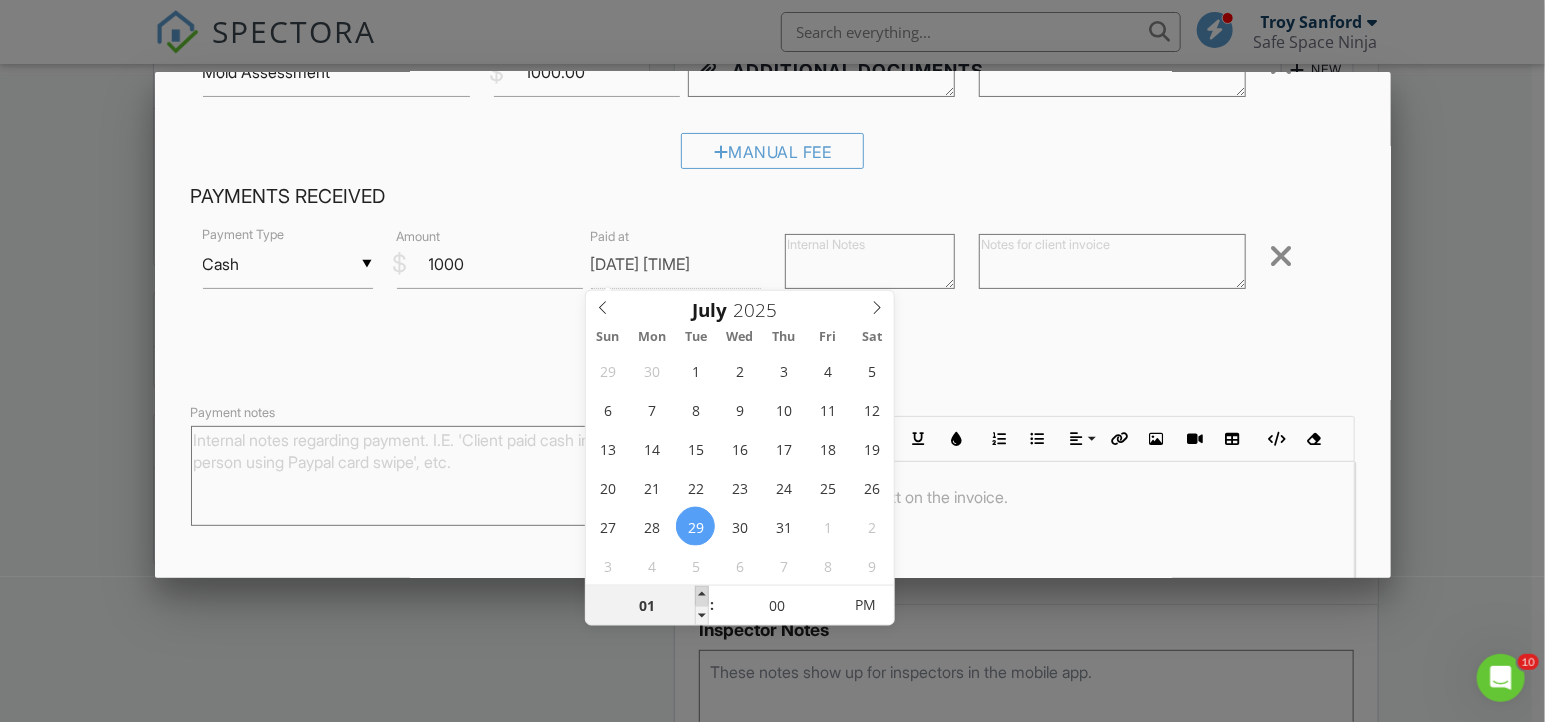 type on "02" 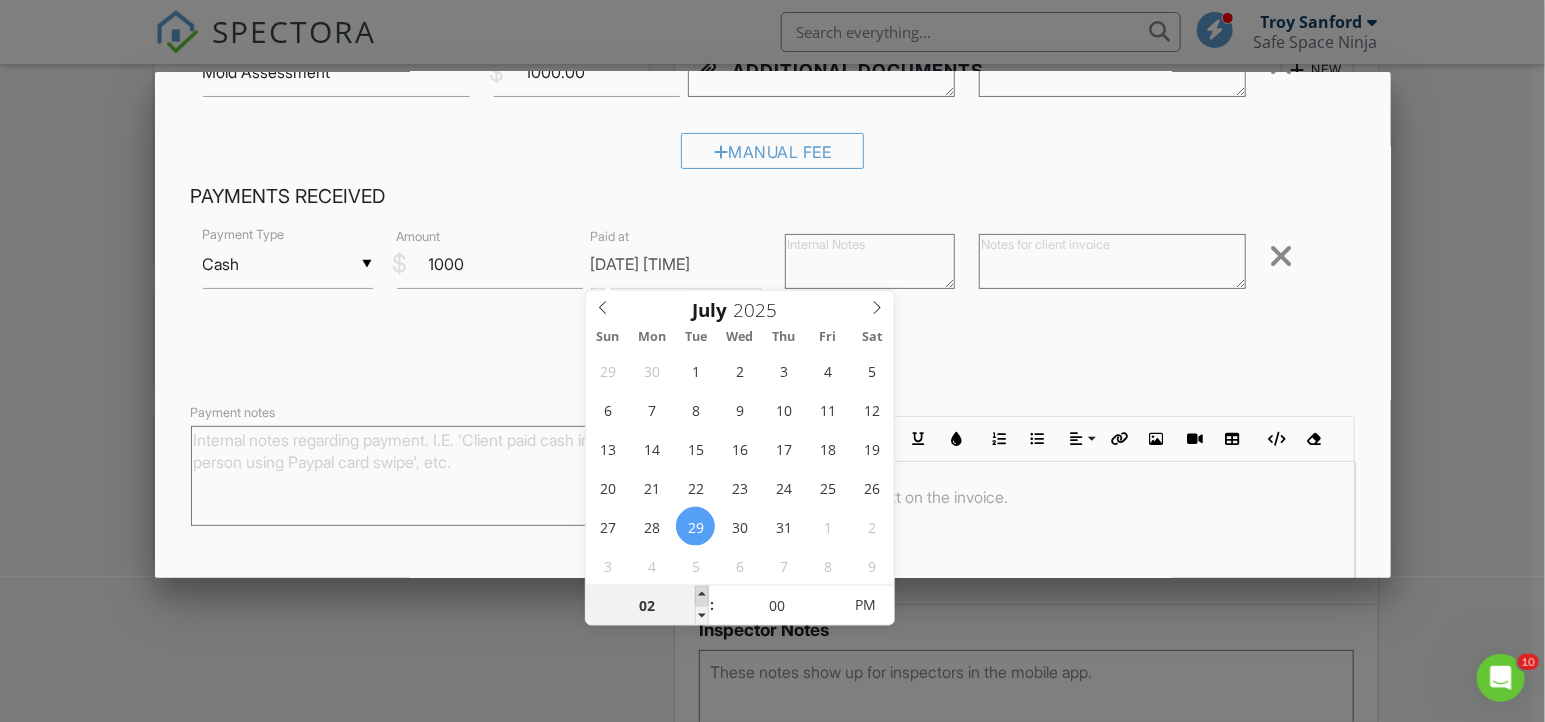 click at bounding box center (702, 596) 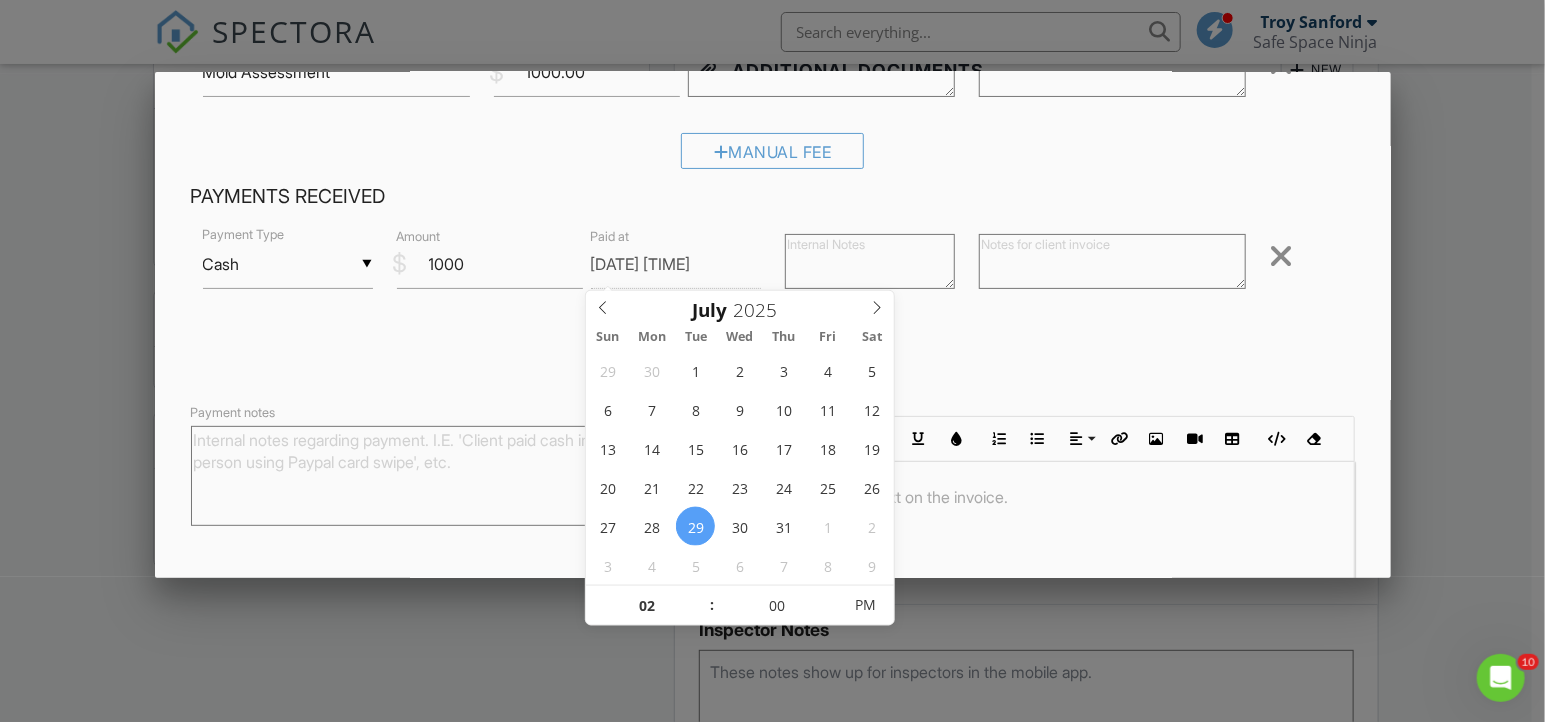 click at bounding box center (1070, 537) 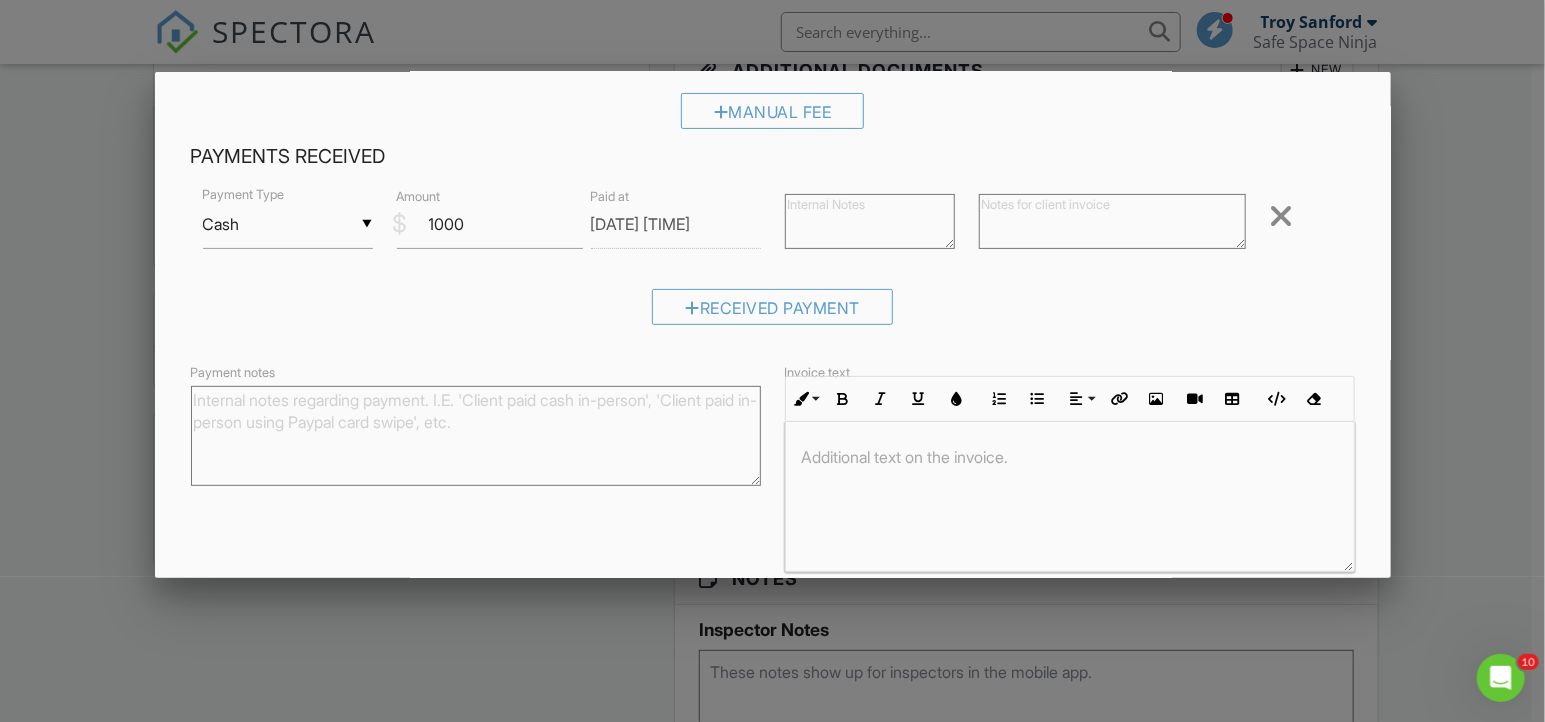 scroll, scrollTop: 181, scrollLeft: 0, axis: vertical 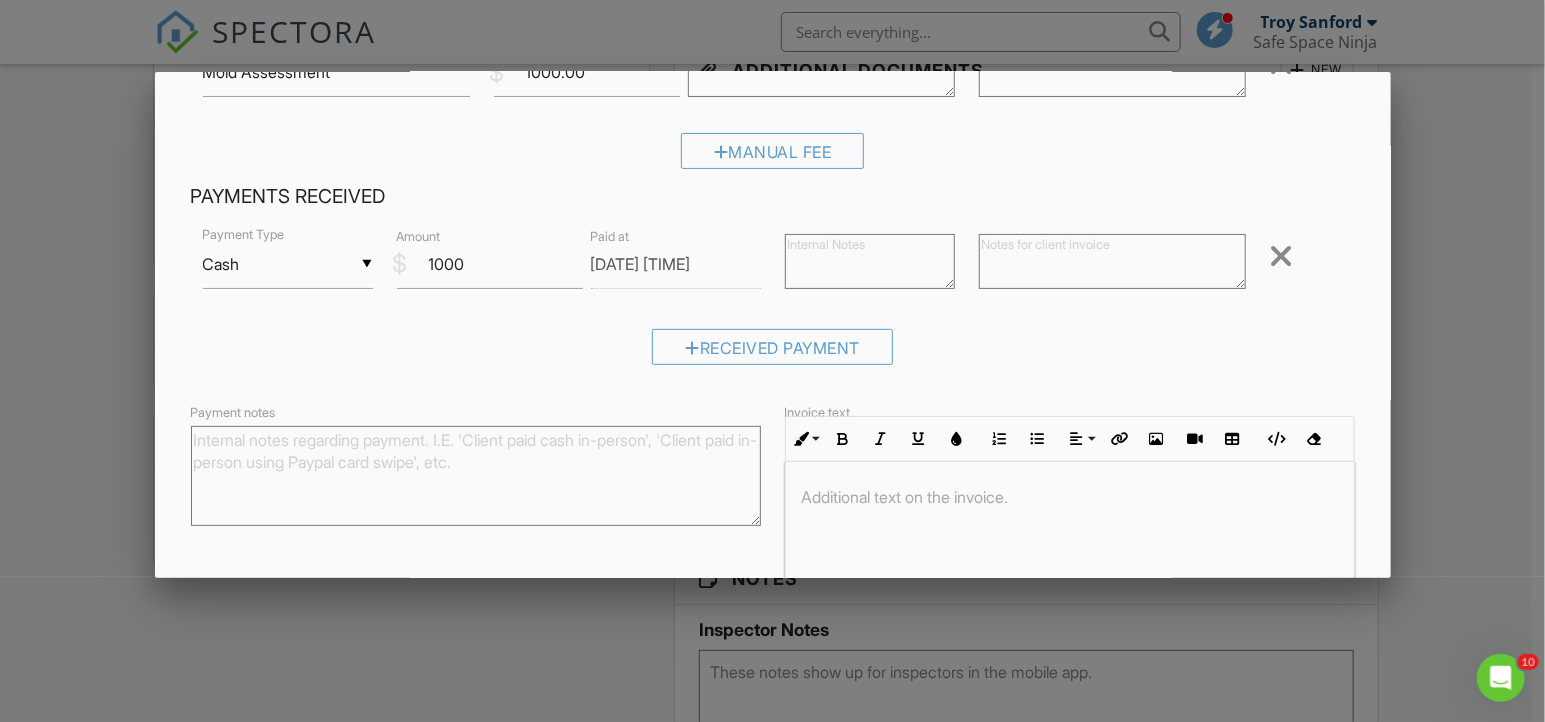 type 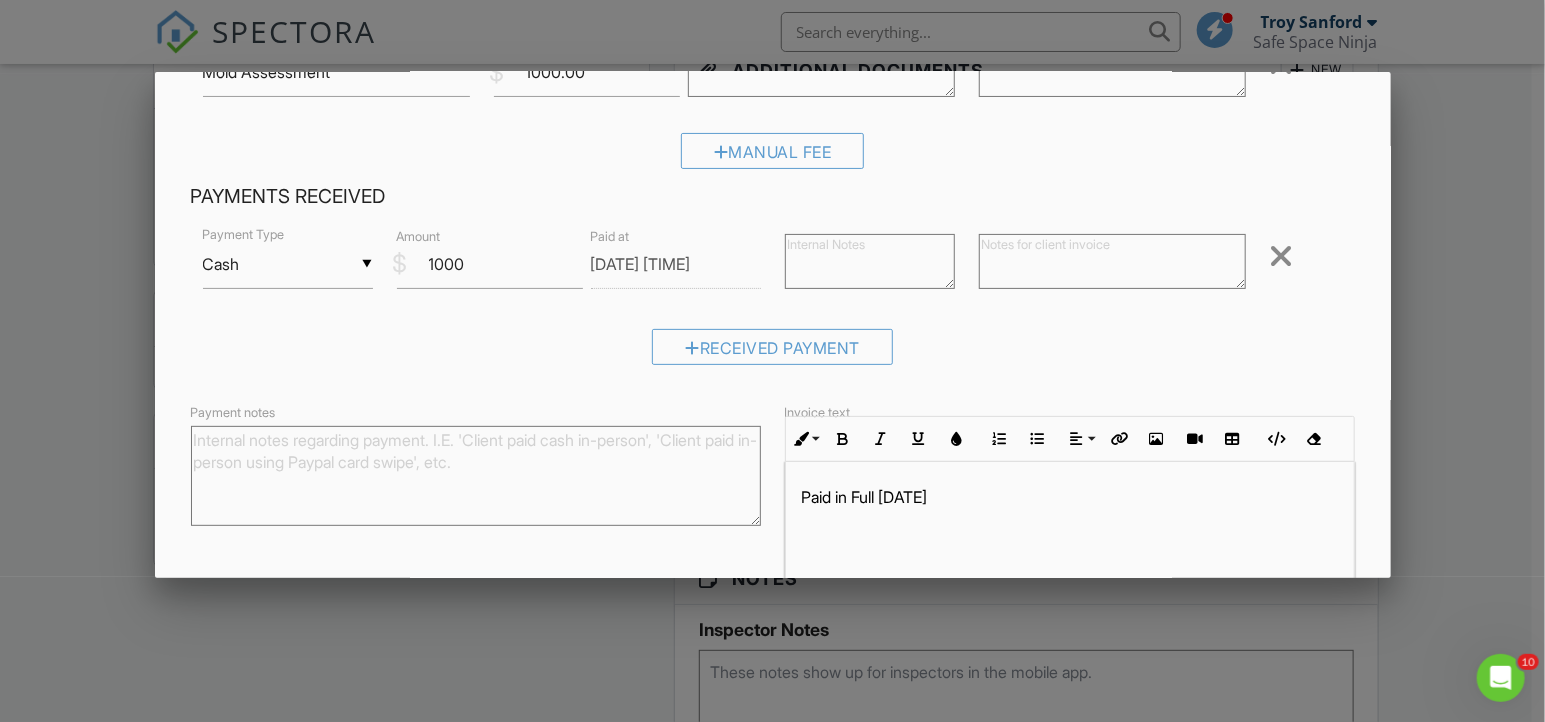 scroll, scrollTop: 0, scrollLeft: 0, axis: both 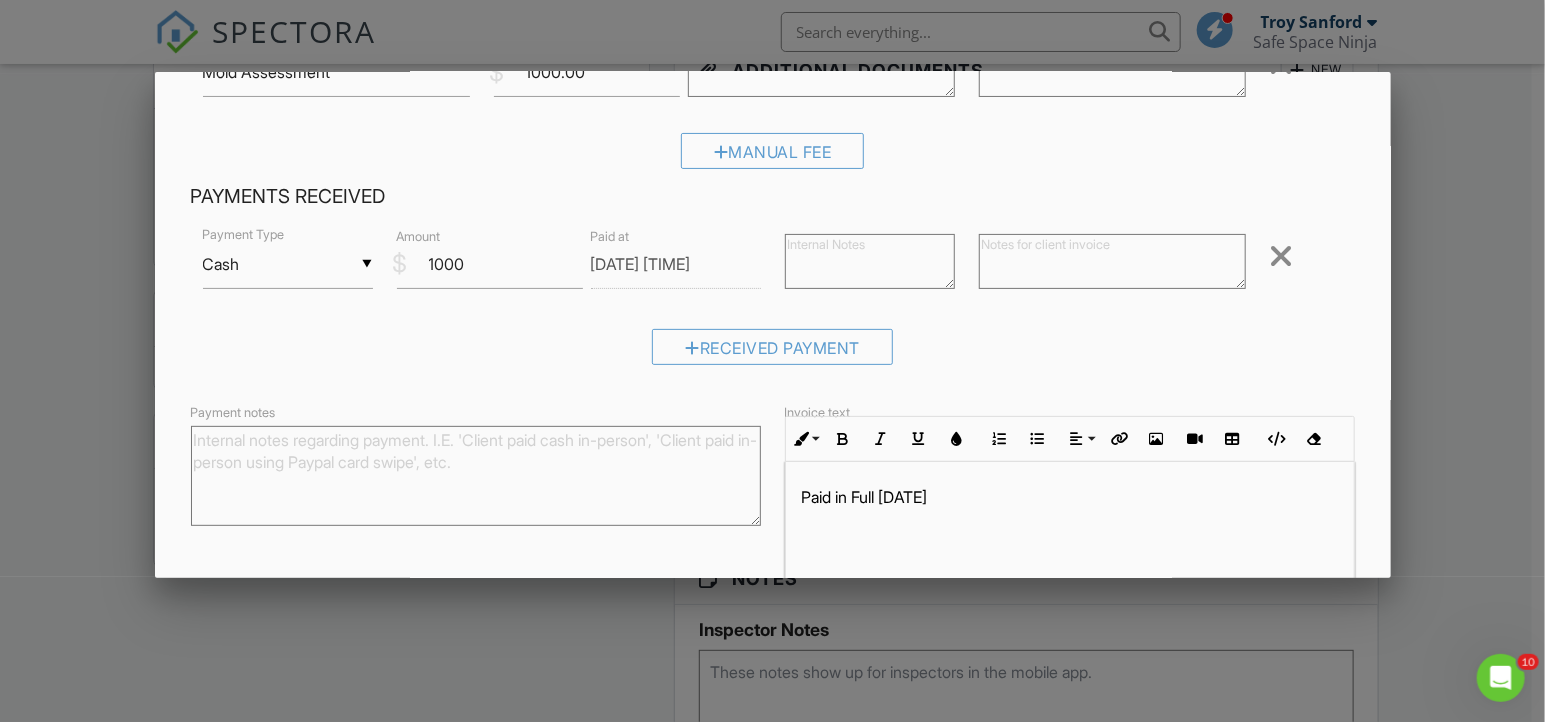 drag, startPoint x: 956, startPoint y: 489, endPoint x: 761, endPoint y: 496, distance: 195.1256 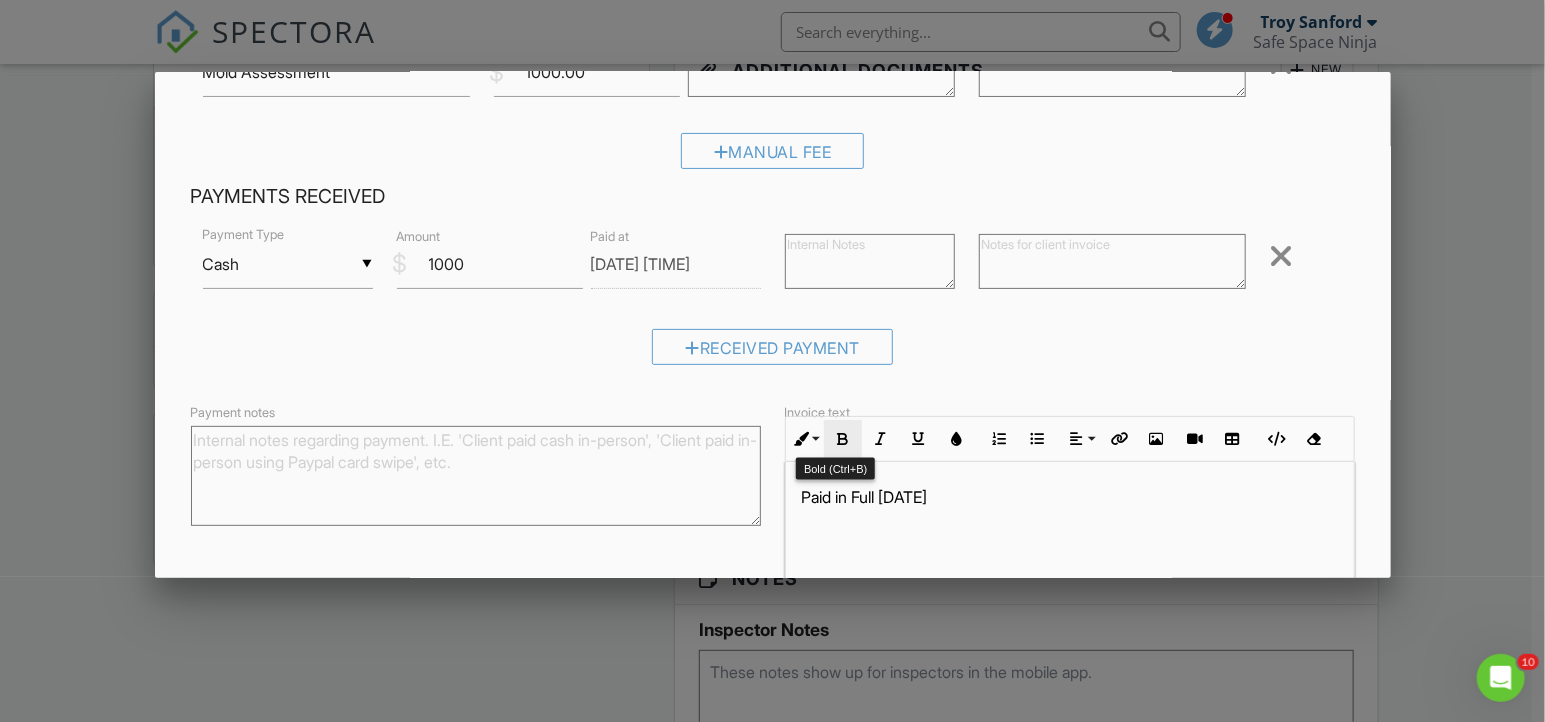 click on "Bold" at bounding box center (843, 439) 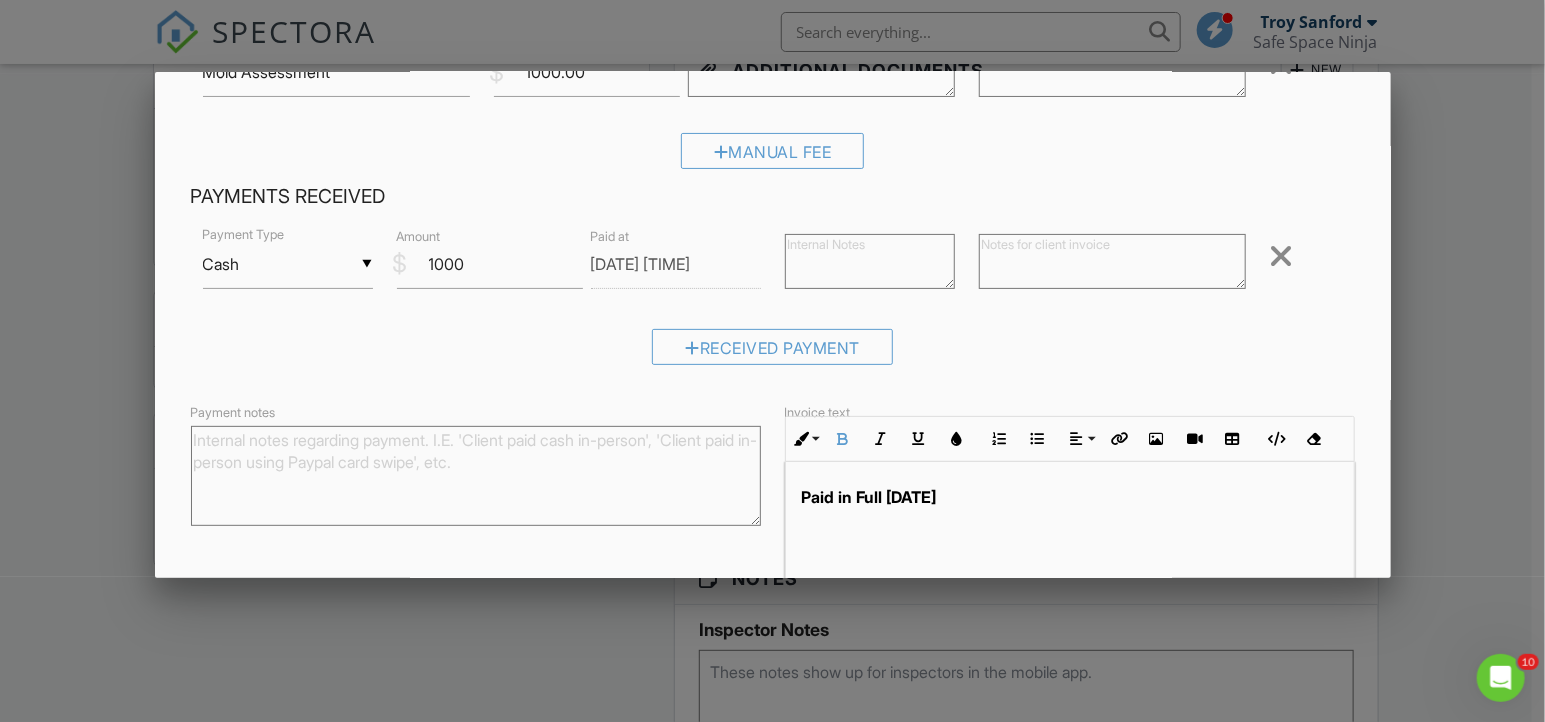 click on "Paid in Full [DATE]" at bounding box center [1070, 537] 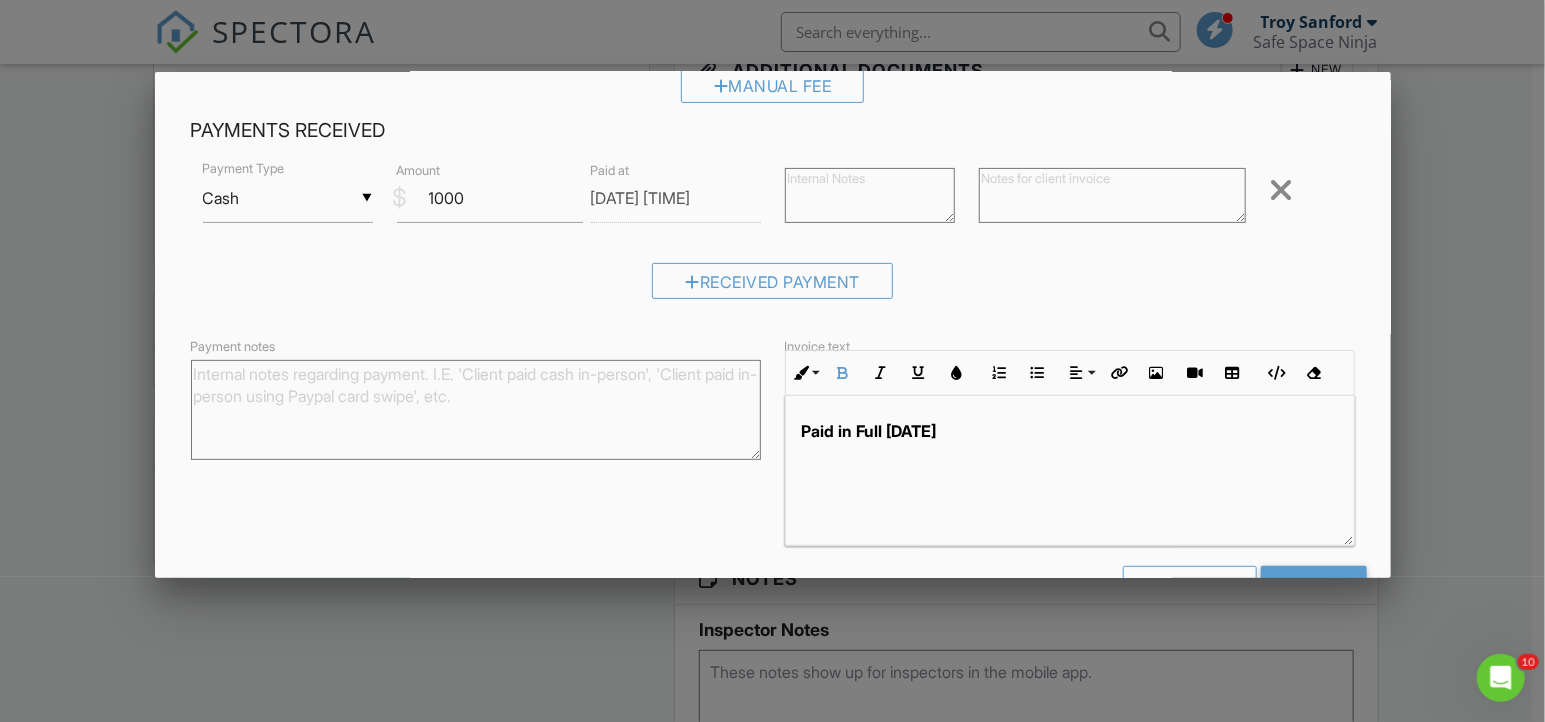 scroll, scrollTop: 310, scrollLeft: 0, axis: vertical 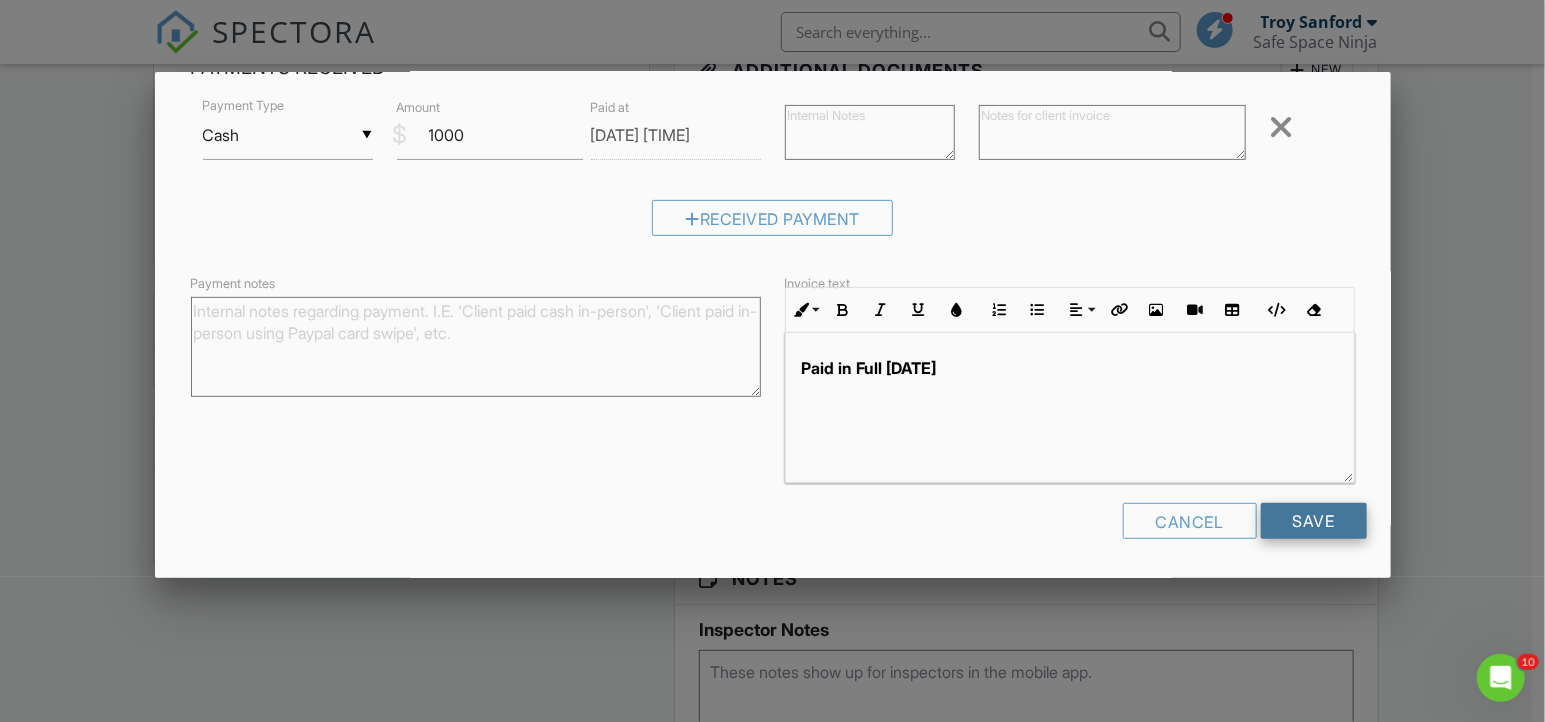 click on "Save" at bounding box center [1314, 521] 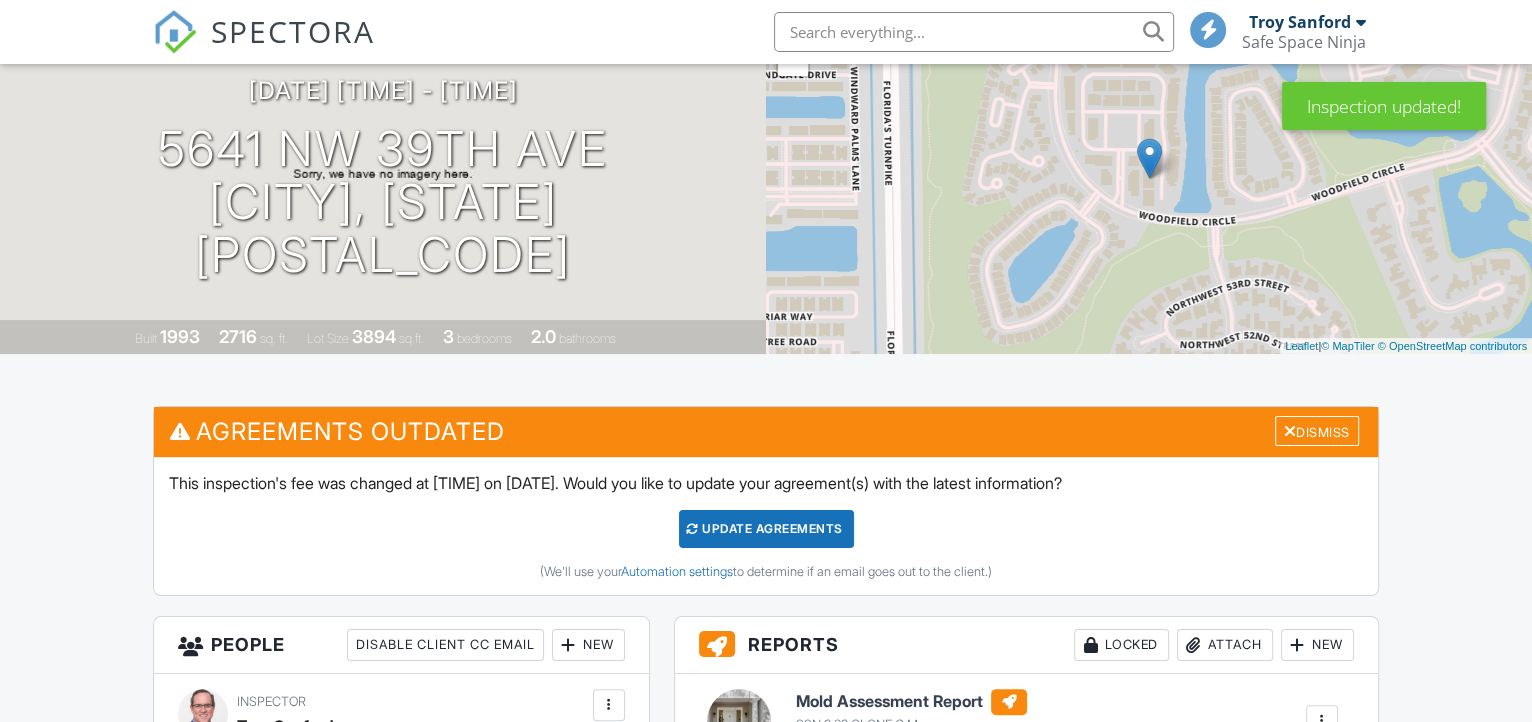 scroll, scrollTop: 436, scrollLeft: 0, axis: vertical 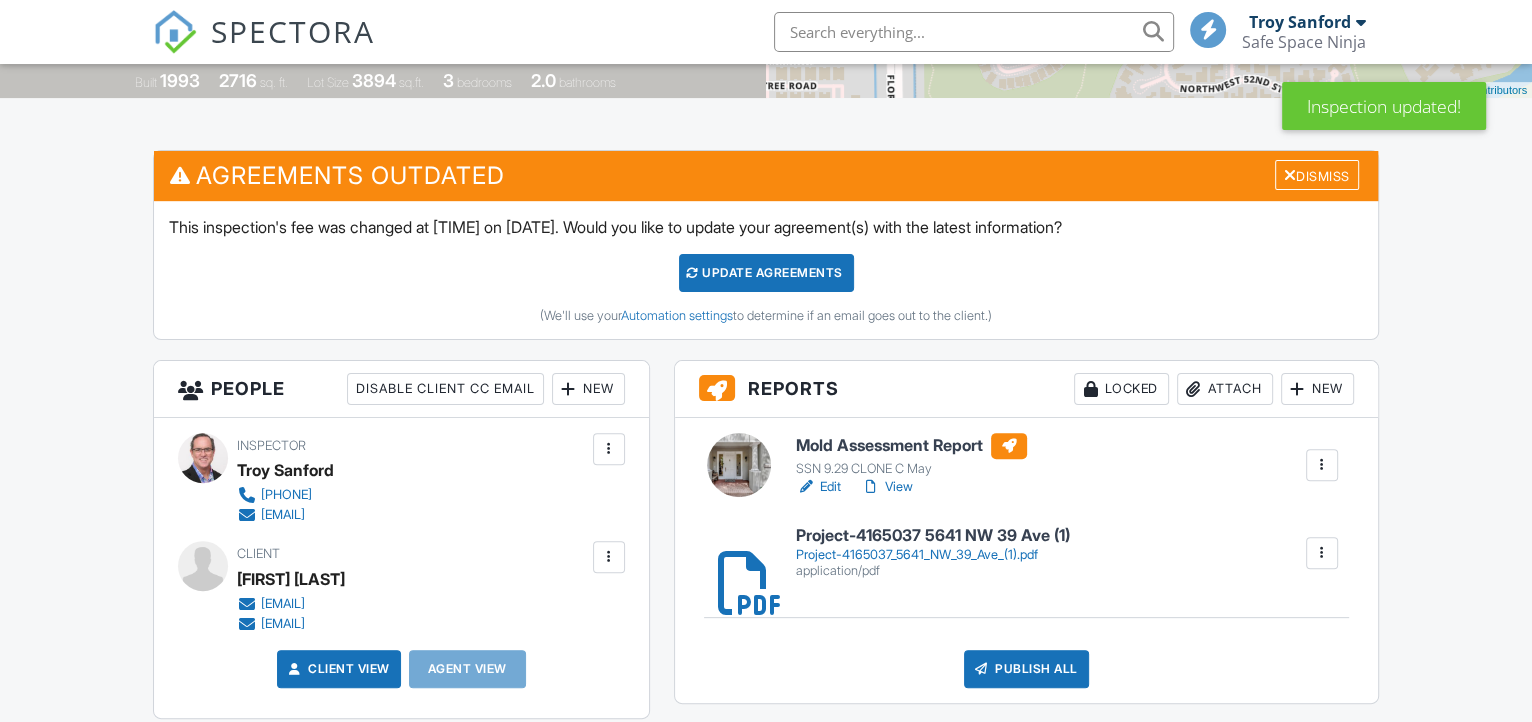 click on "Dismiss" at bounding box center (1317, 175) 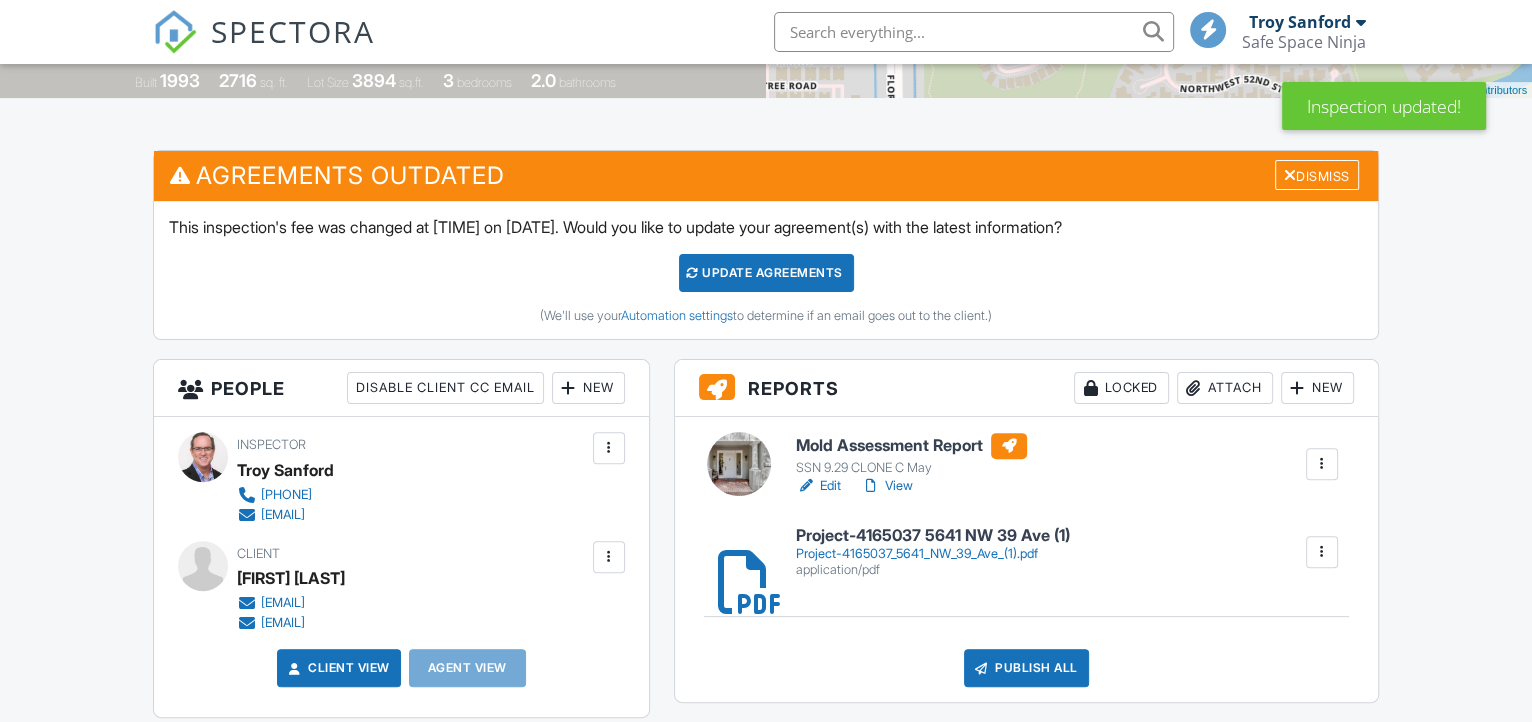 scroll, scrollTop: 474, scrollLeft: 0, axis: vertical 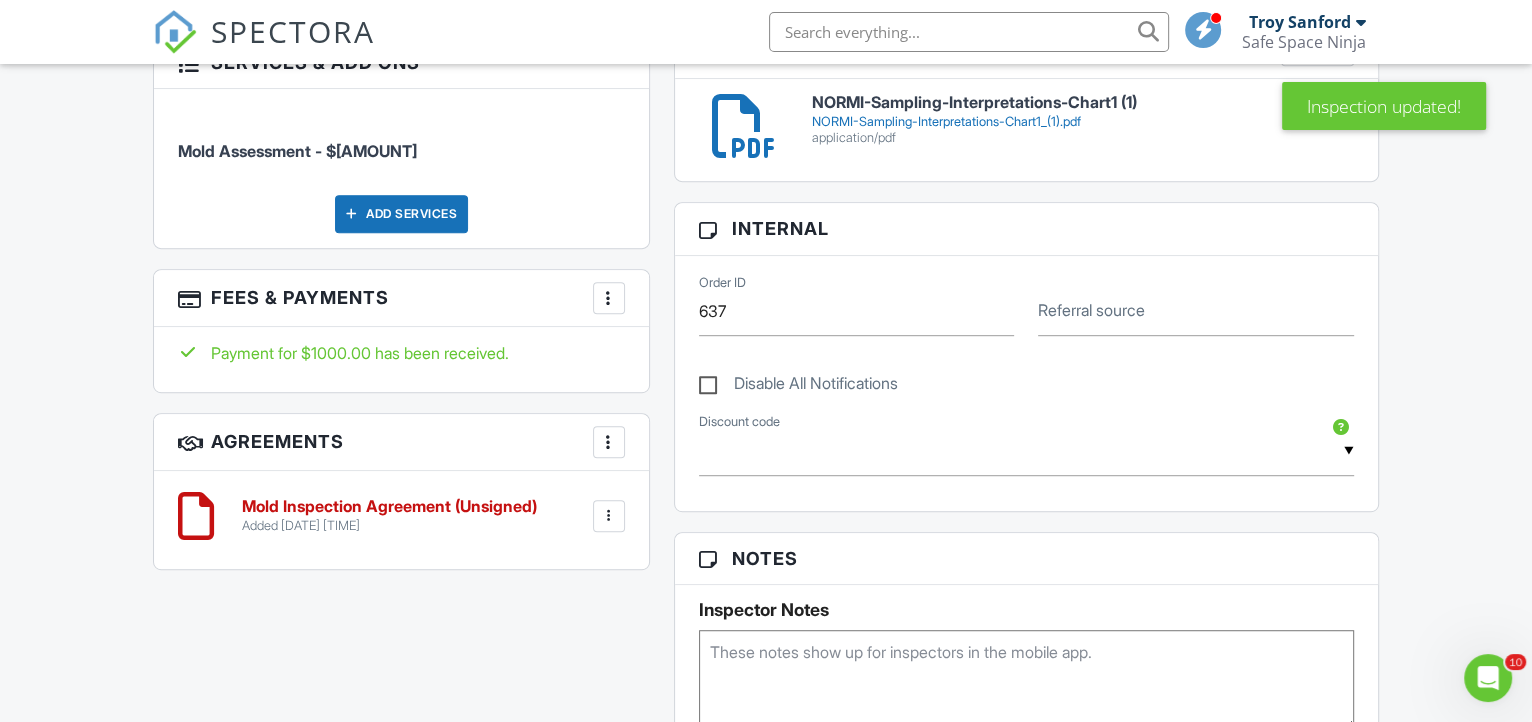 click at bounding box center (609, 516) 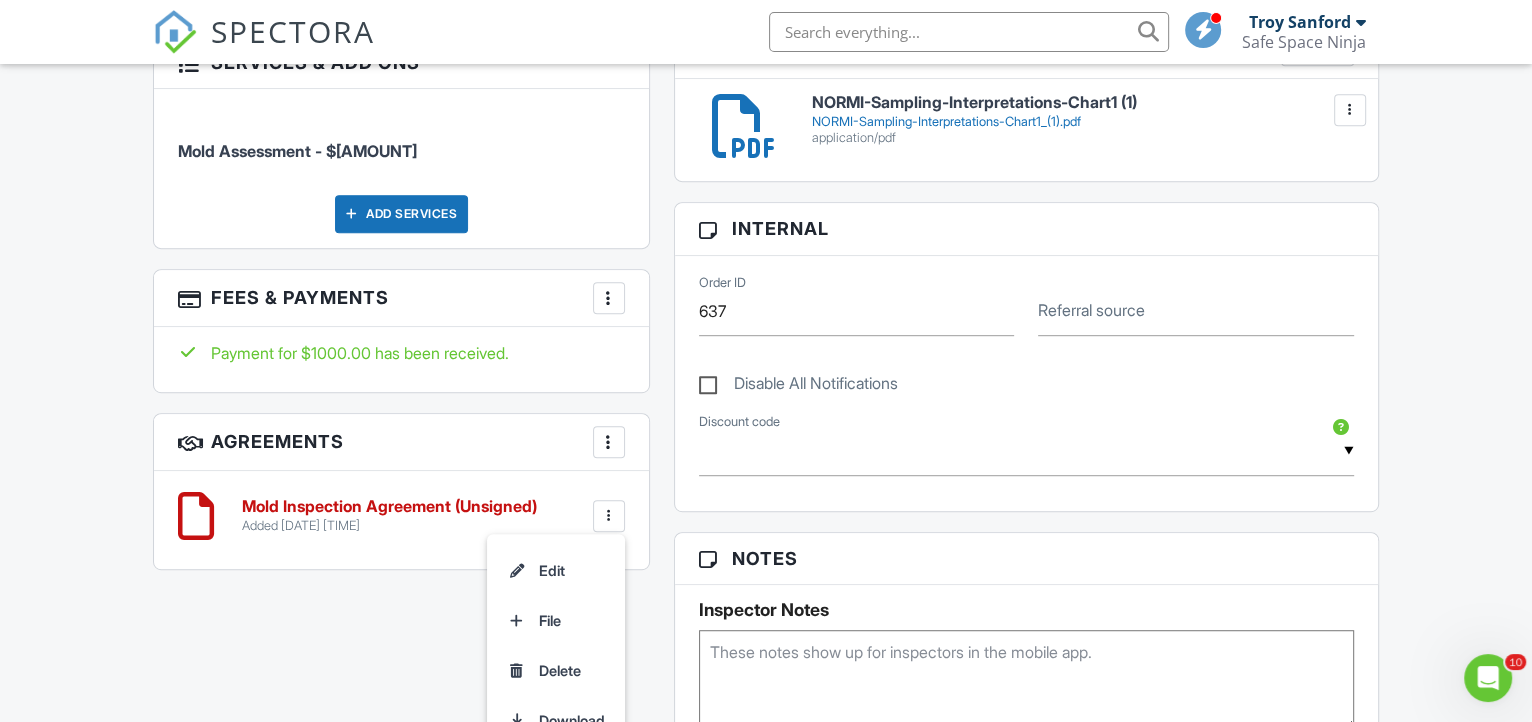 drag, startPoint x: 559, startPoint y: 691, endPoint x: 851, endPoint y: 68, distance: 688.0356 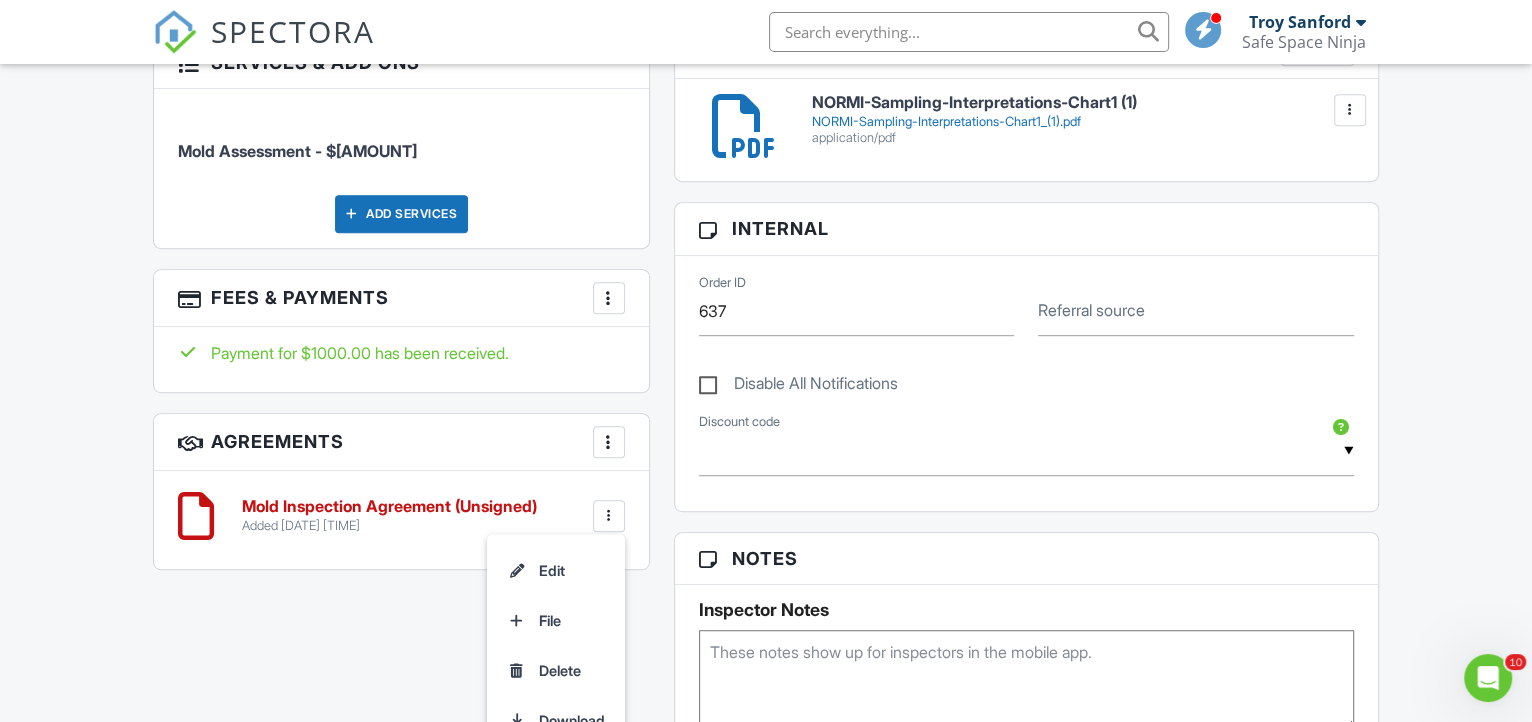 click on "Delete" at bounding box center (556, 671) 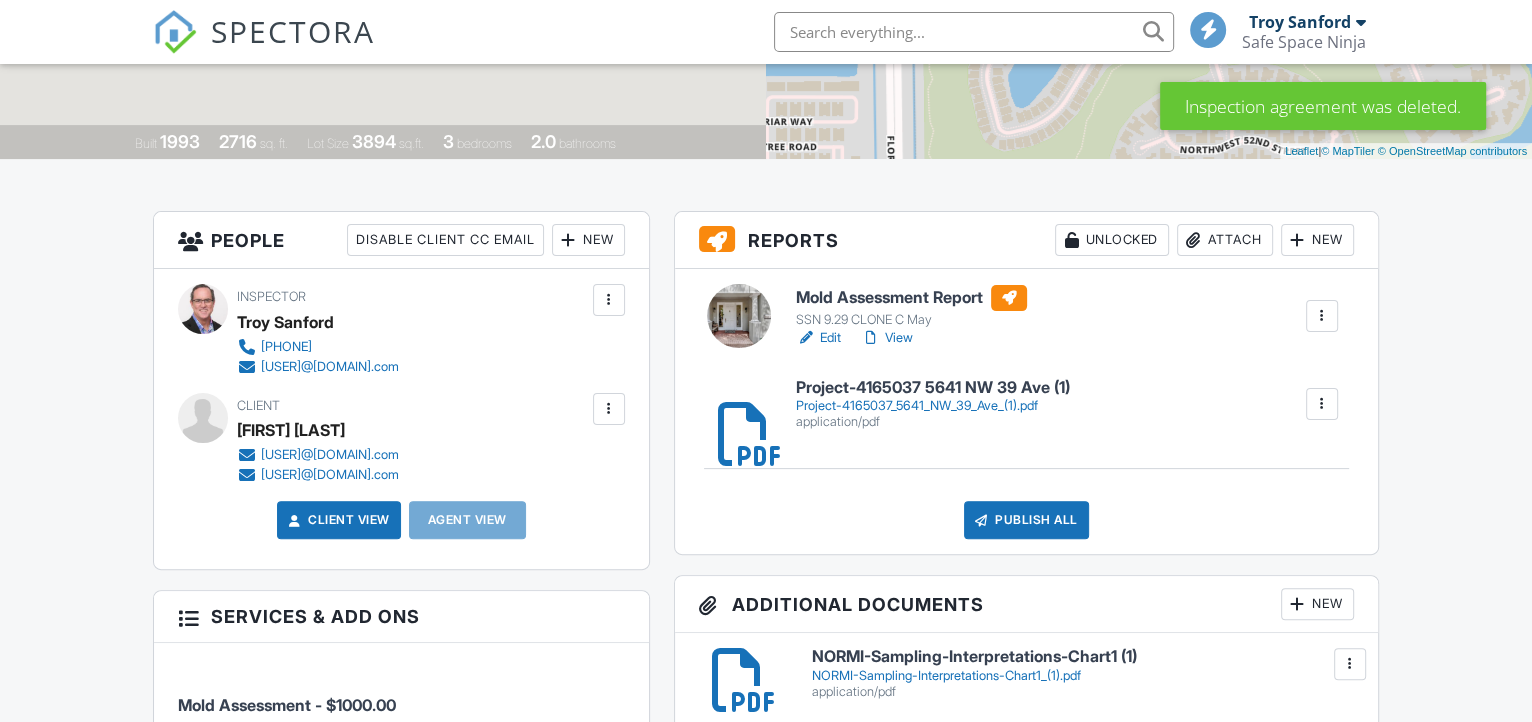 scroll, scrollTop: 454, scrollLeft: 0, axis: vertical 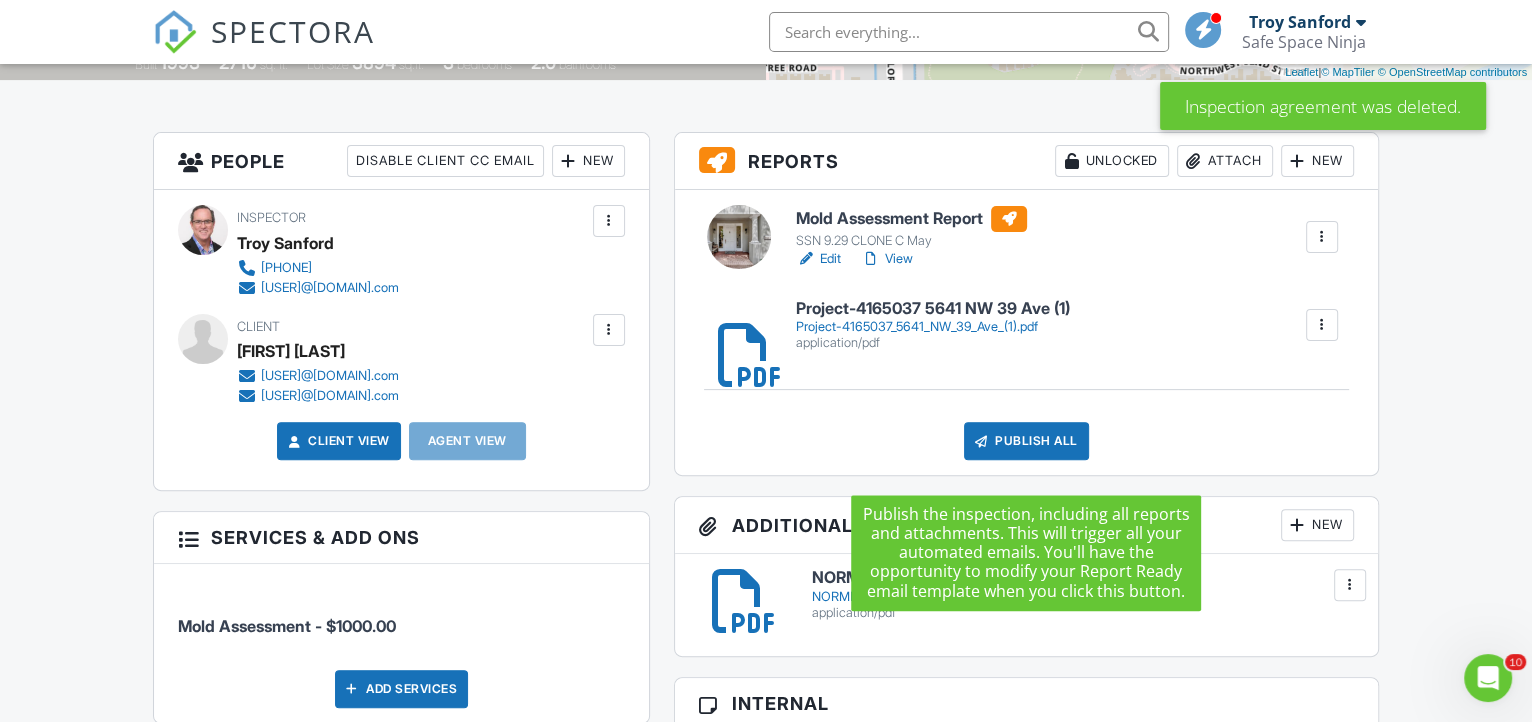 click on "Publish All" at bounding box center (1026, 441) 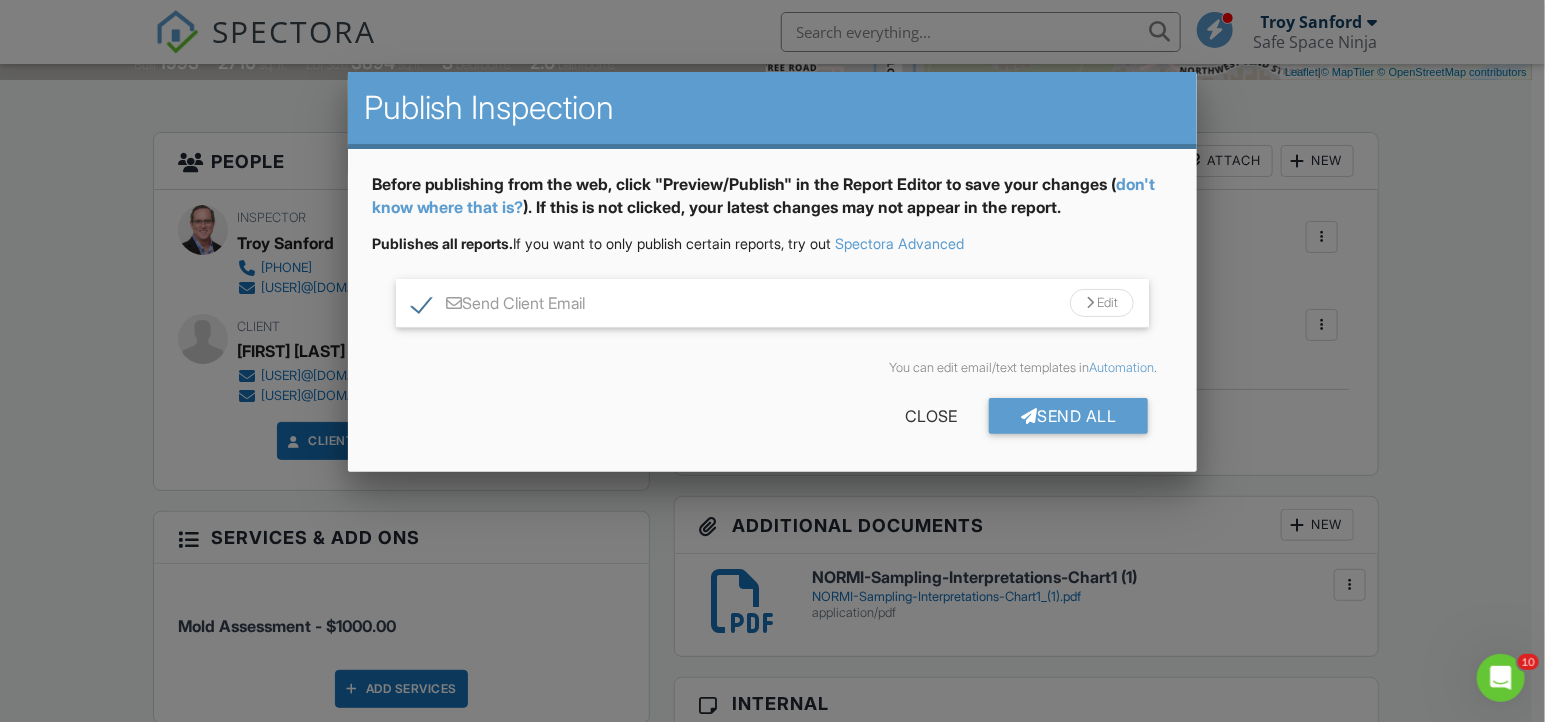 click on "Edit" at bounding box center [1102, 303] 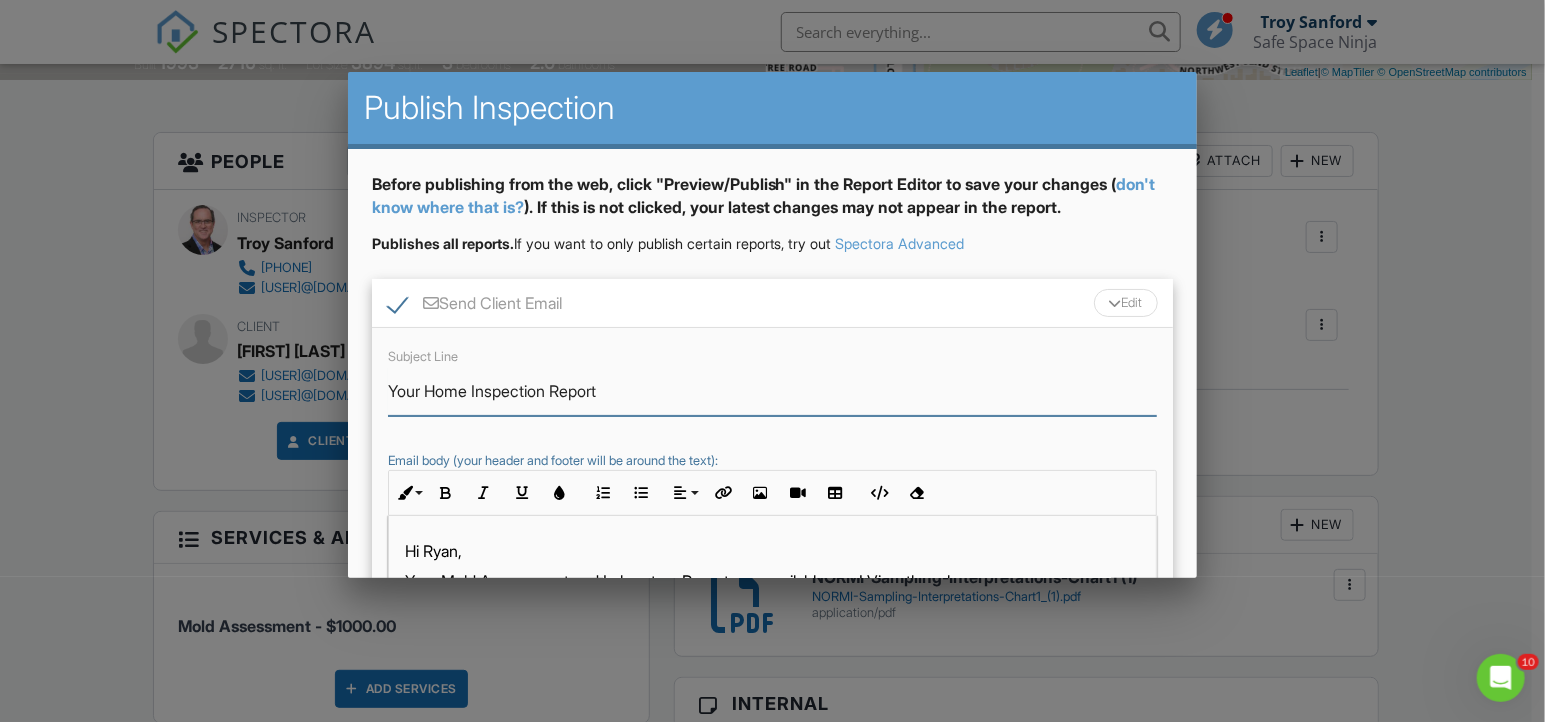 click on "Your Home Inspection Report" at bounding box center (773, 391) 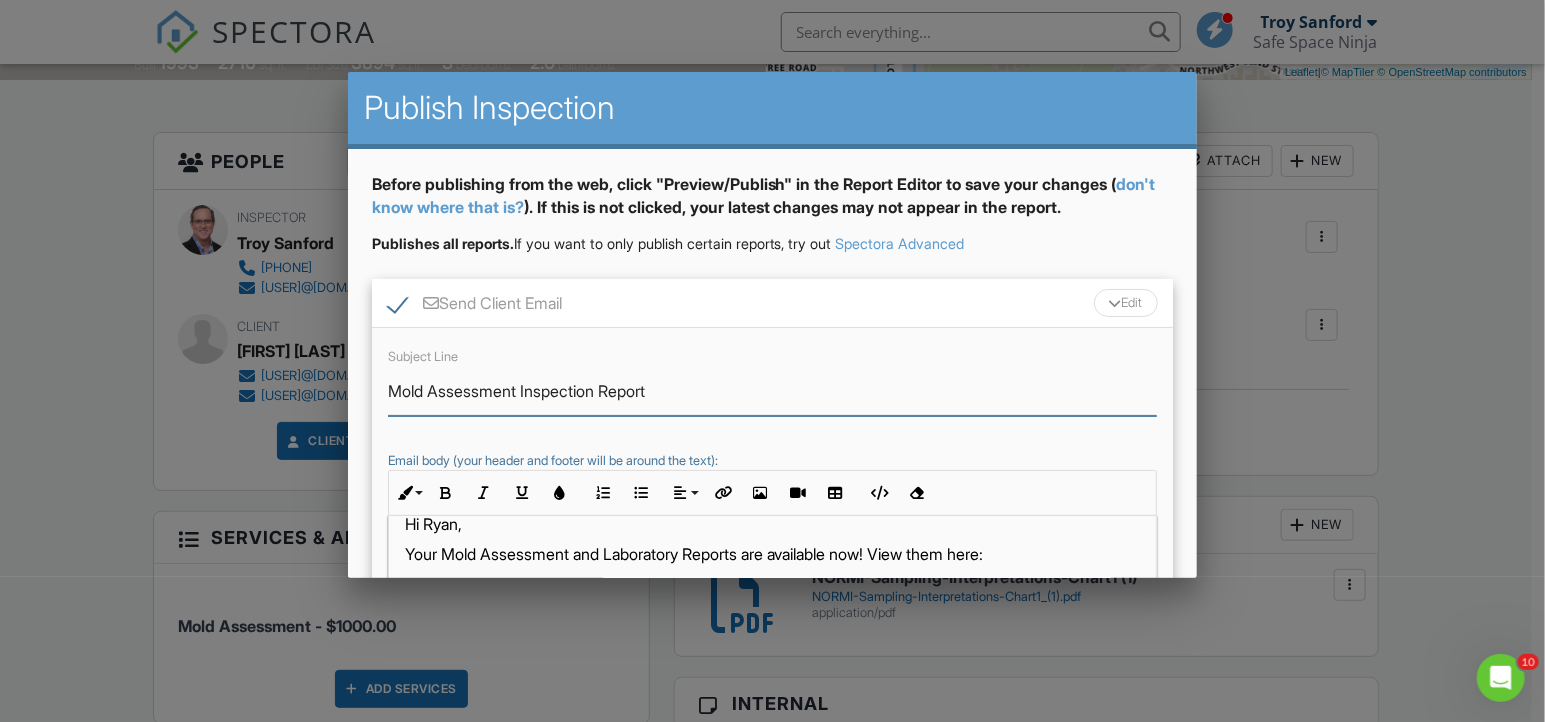 scroll, scrollTop: 0, scrollLeft: 0, axis: both 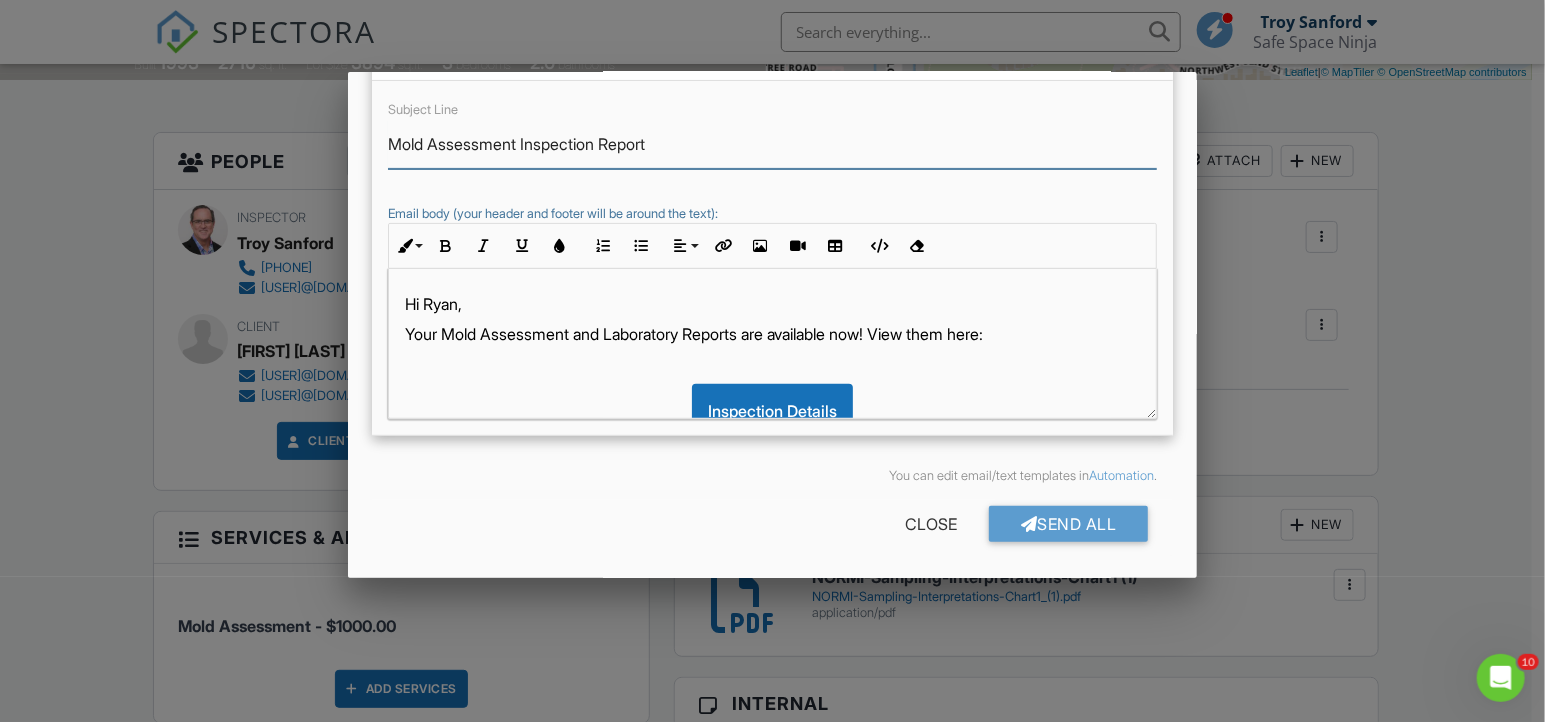 type on "Mold Assessment Inspection Report" 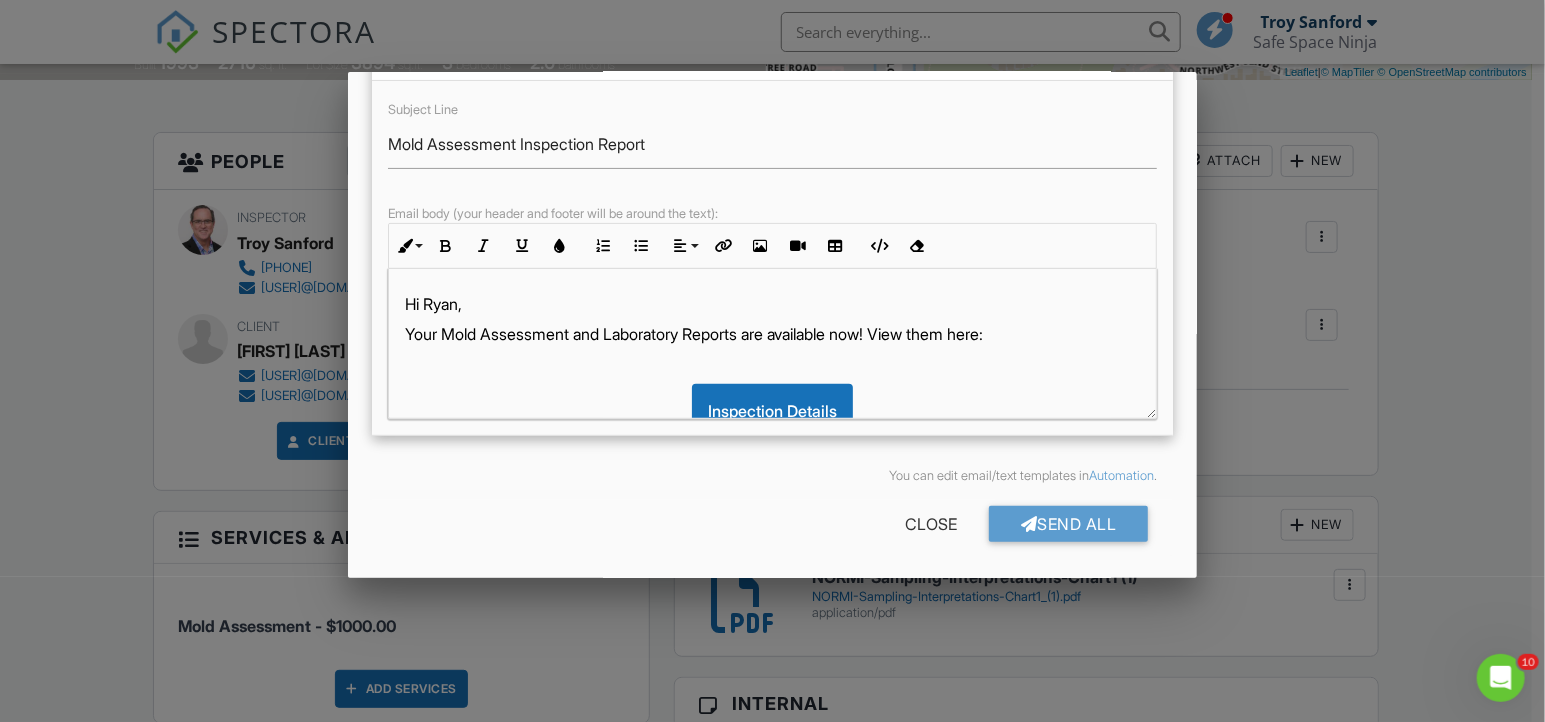 click on "Your Mold Assessment and Laboratory Reports are available now! View them here:" at bounding box center [773, 334] 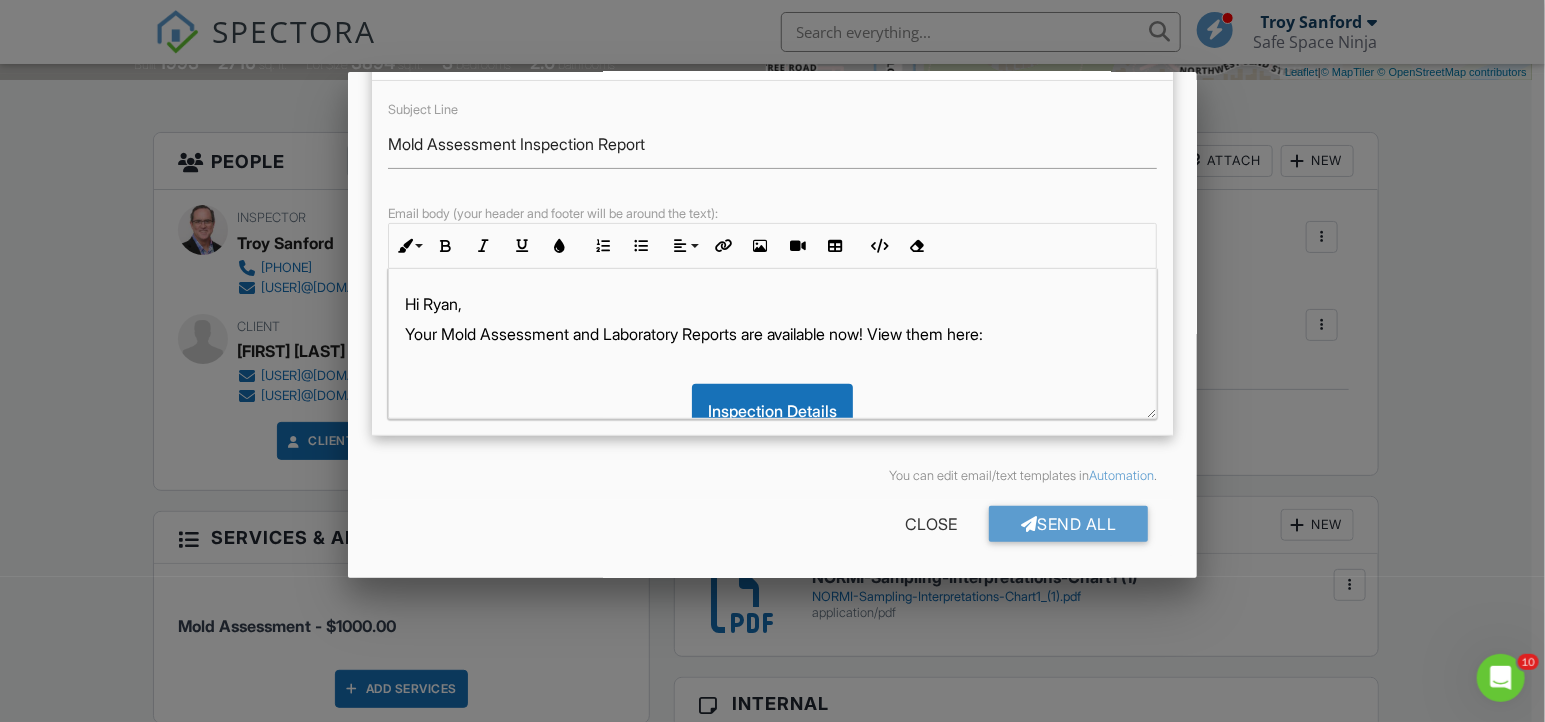 type 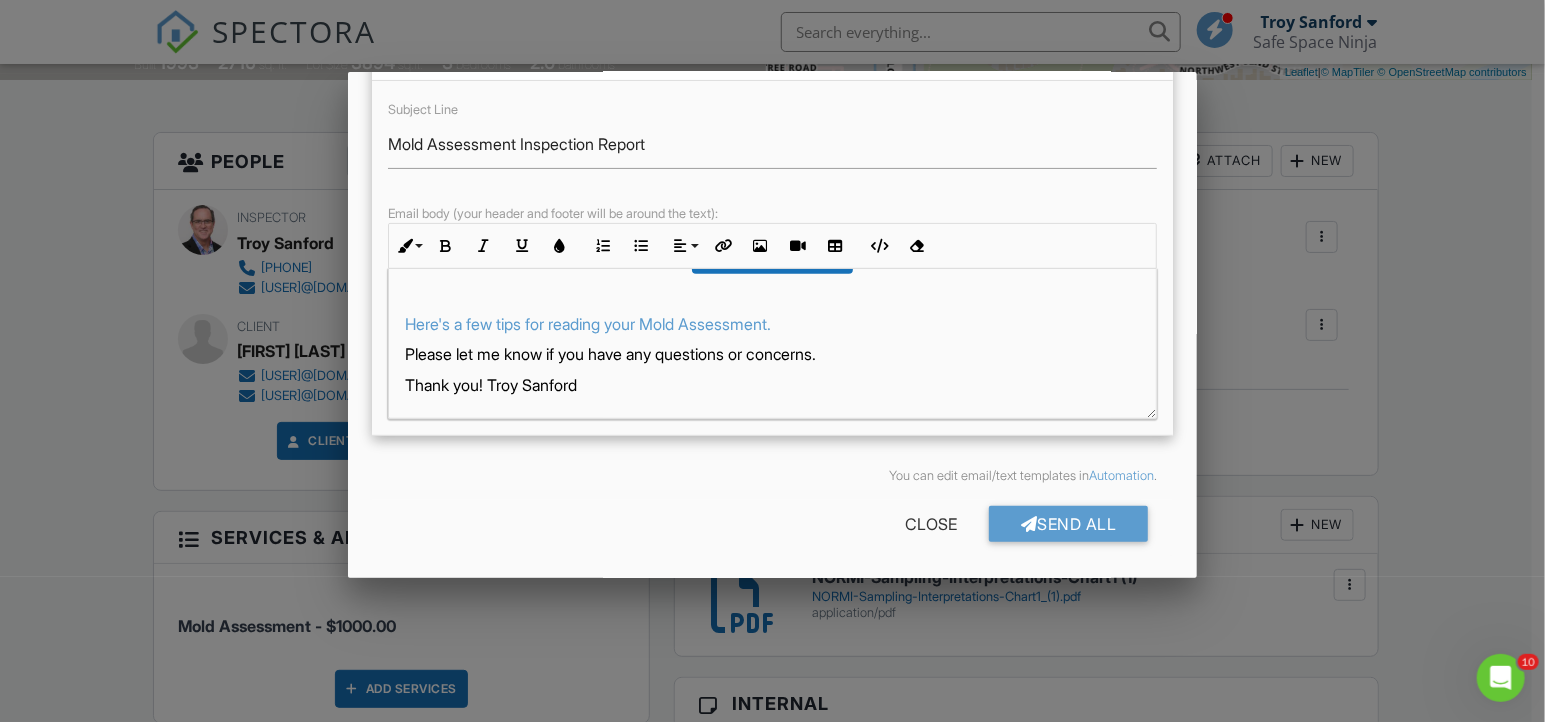 scroll, scrollTop: 166, scrollLeft: 0, axis: vertical 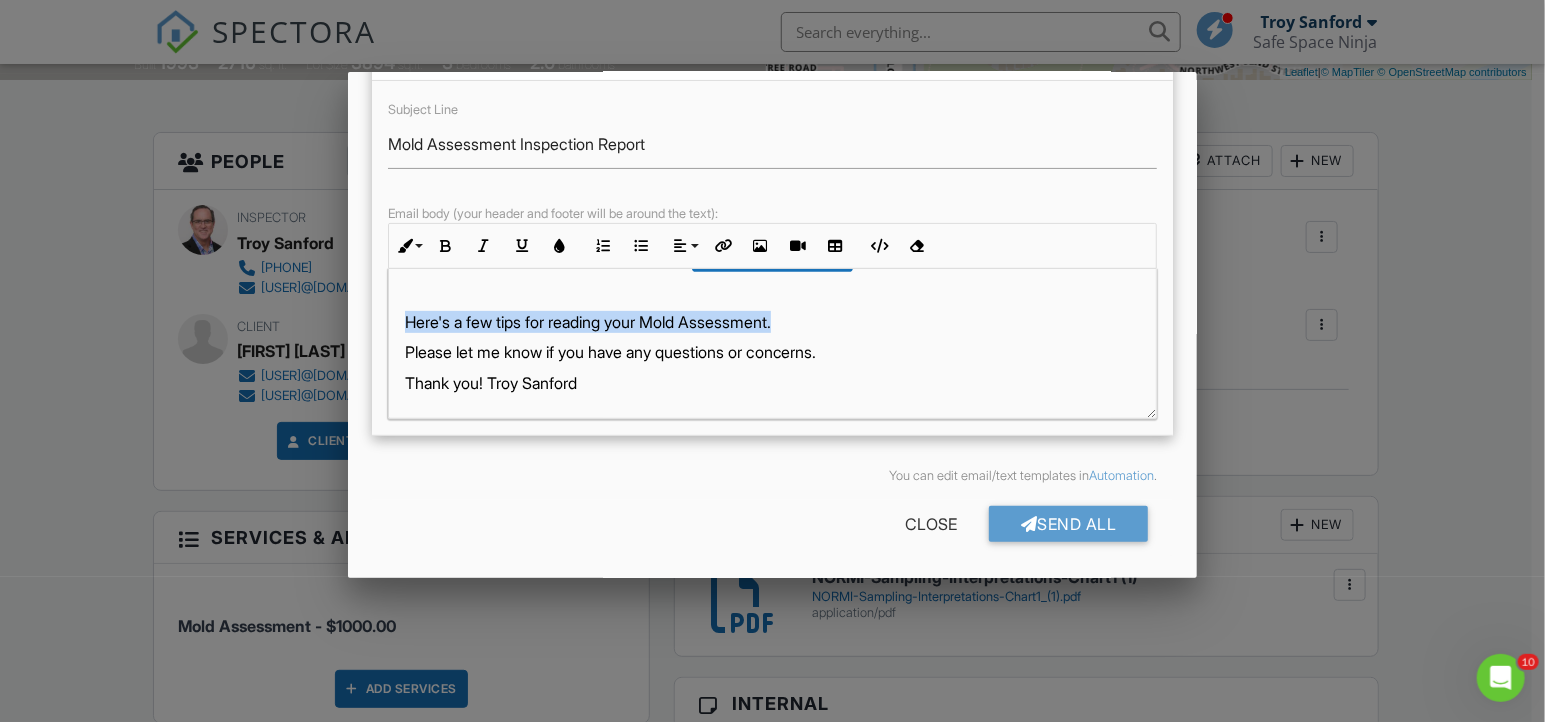 drag, startPoint x: 826, startPoint y: 325, endPoint x: 378, endPoint y: 310, distance: 448.25104 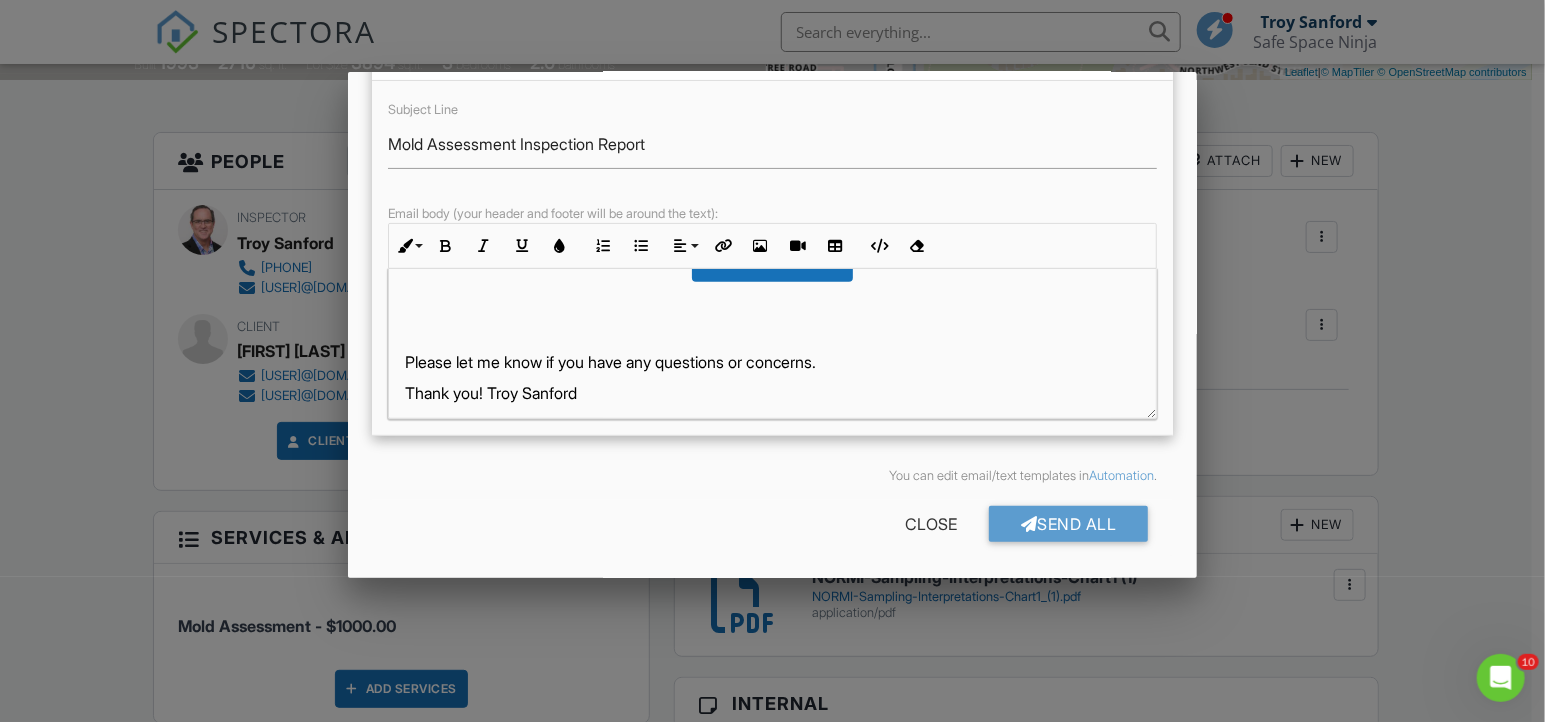 scroll, scrollTop: 166, scrollLeft: 0, axis: vertical 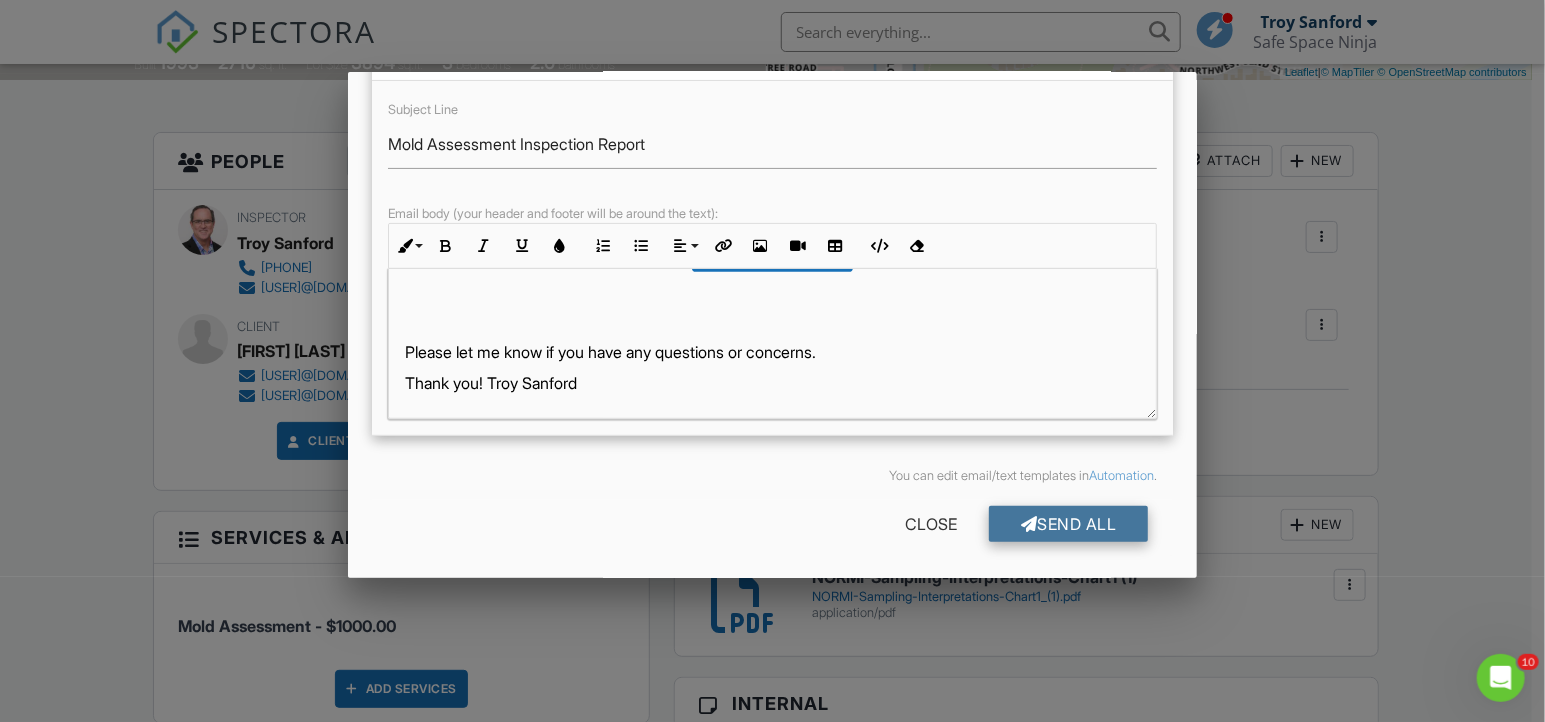 click on "Send All" at bounding box center (1069, 524) 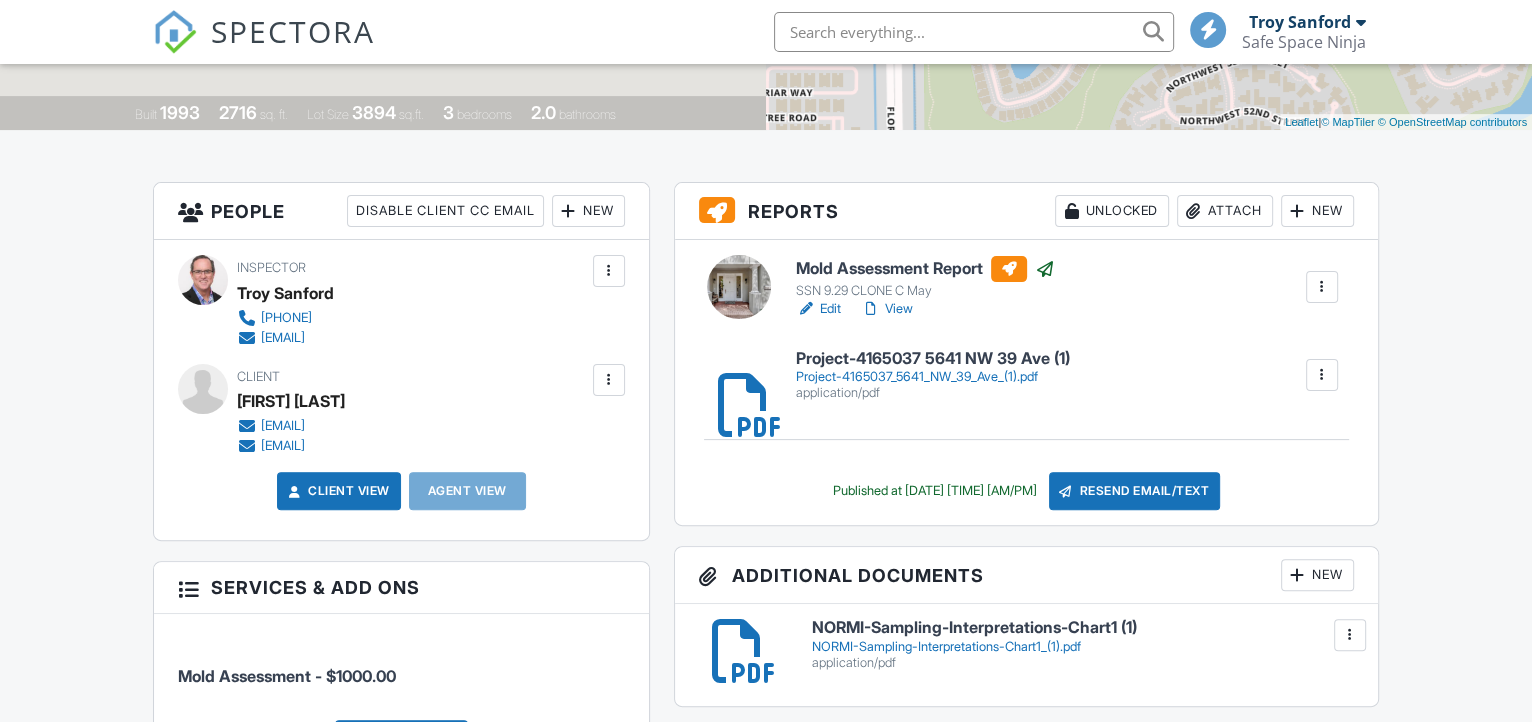 scroll, scrollTop: 404, scrollLeft: 0, axis: vertical 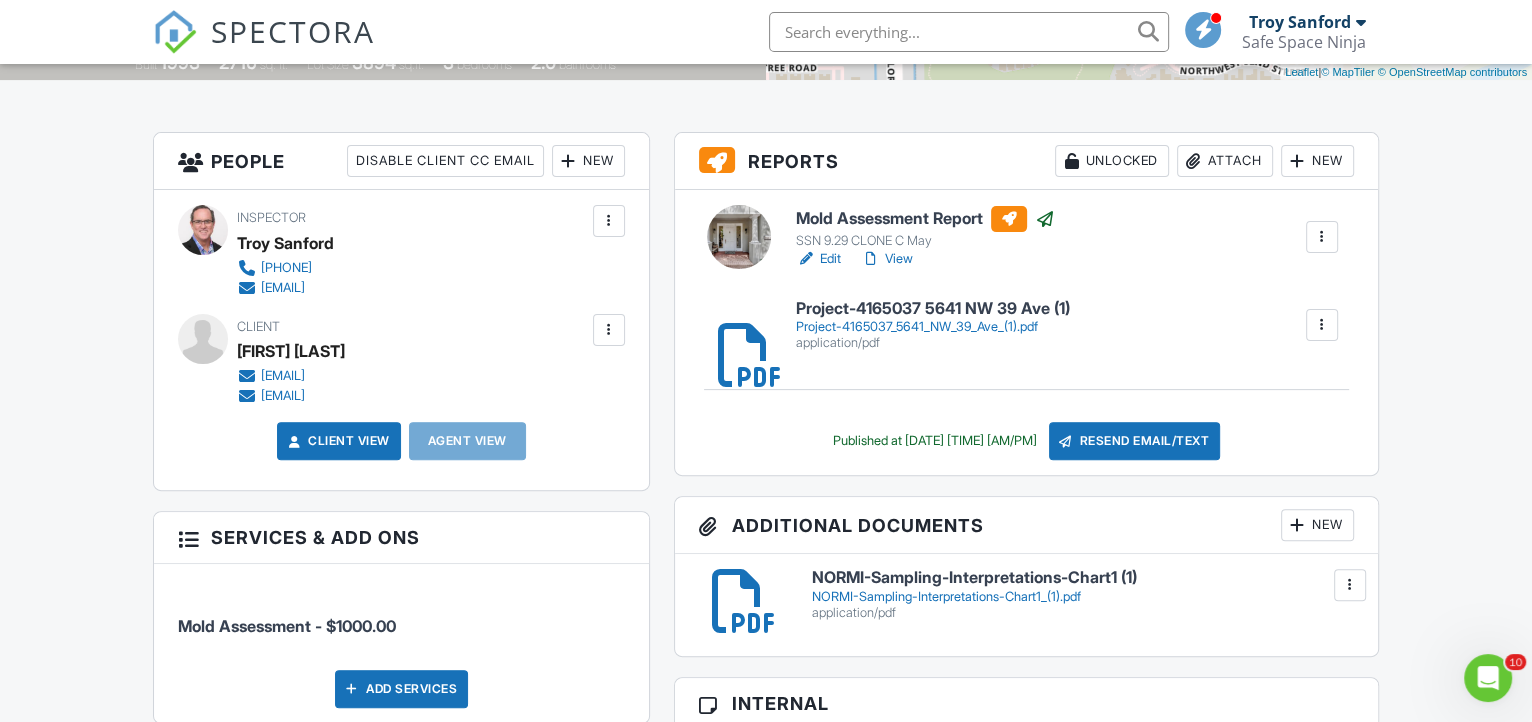 click on "[EMAIL]" at bounding box center (283, 376) 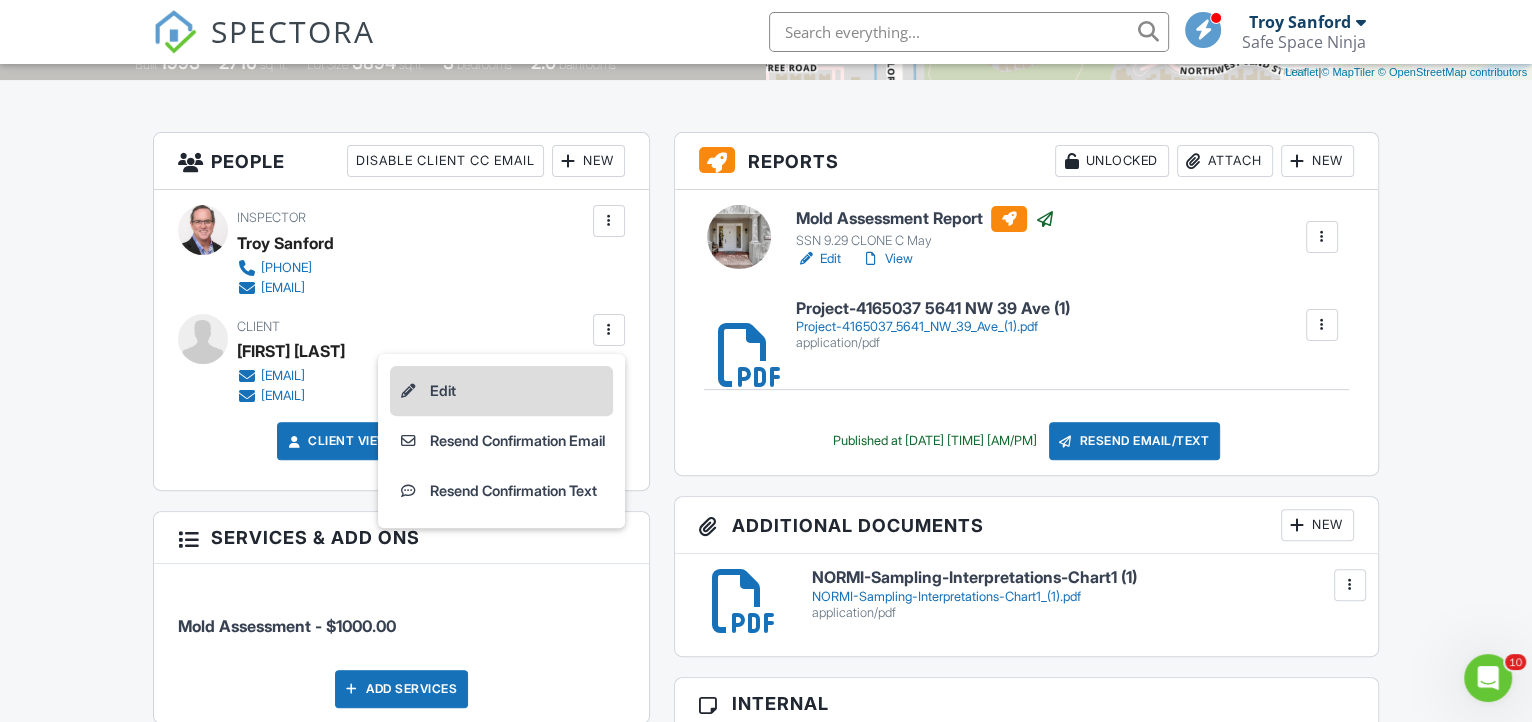 click on "Edit" at bounding box center (501, 391) 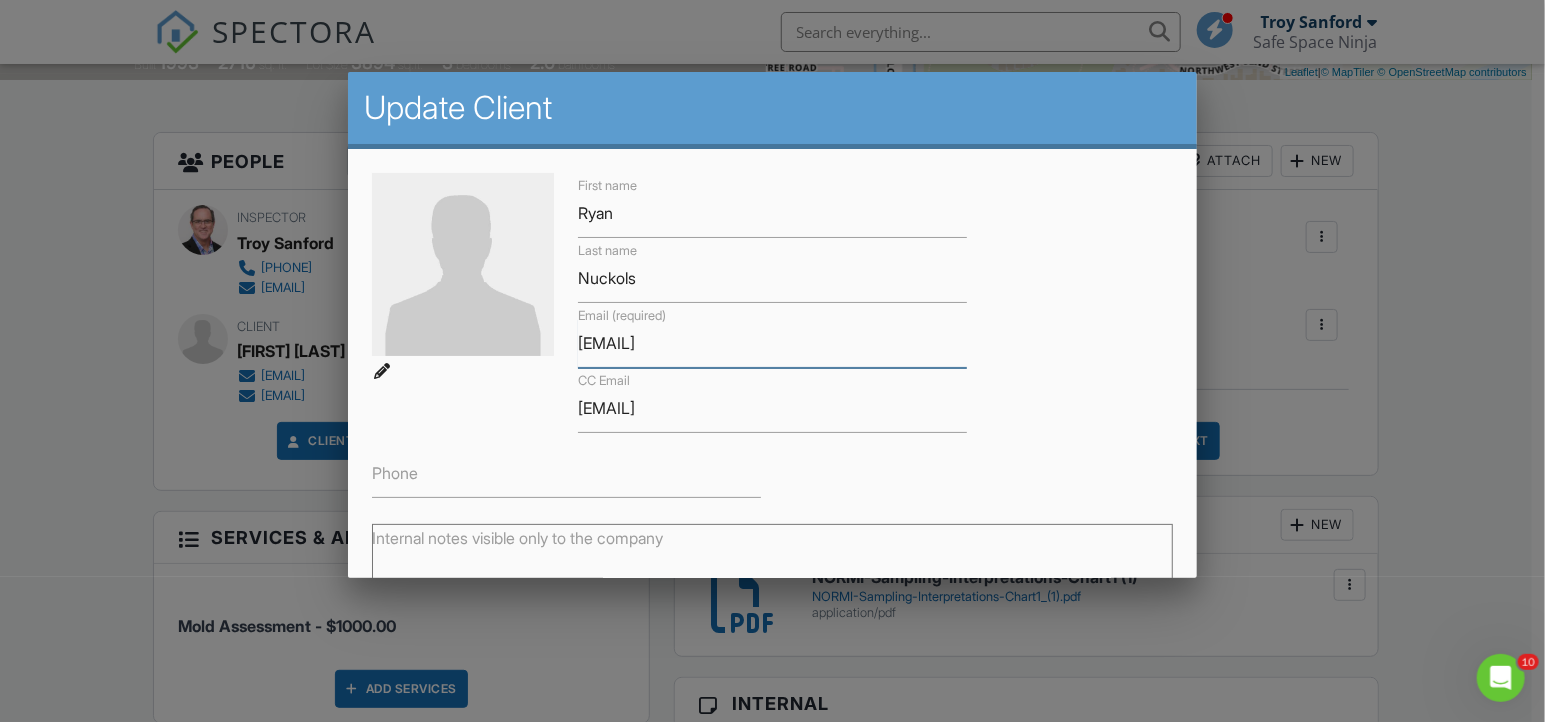 drag, startPoint x: 894, startPoint y: 345, endPoint x: 539, endPoint y: 346, distance: 355.0014 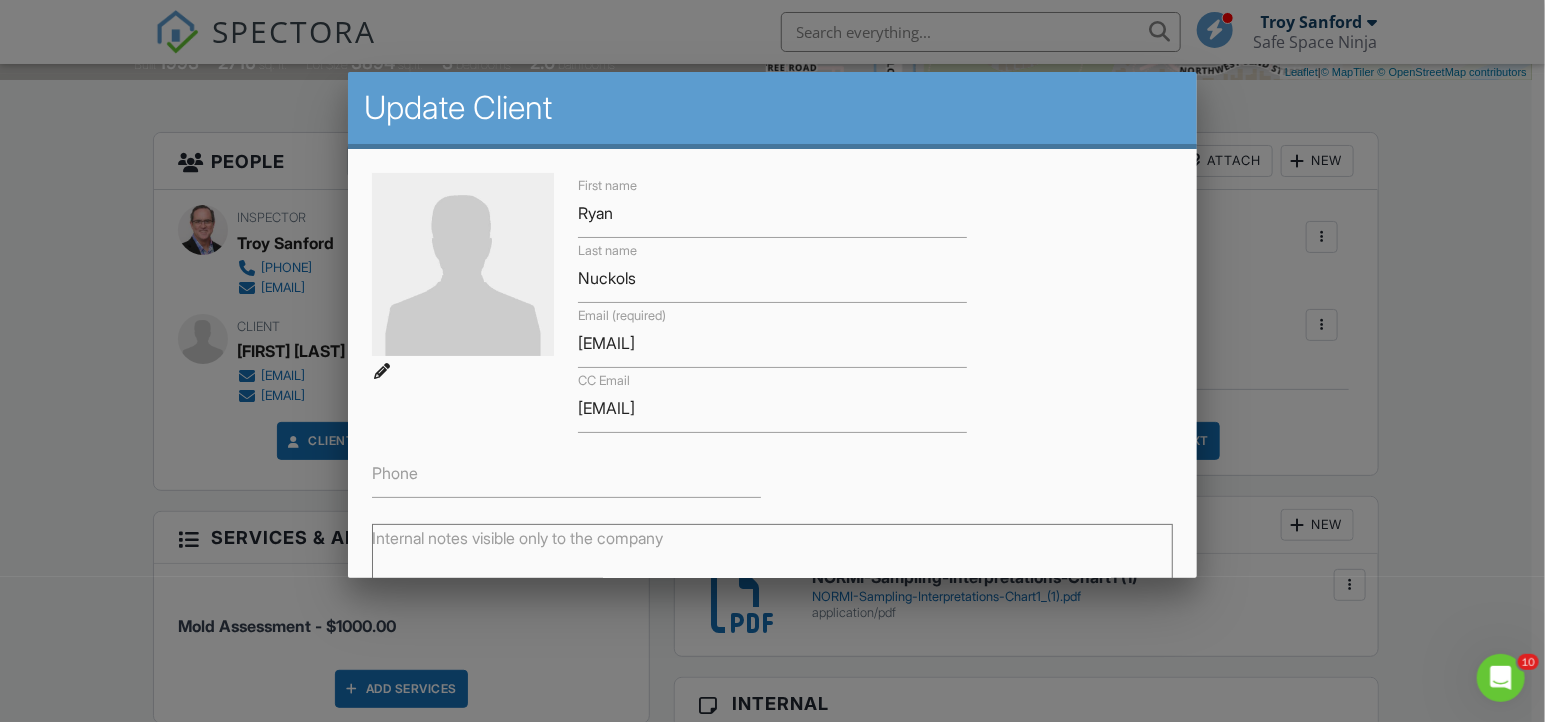click at bounding box center [772, 351] 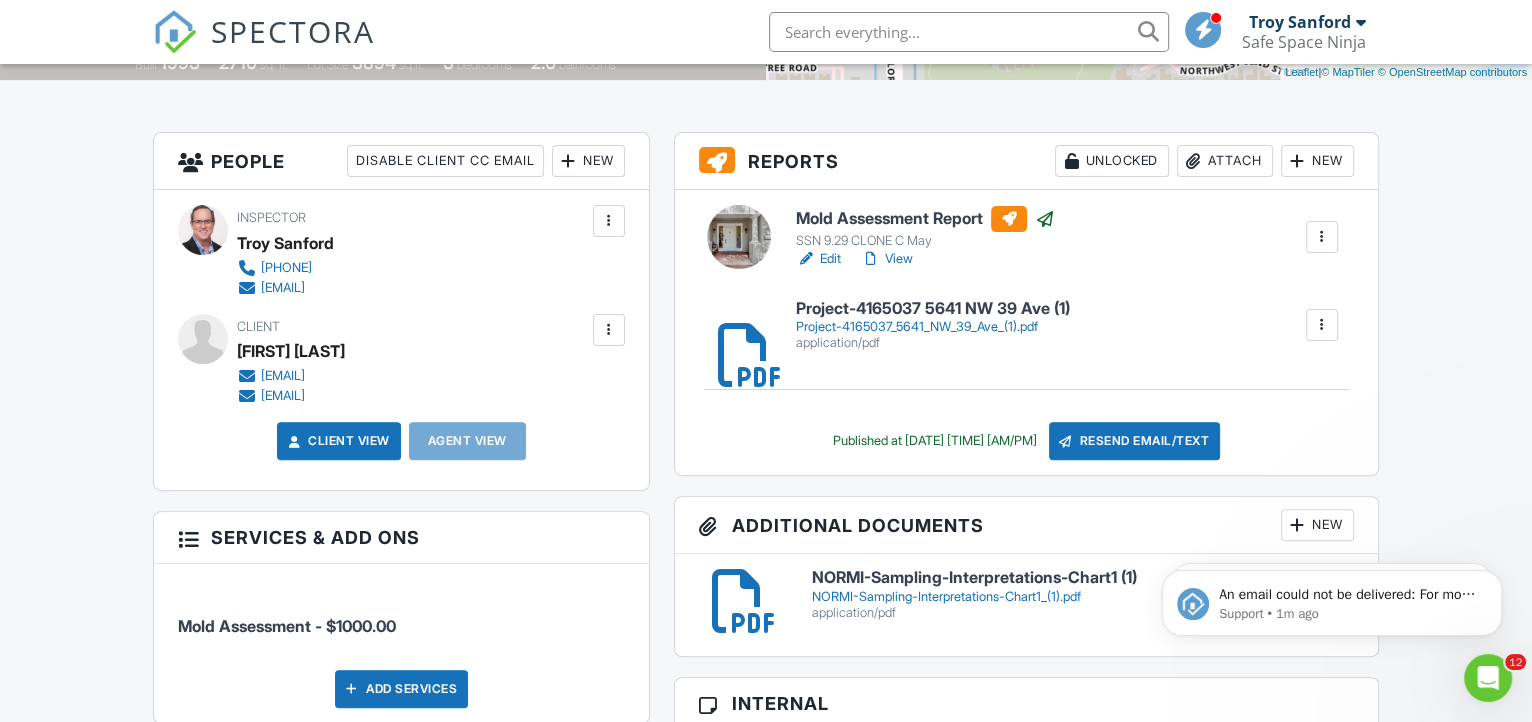 scroll, scrollTop: 0, scrollLeft: 0, axis: both 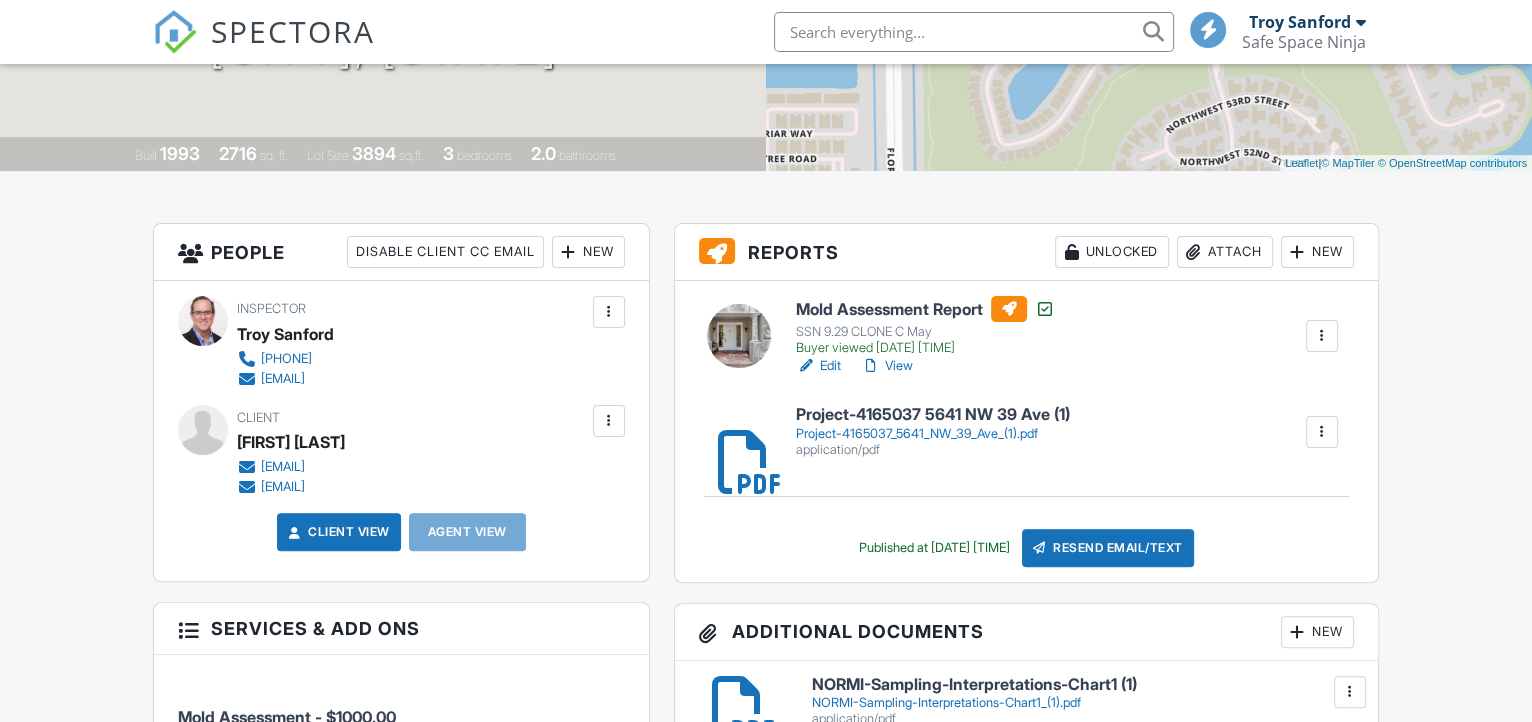 click at bounding box center (609, 421) 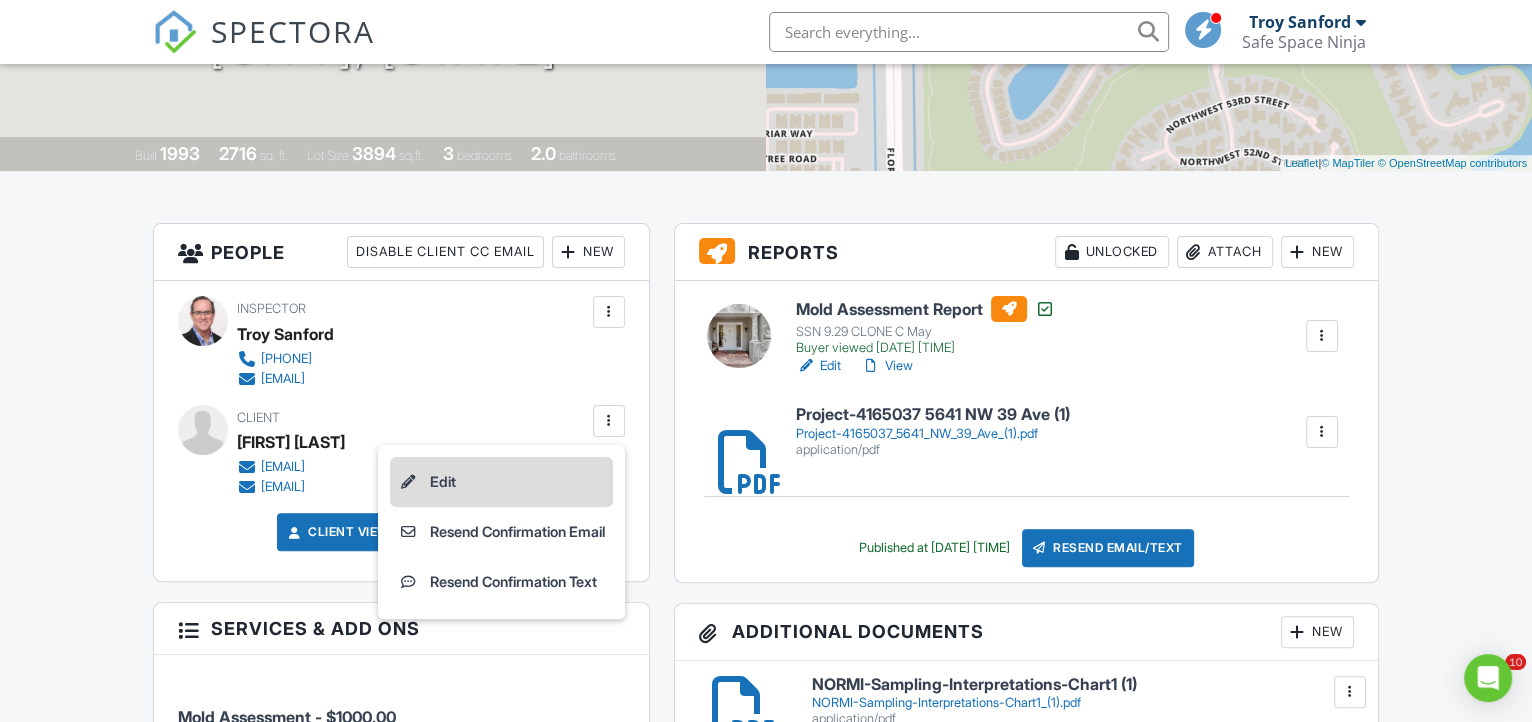 click on "Edit" at bounding box center (501, 482) 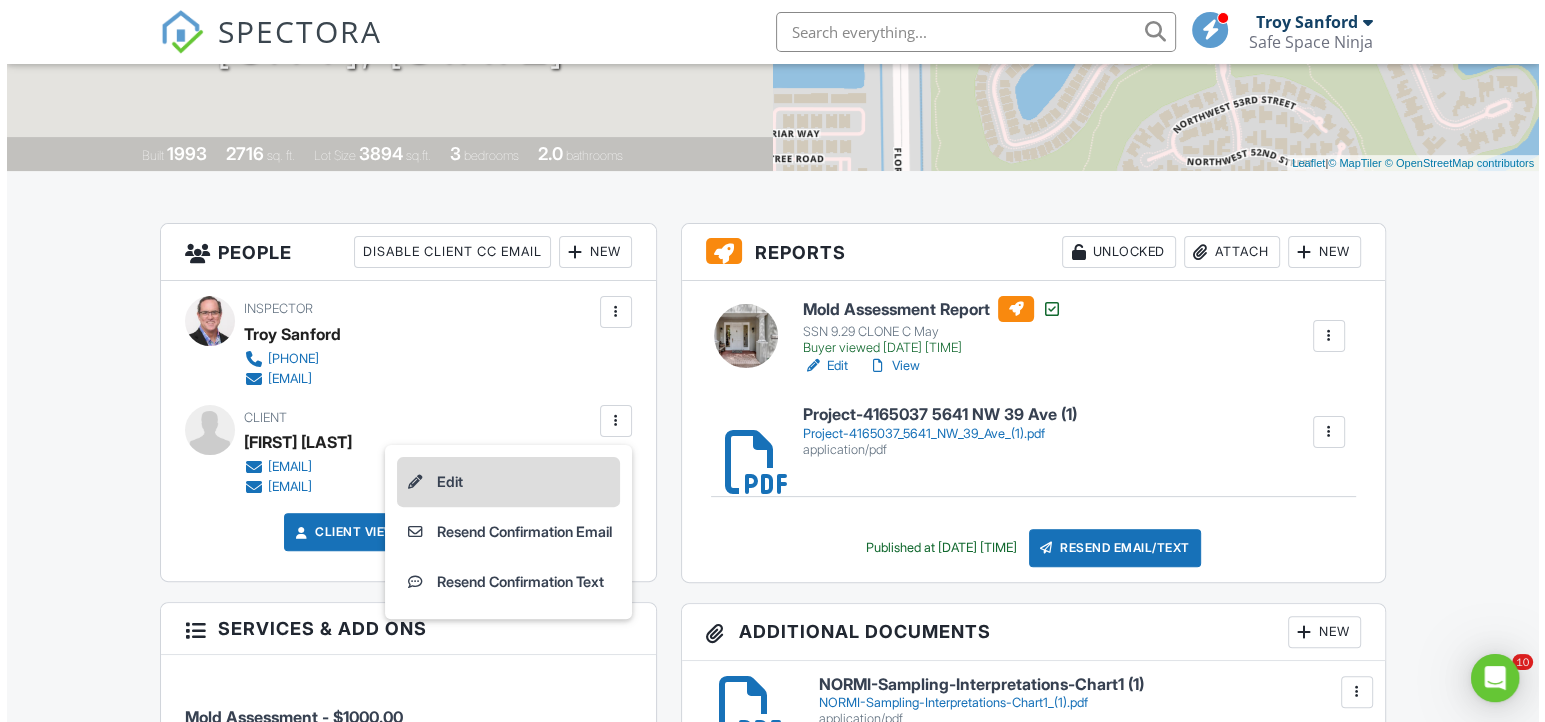 scroll, scrollTop: 0, scrollLeft: 0, axis: both 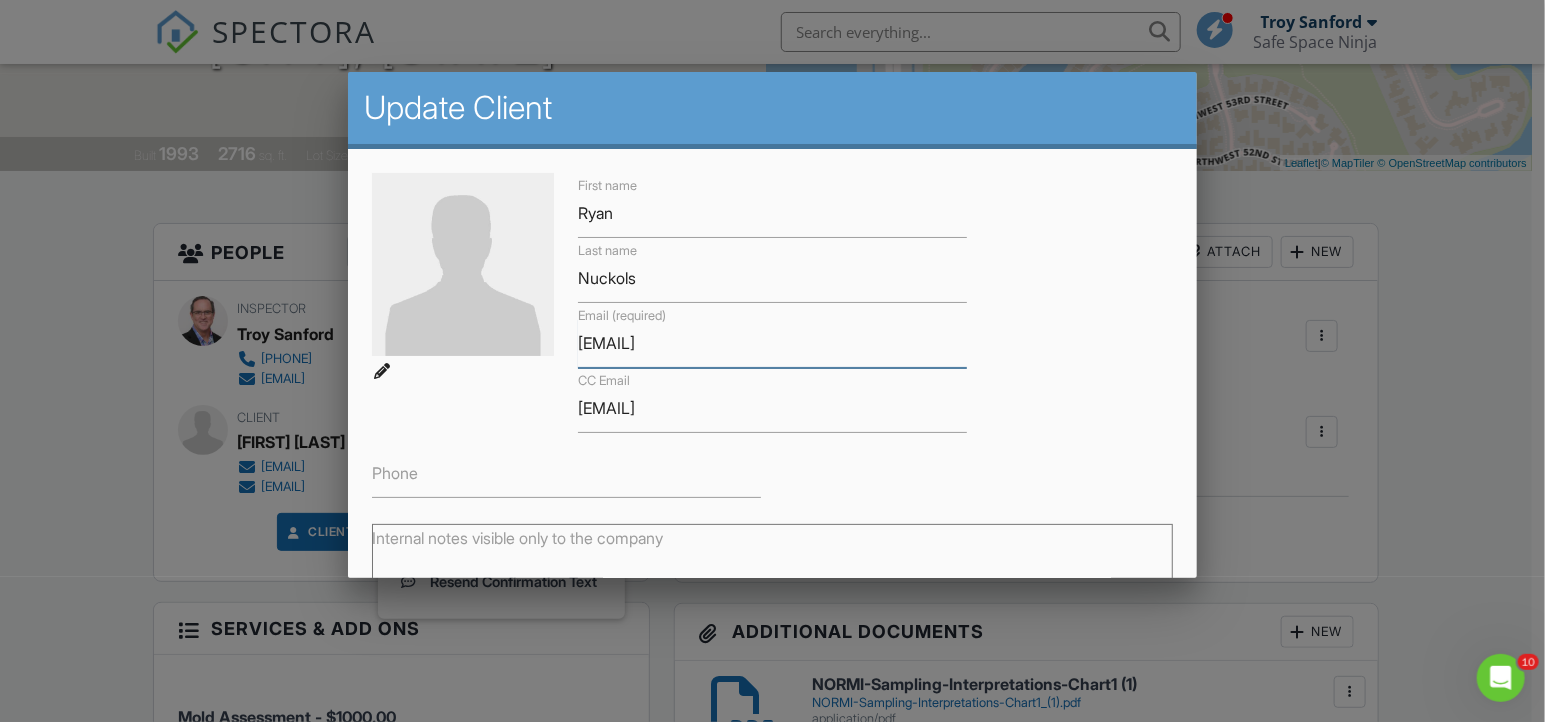 click on "[EMAIL]" at bounding box center (772, 343) 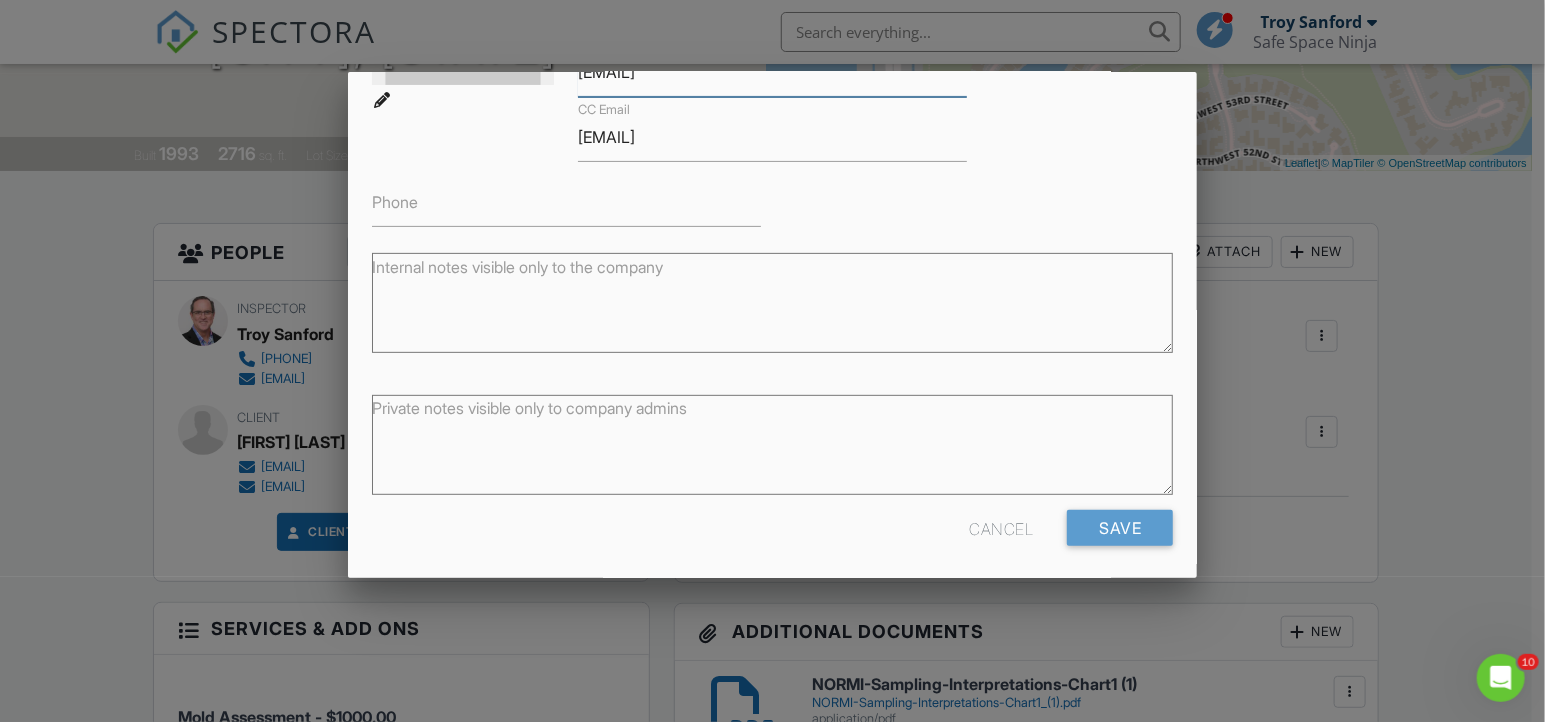 scroll, scrollTop: 279, scrollLeft: 0, axis: vertical 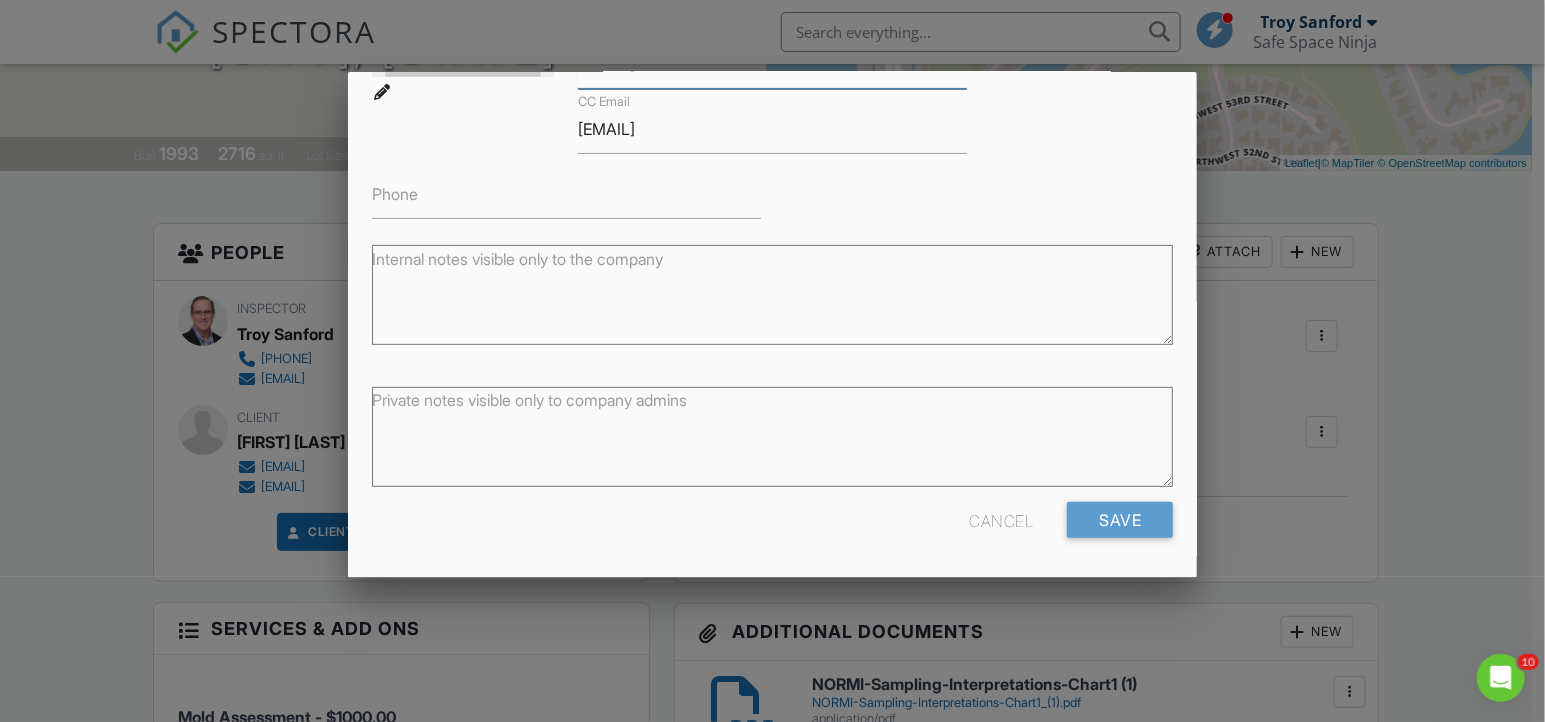 type on "[EMAIL]" 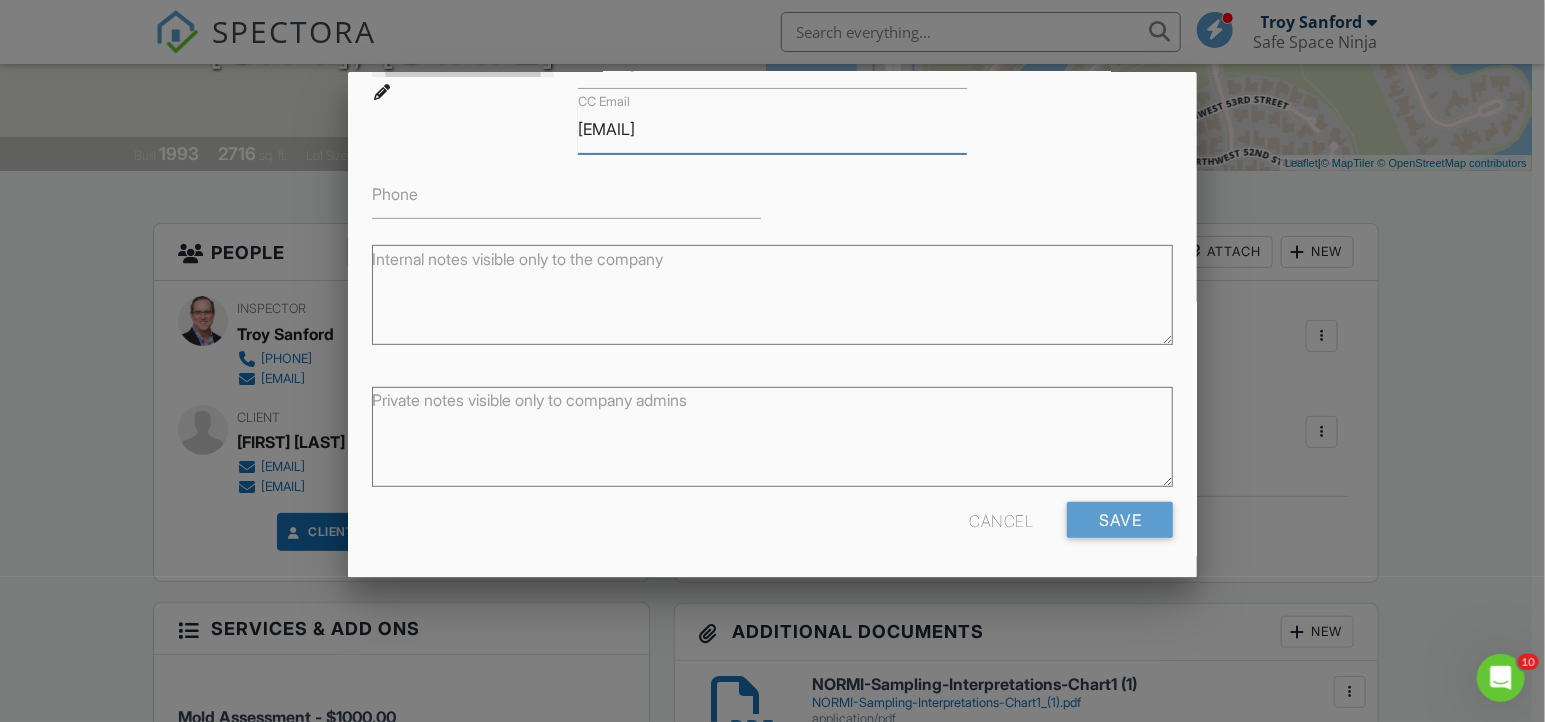 drag, startPoint x: 741, startPoint y: 128, endPoint x: 485, endPoint y: 106, distance: 256.94357 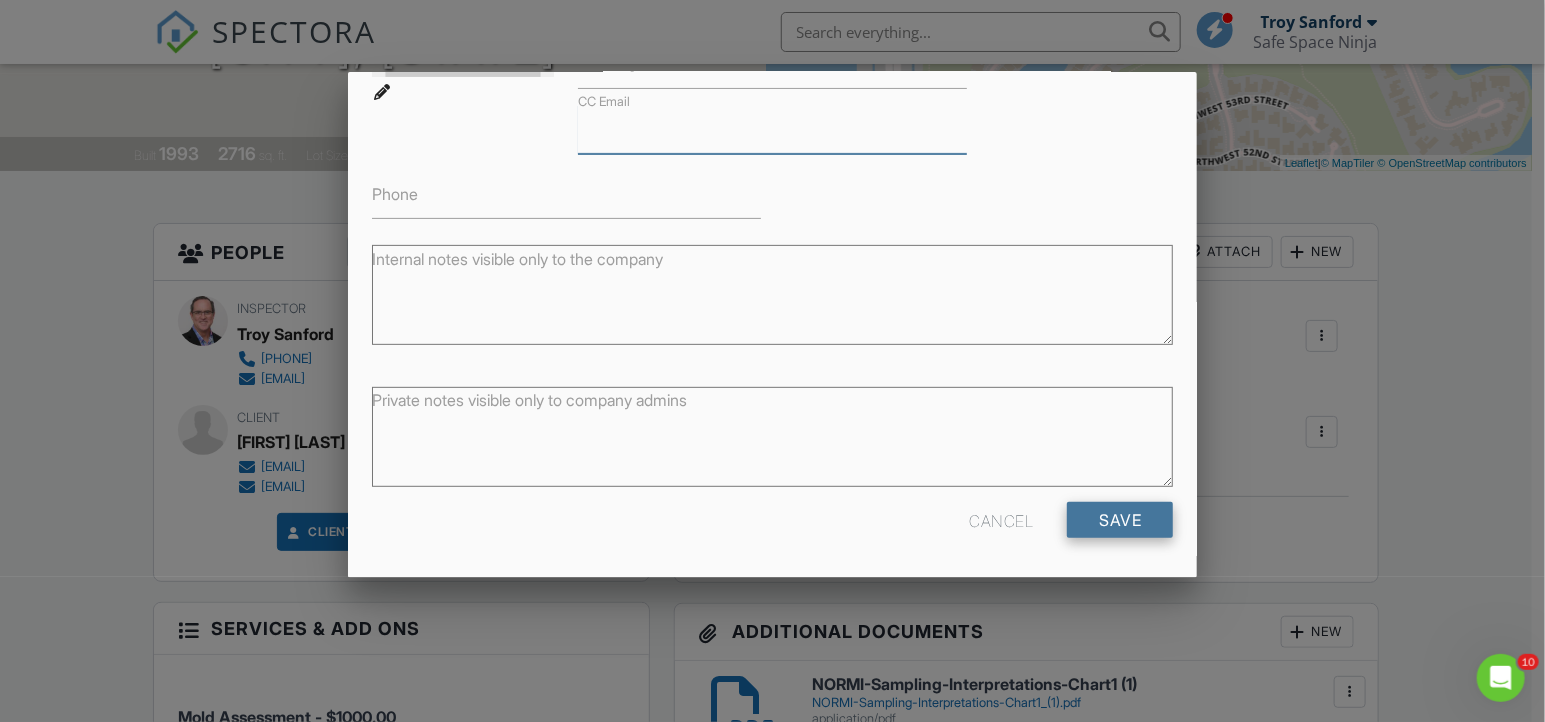 type 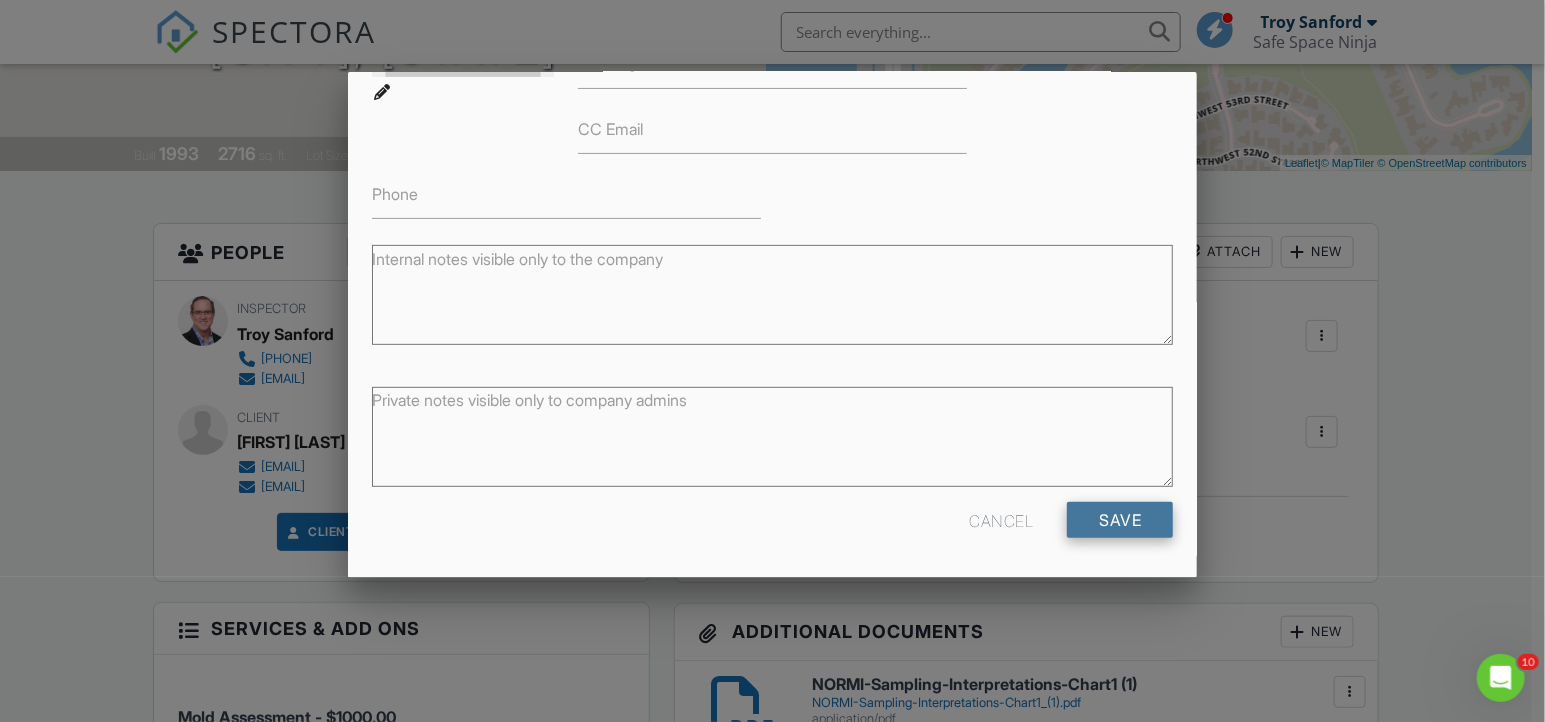 click on "Save" at bounding box center [1120, 520] 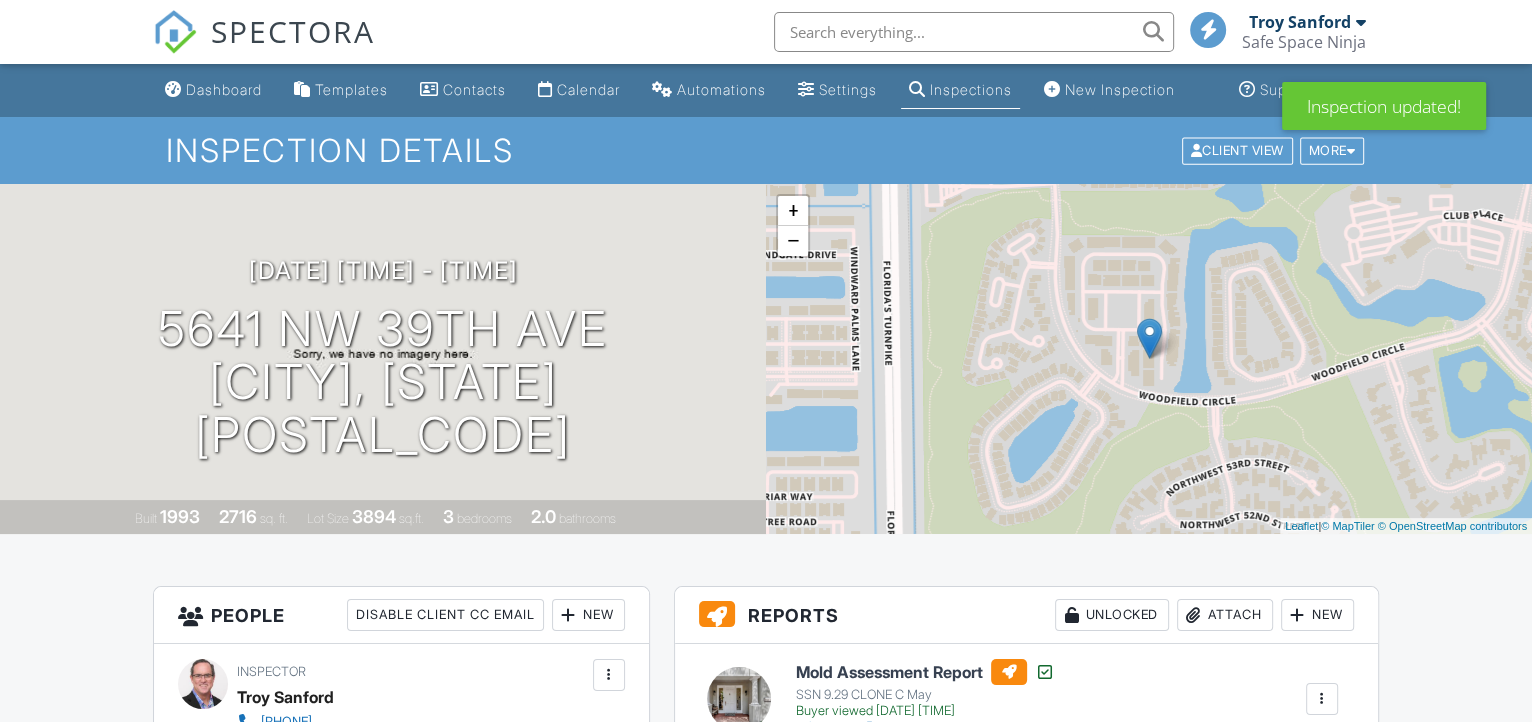 scroll, scrollTop: 454, scrollLeft: 0, axis: vertical 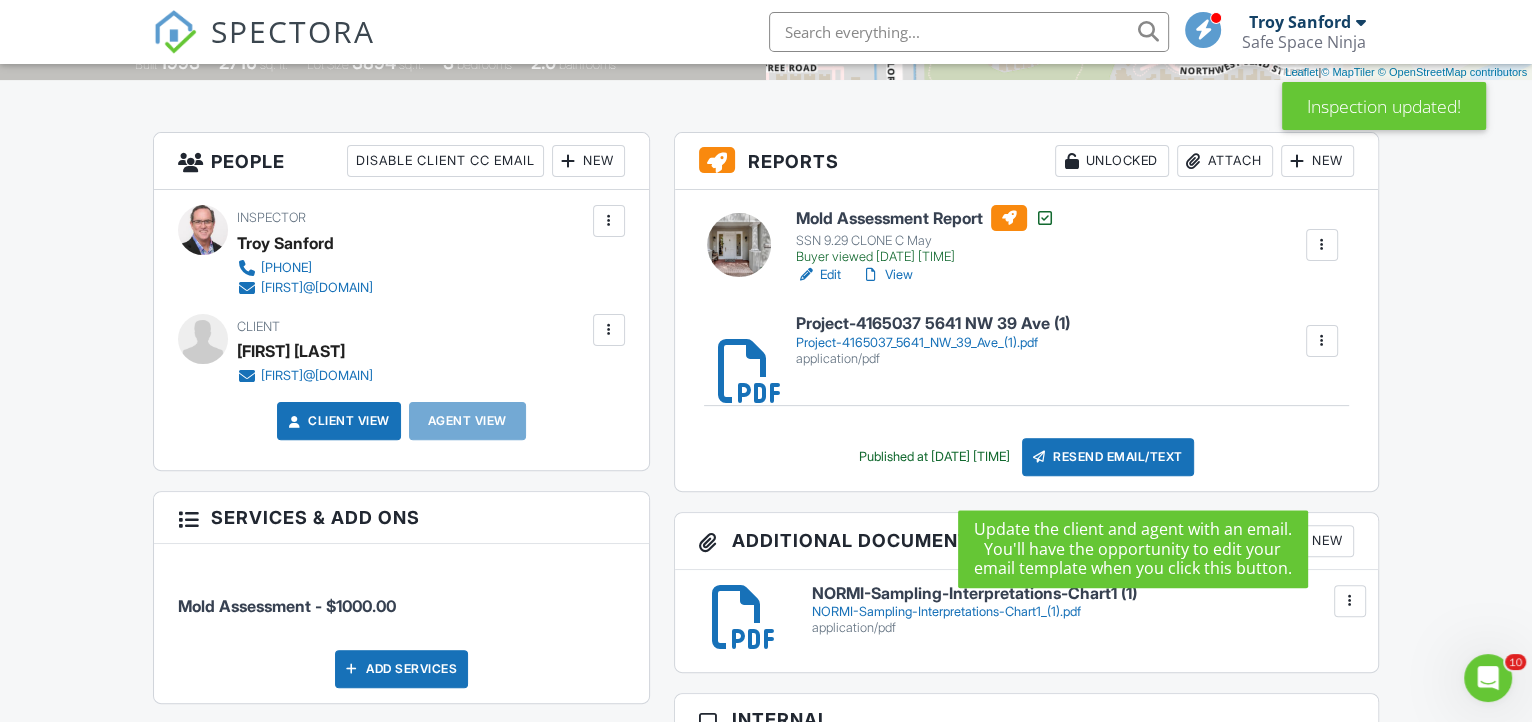 click on "Resend Email/Text" at bounding box center (1108, 457) 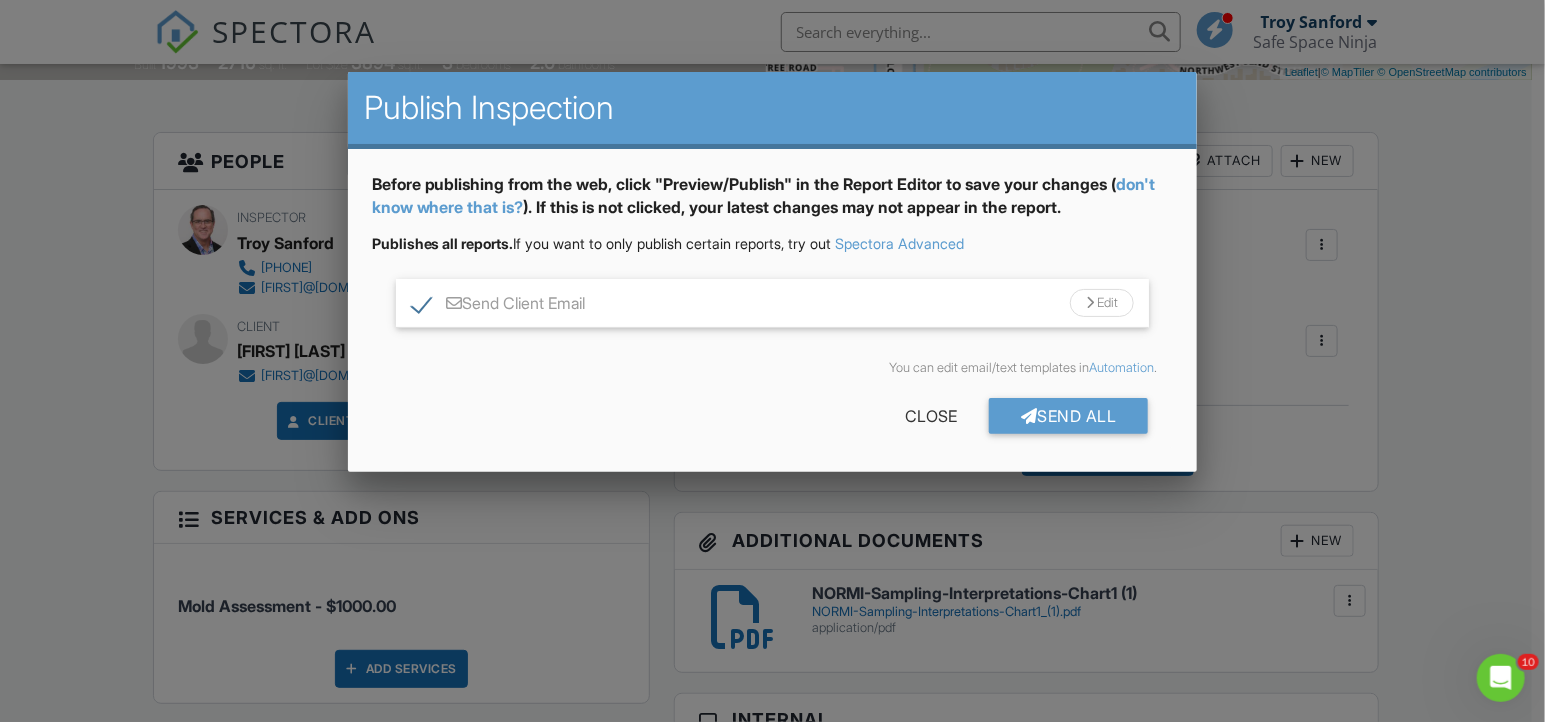 click on "Edit" at bounding box center [1102, 303] 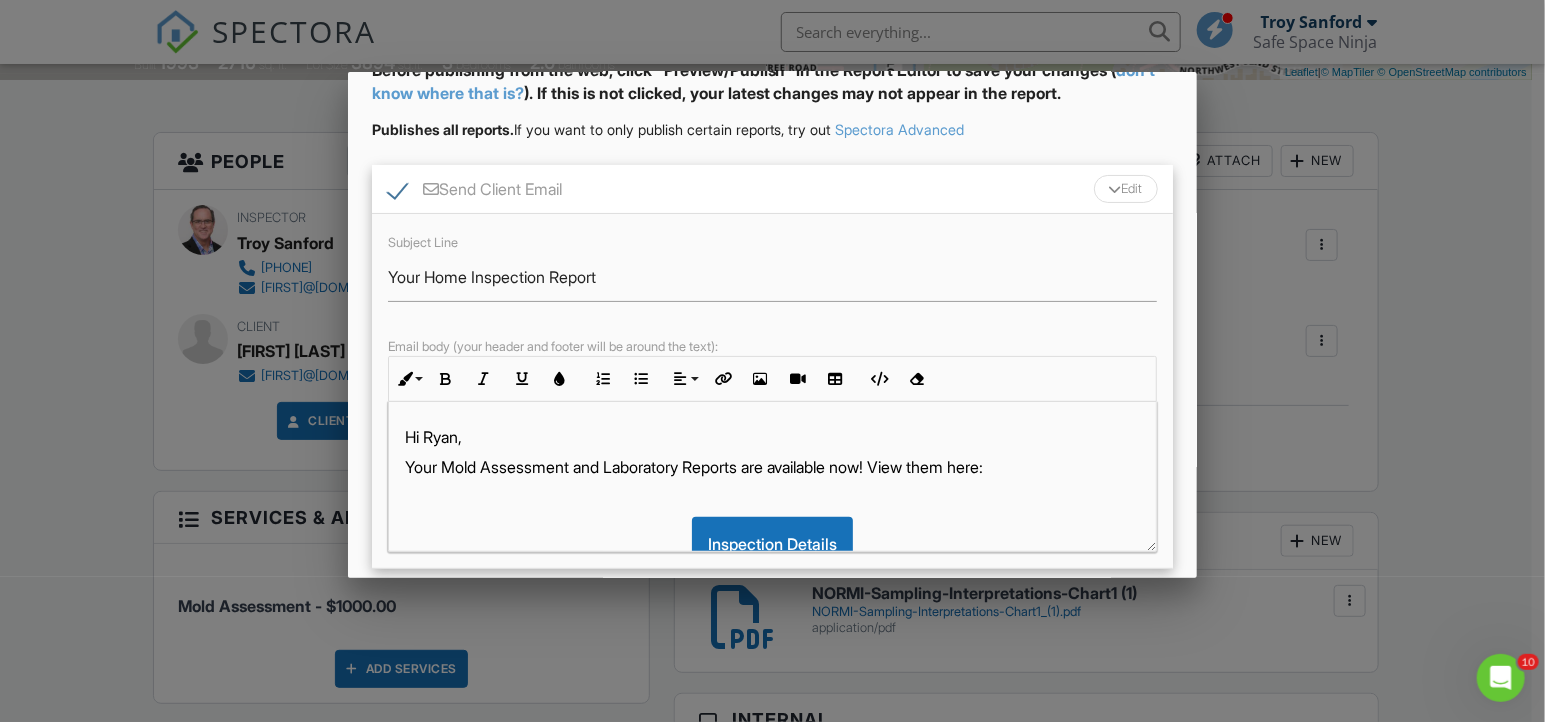 scroll, scrollTop: 90, scrollLeft: 0, axis: vertical 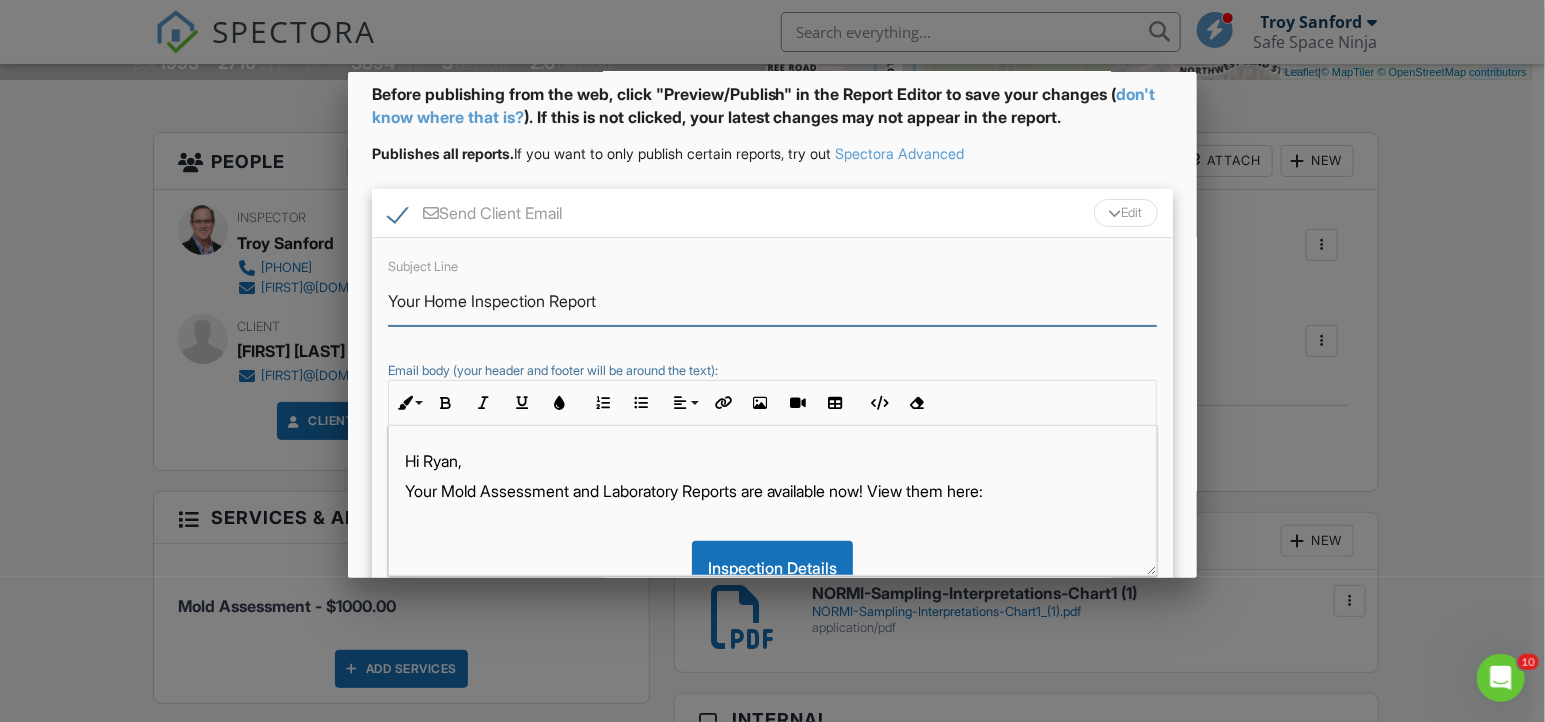 click on "Your Home Inspection Report" at bounding box center [773, 301] 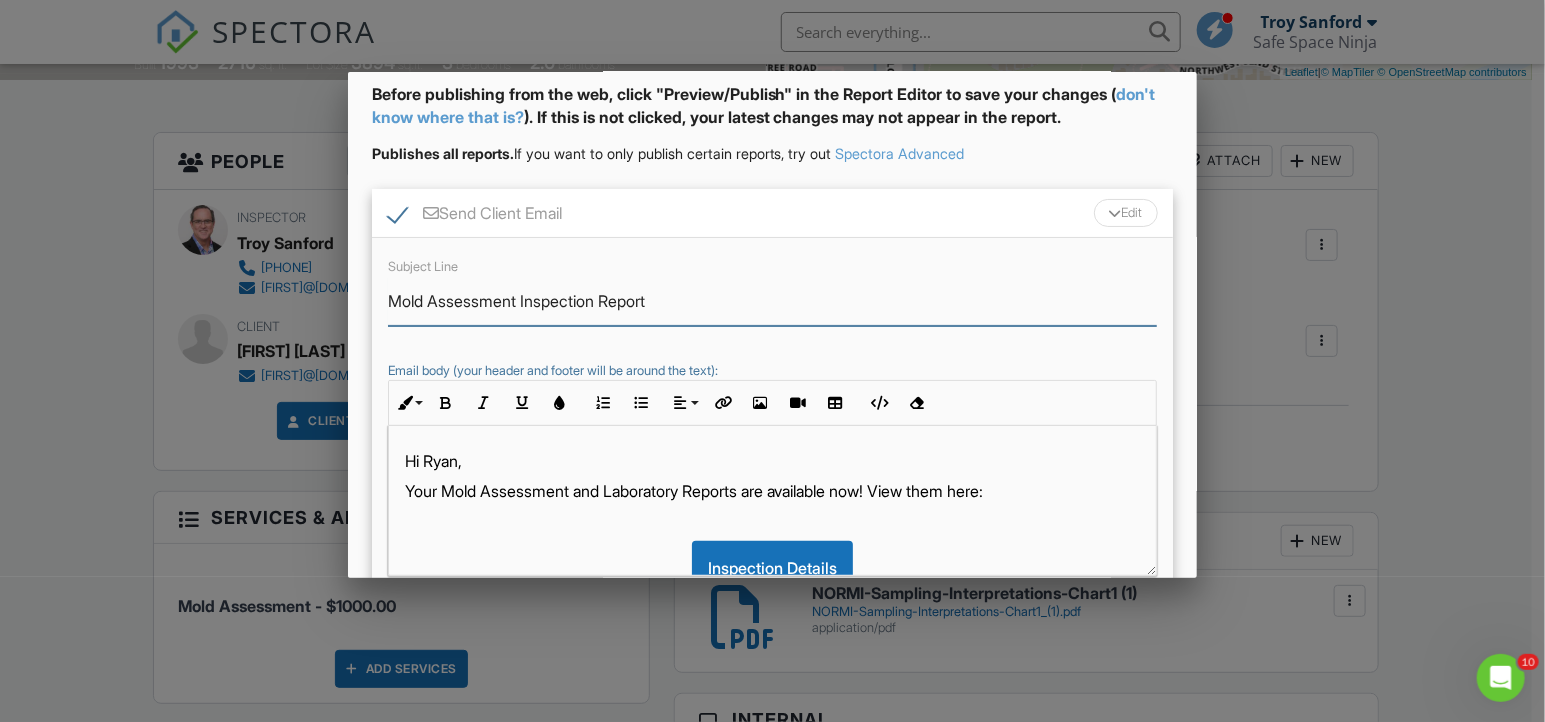 type on "Mold Assessment Inspection Report" 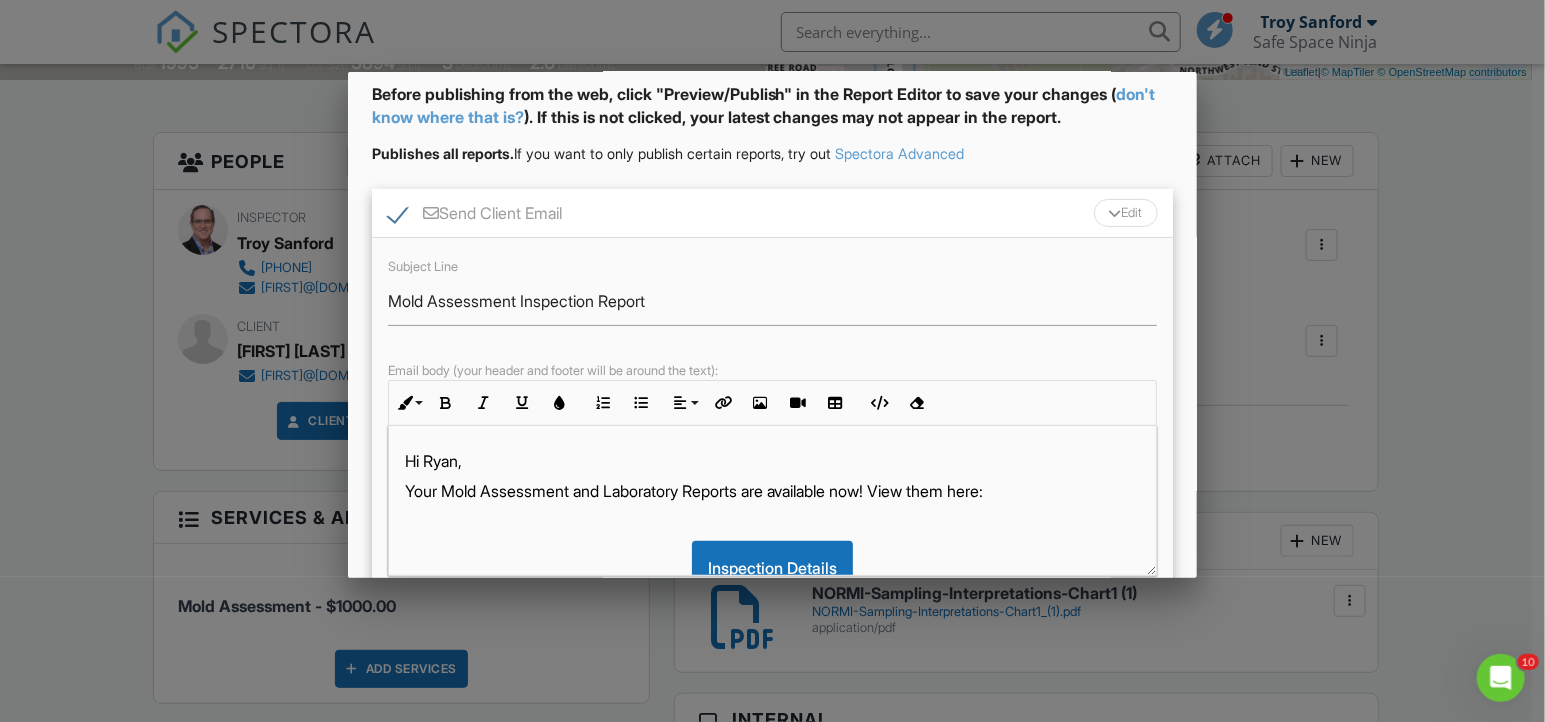 click on "Your Mold Assessment and Laboratory Reports are available now! View them here:" at bounding box center (773, 491) 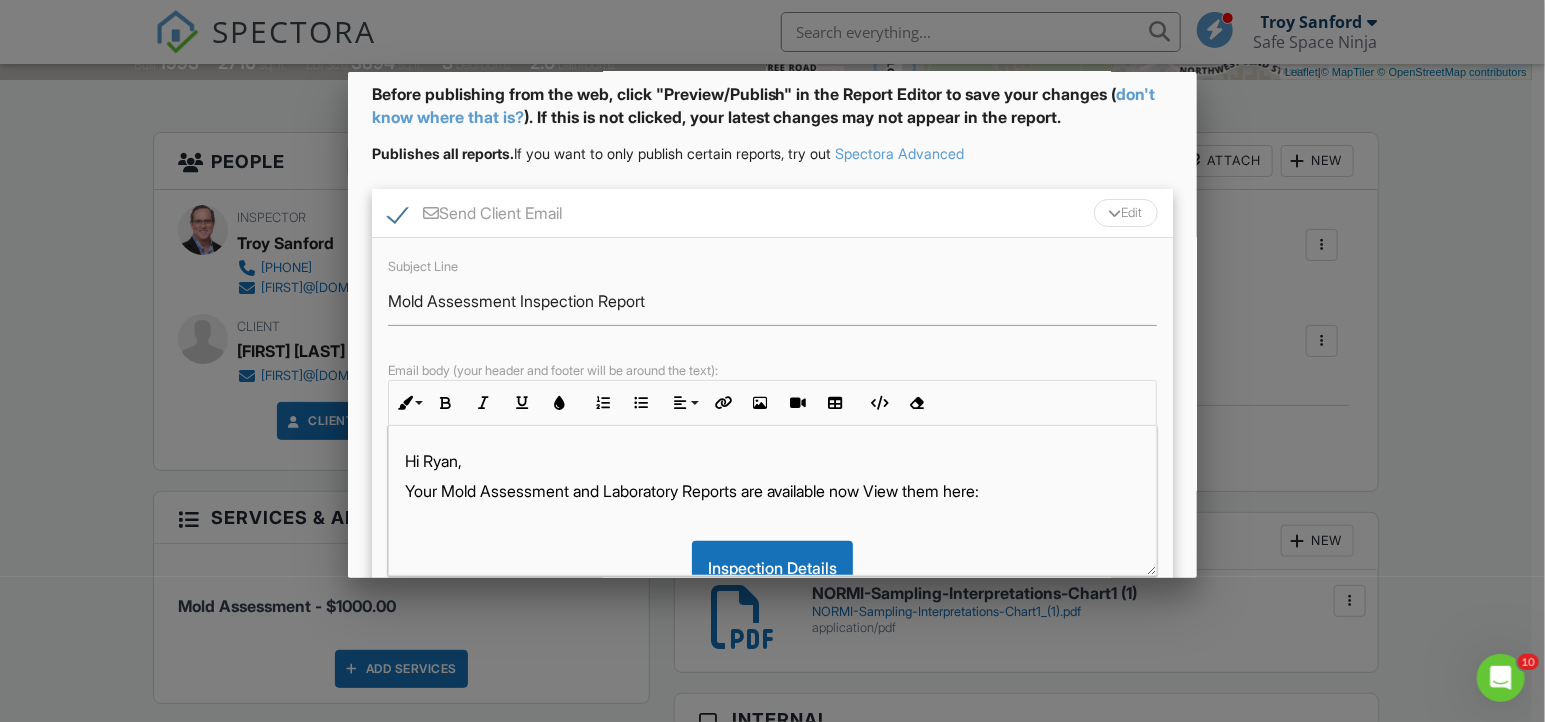type 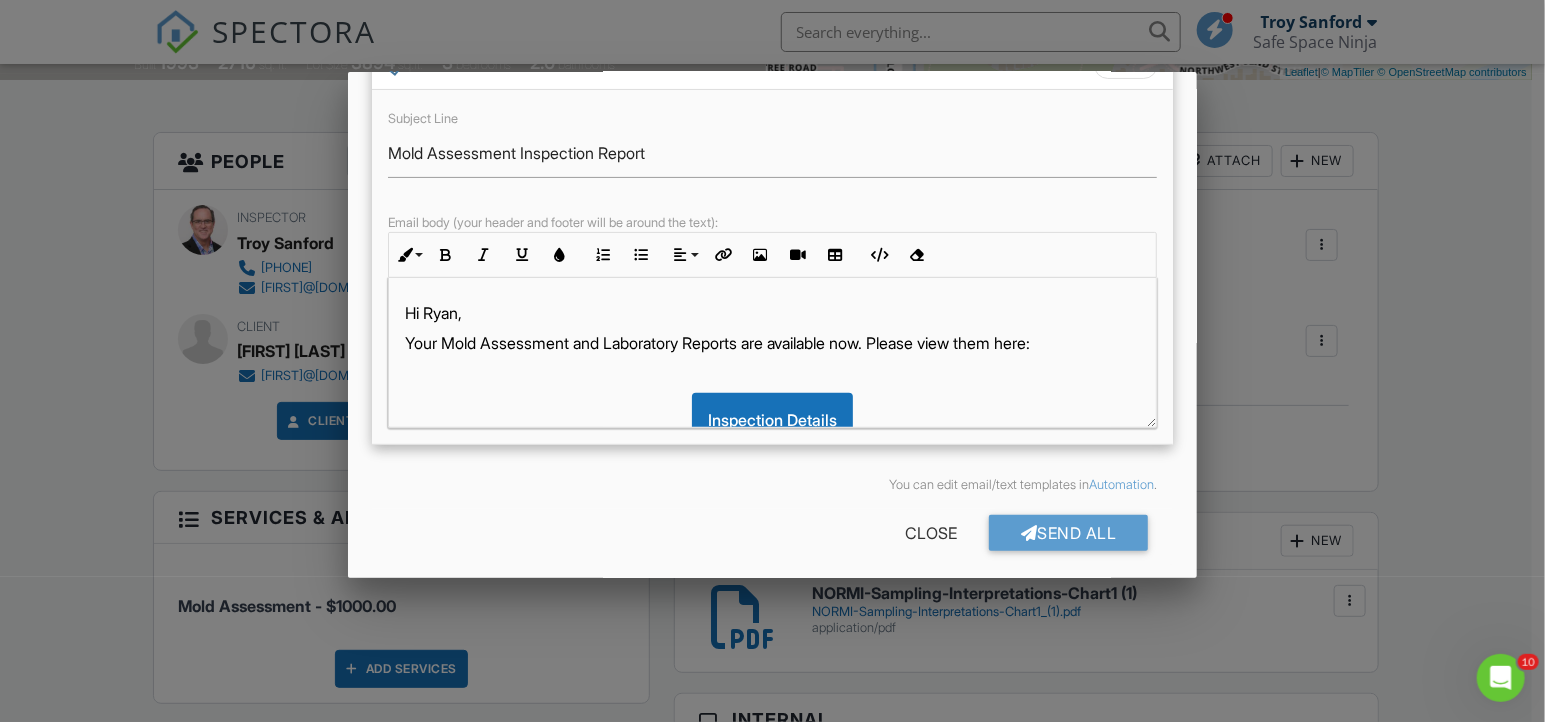 scroll, scrollTop: 247, scrollLeft: 0, axis: vertical 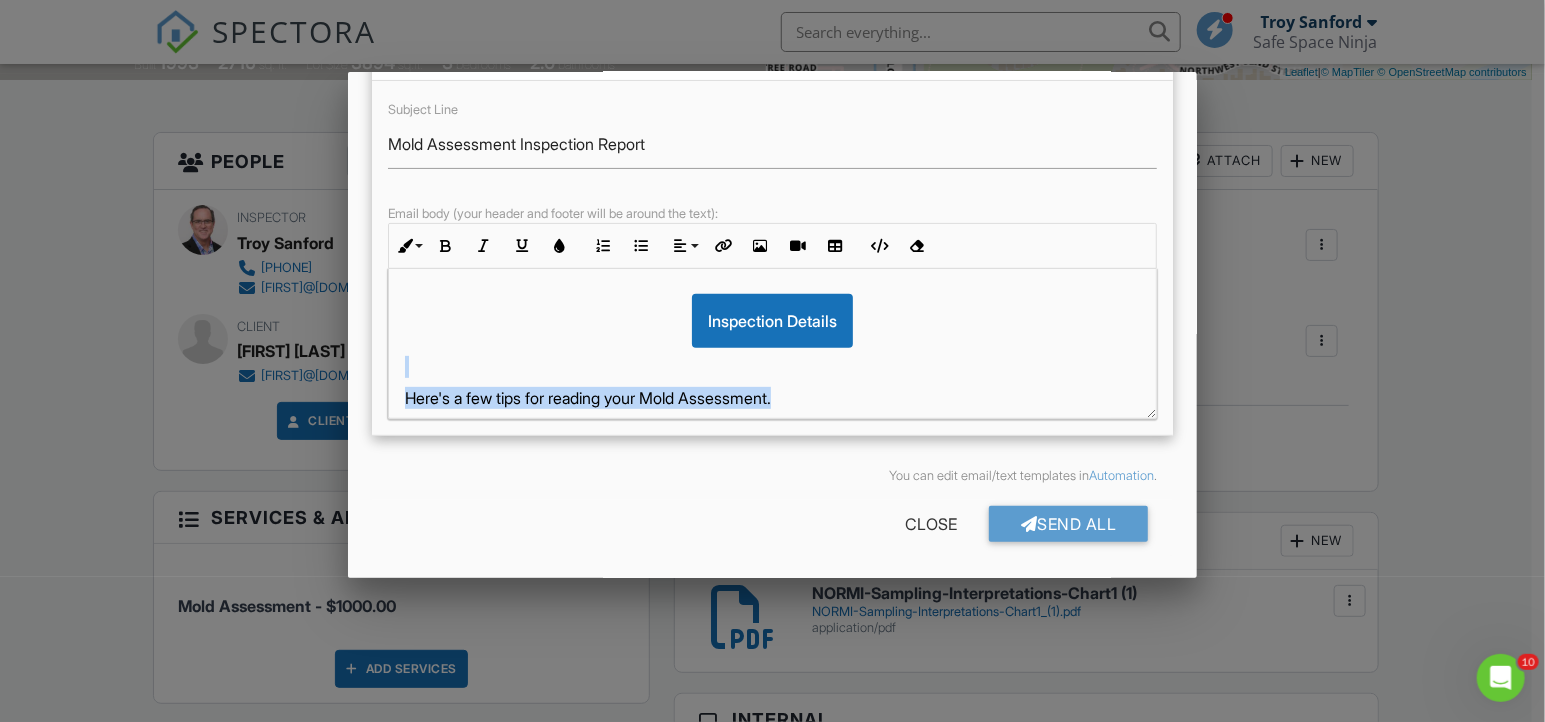 drag, startPoint x: 840, startPoint y: 392, endPoint x: 342, endPoint y: 372, distance: 498.40146 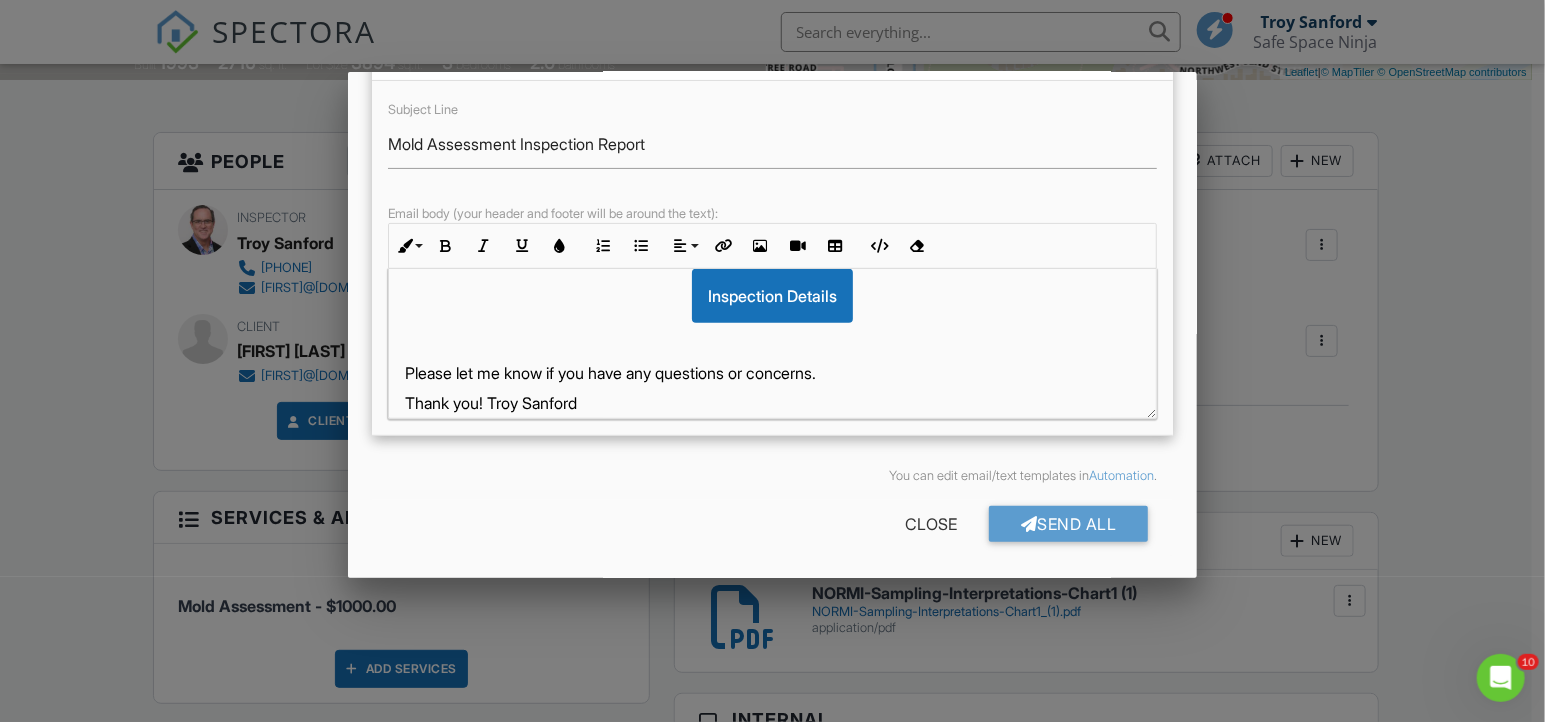 scroll, scrollTop: 135, scrollLeft: 0, axis: vertical 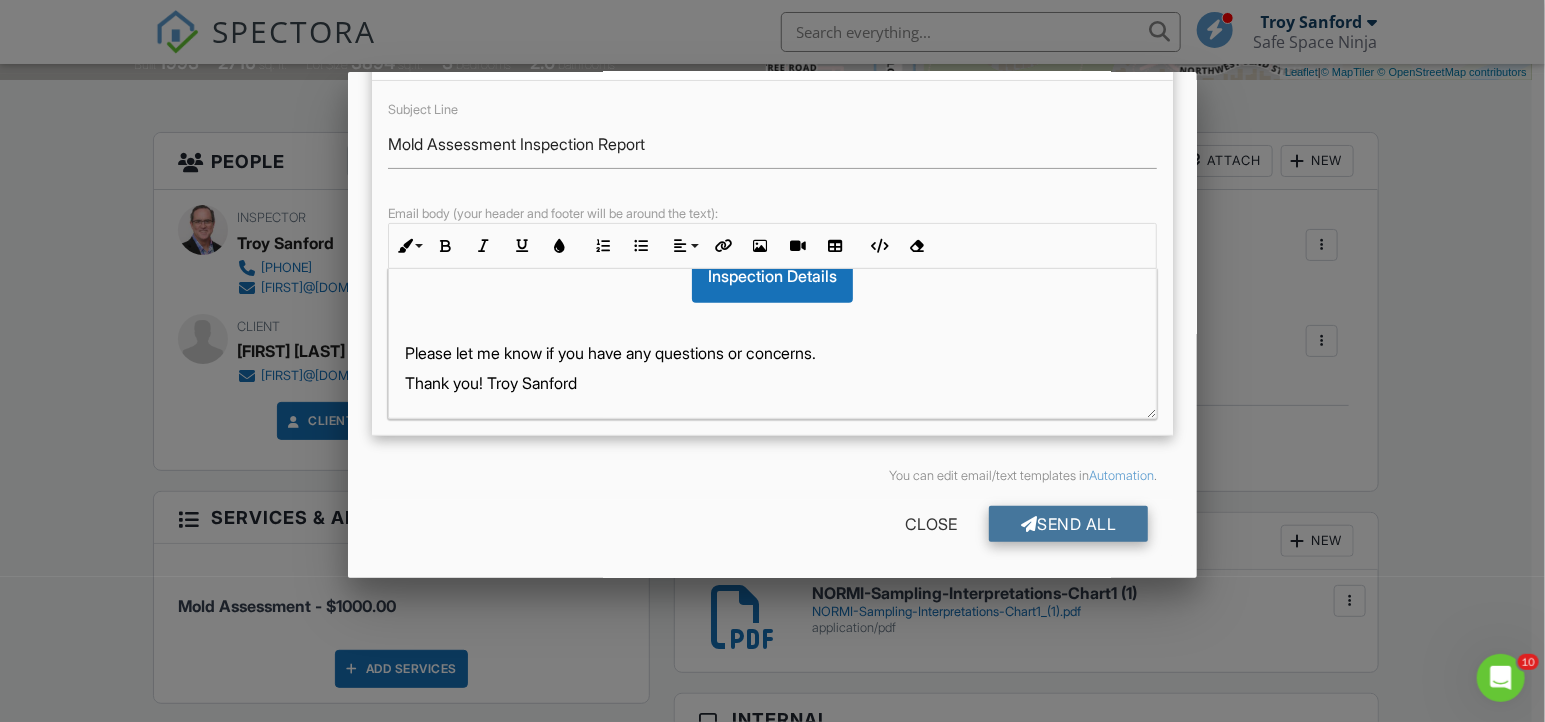 click on "Send All" at bounding box center [1069, 524] 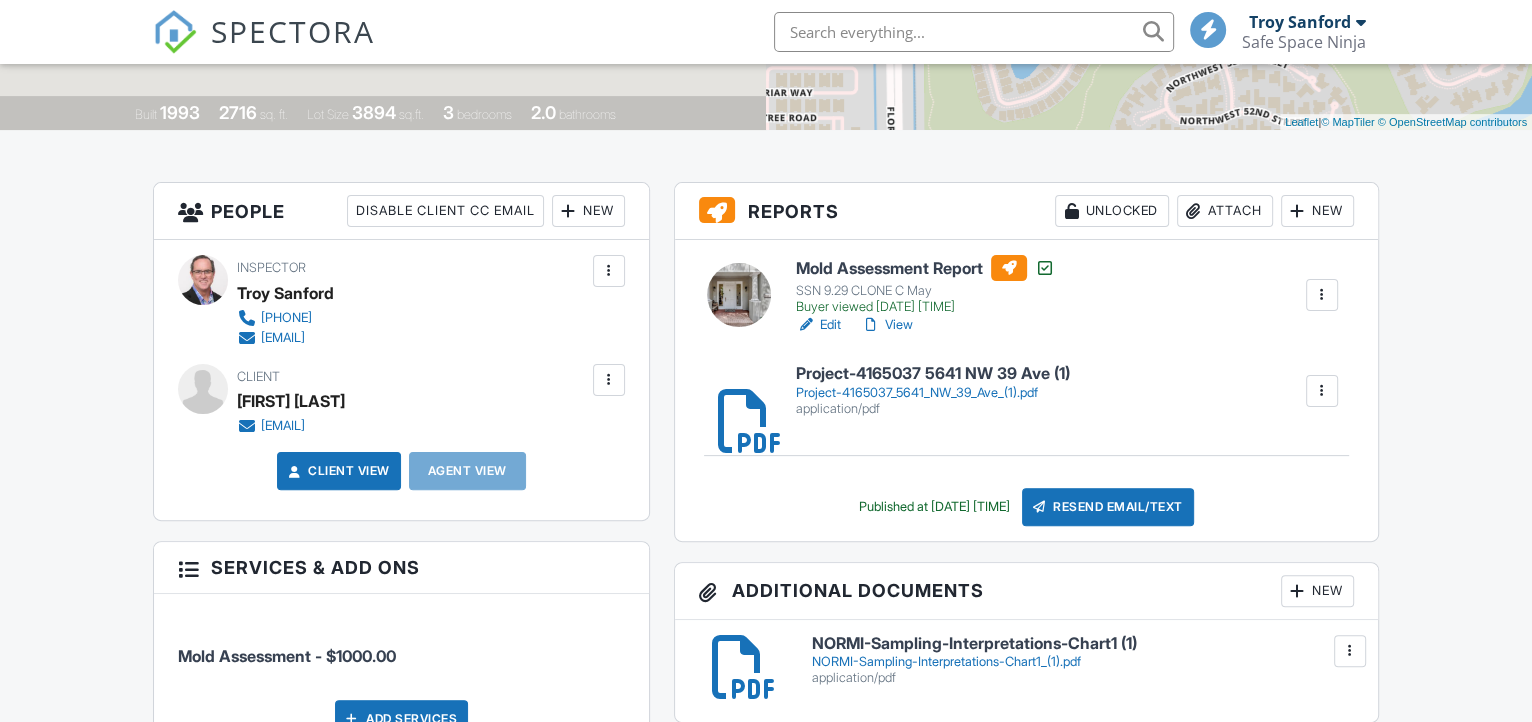 scroll, scrollTop: 404, scrollLeft: 0, axis: vertical 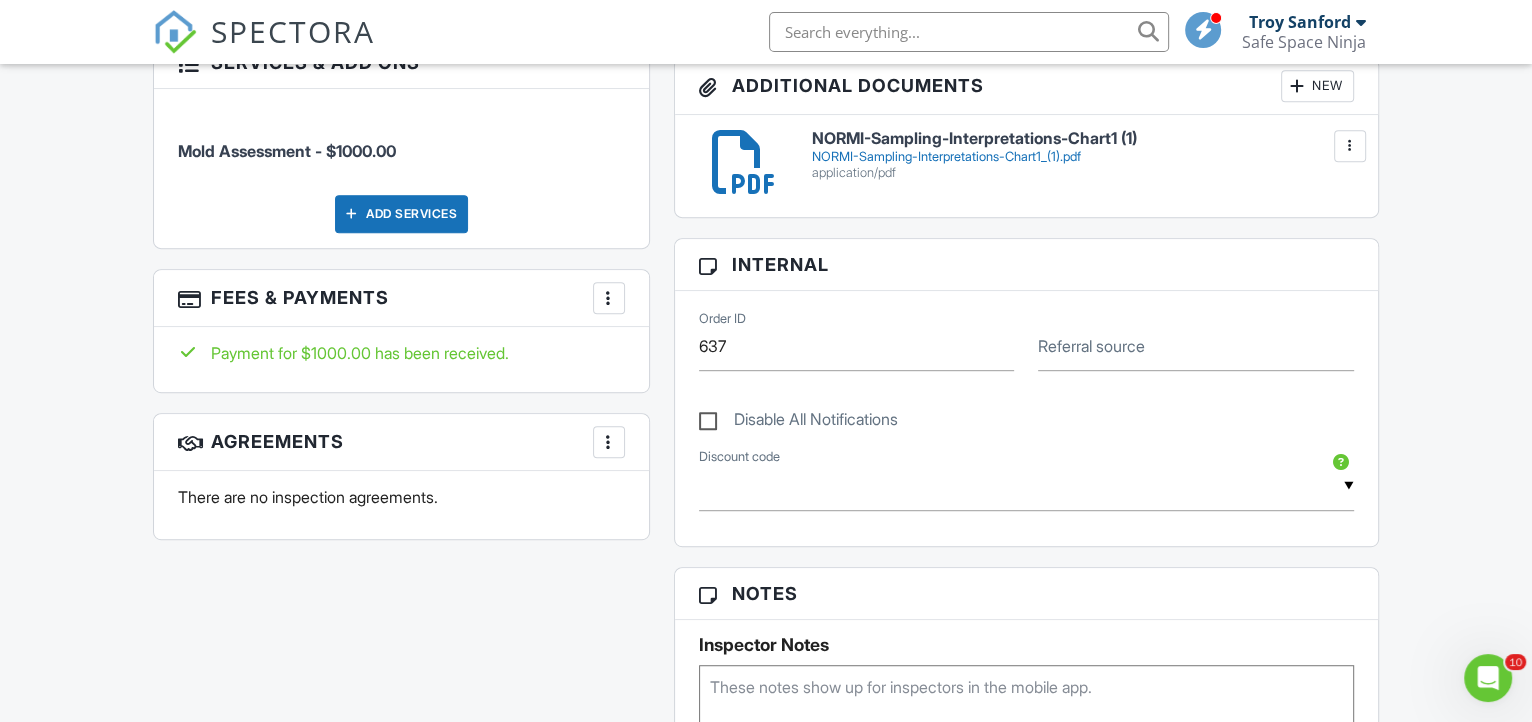 click at bounding box center (609, 298) 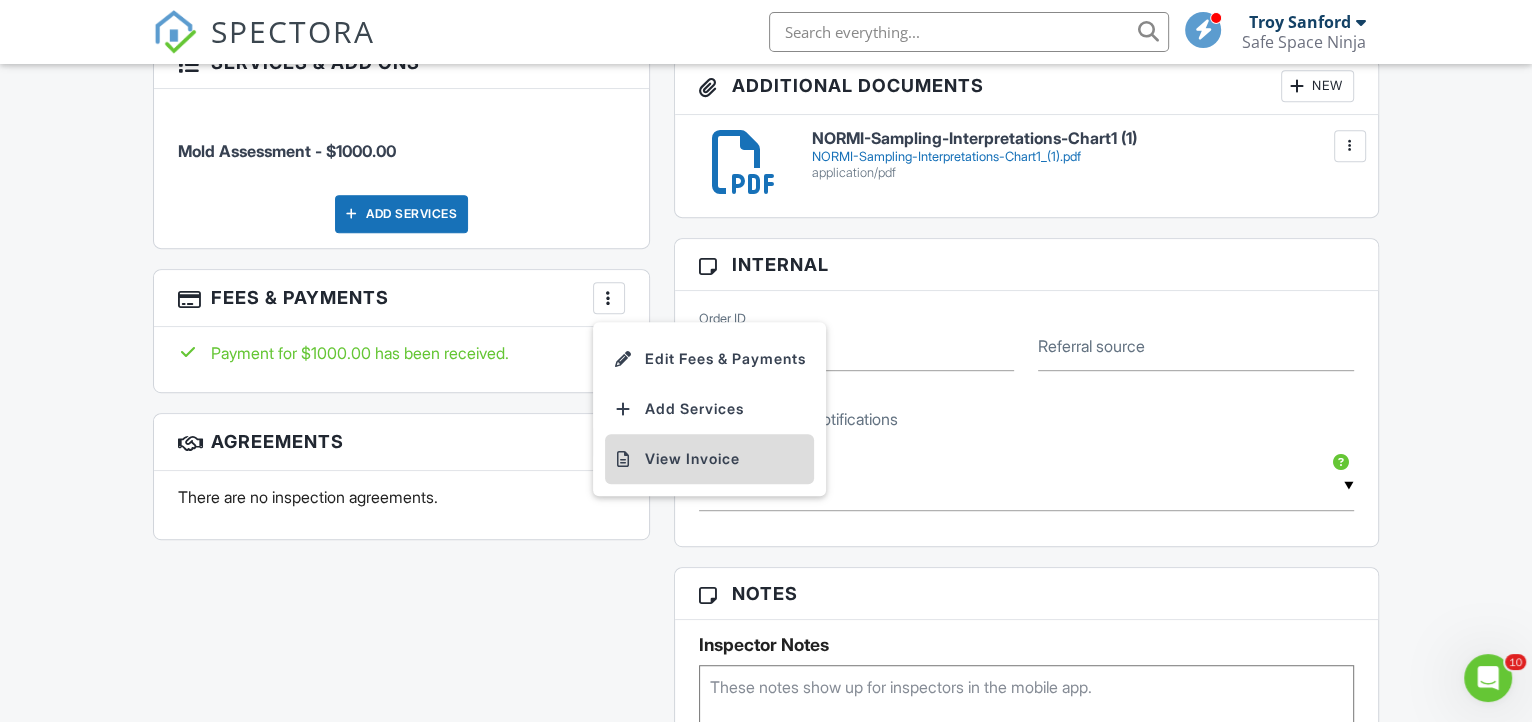click on "View Invoice" at bounding box center (709, 459) 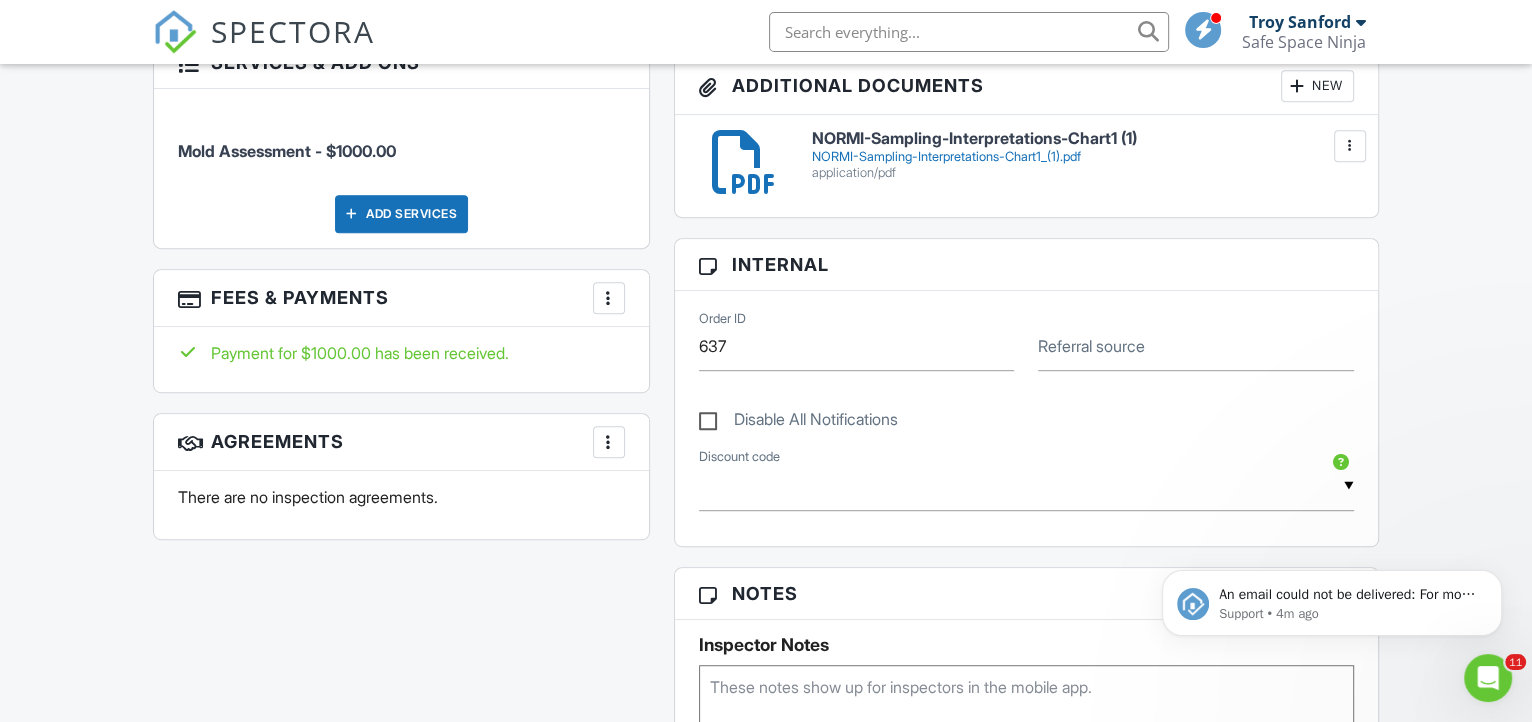 scroll, scrollTop: 0, scrollLeft: 0, axis: both 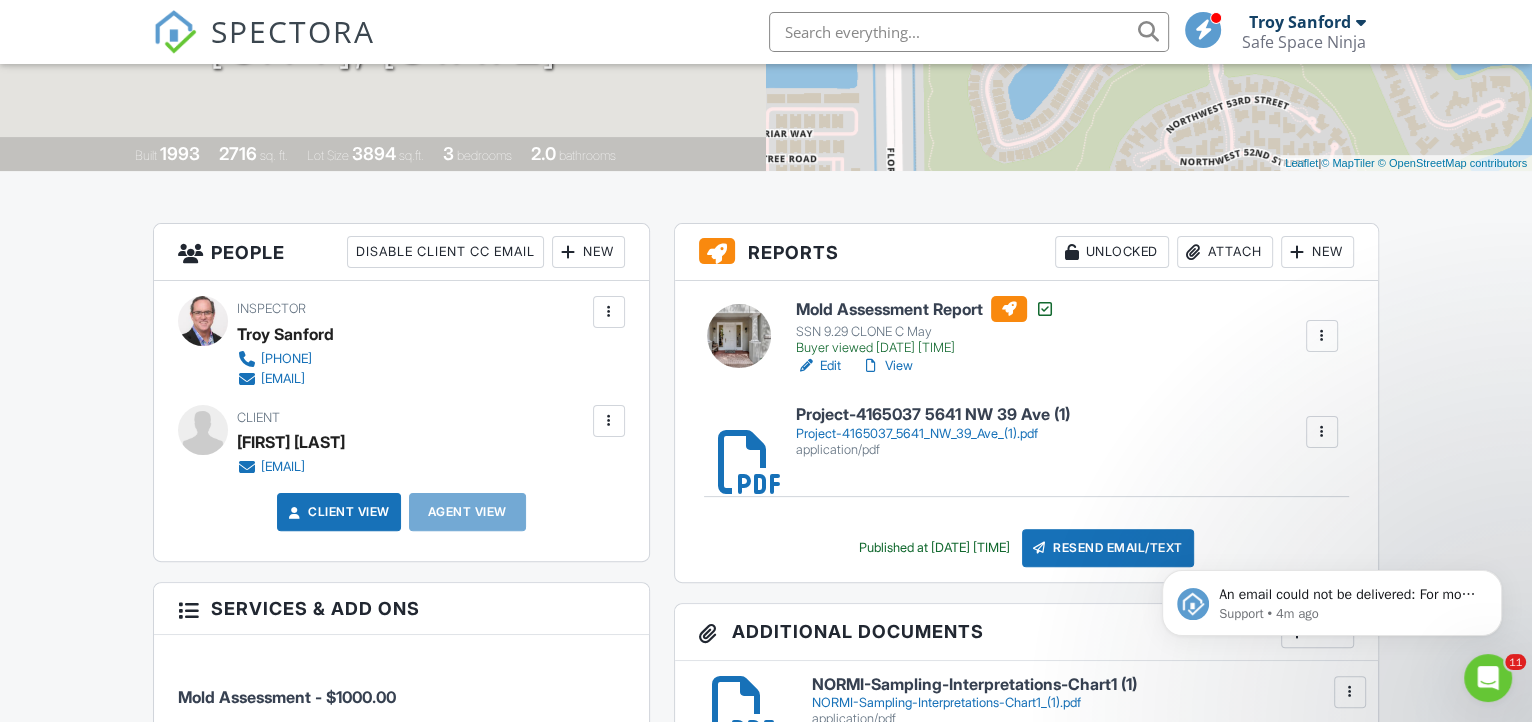 click at bounding box center [609, 421] 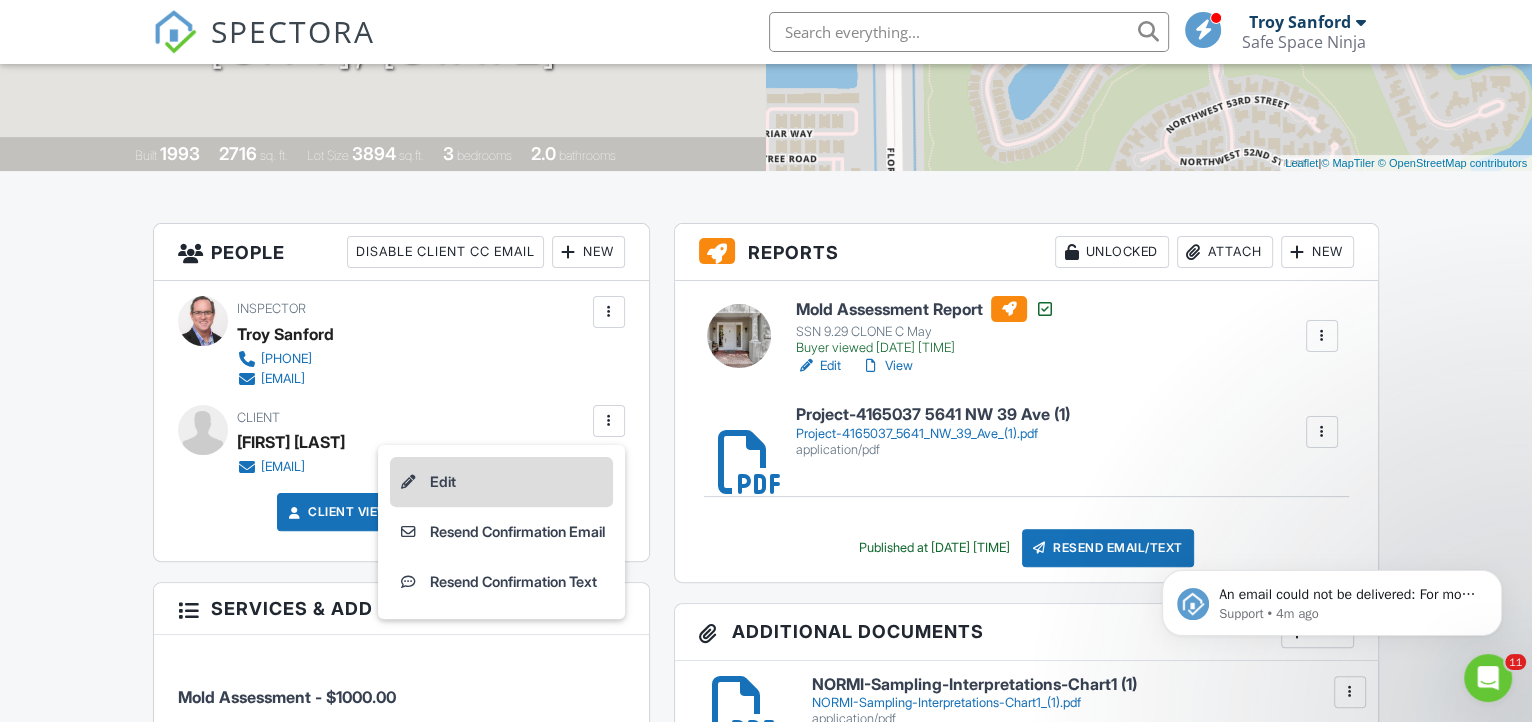 click on "Edit" at bounding box center (501, 482) 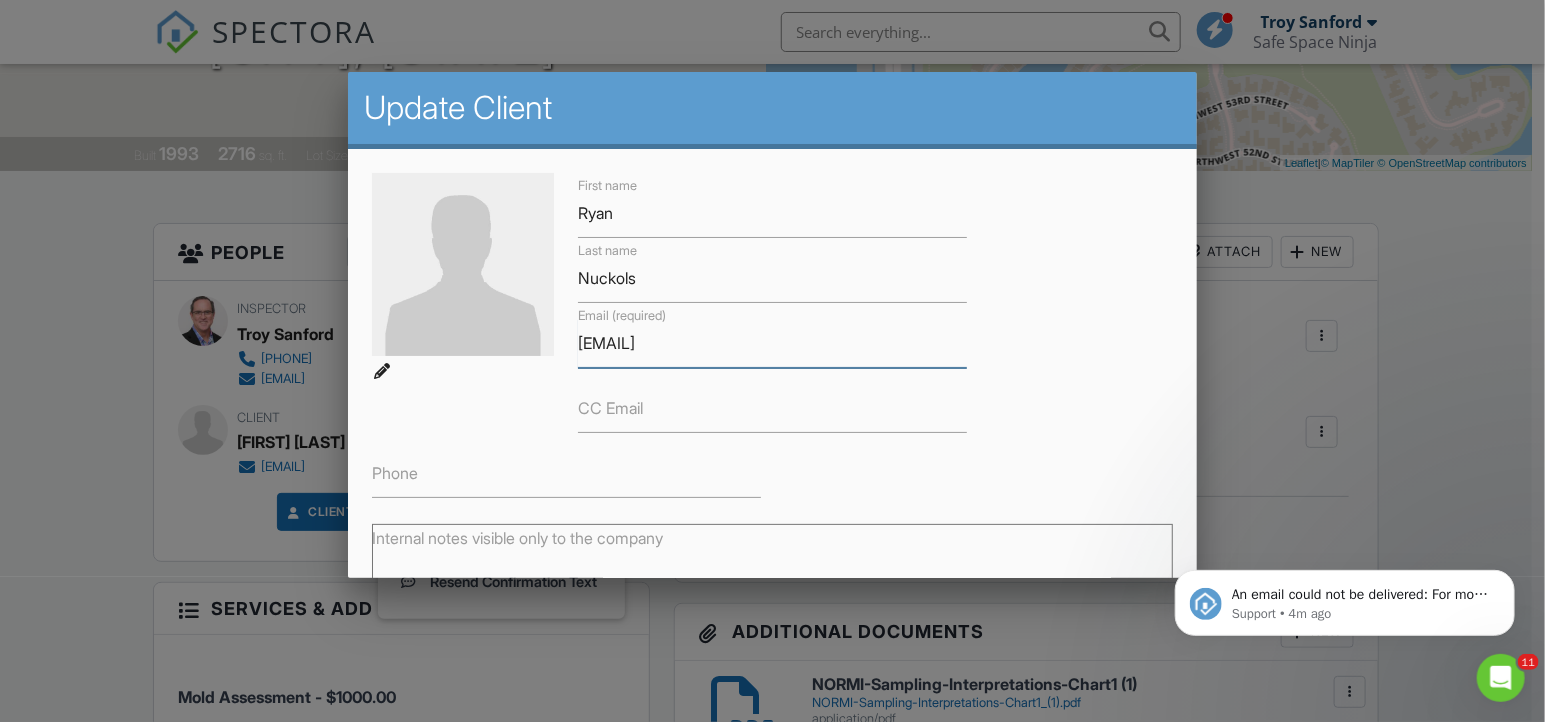 drag, startPoint x: 866, startPoint y: 340, endPoint x: 559, endPoint y: 338, distance: 307.0065 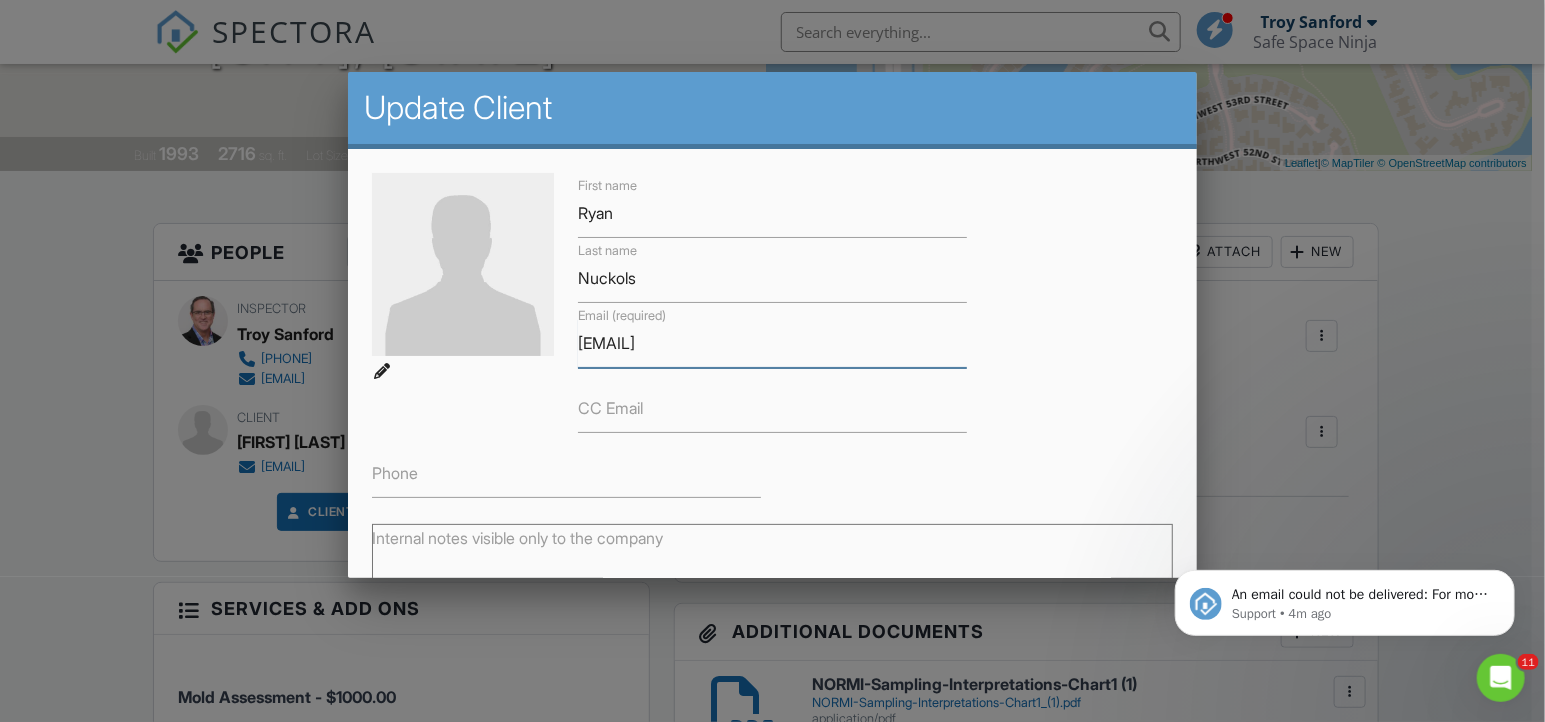 paste on "e" 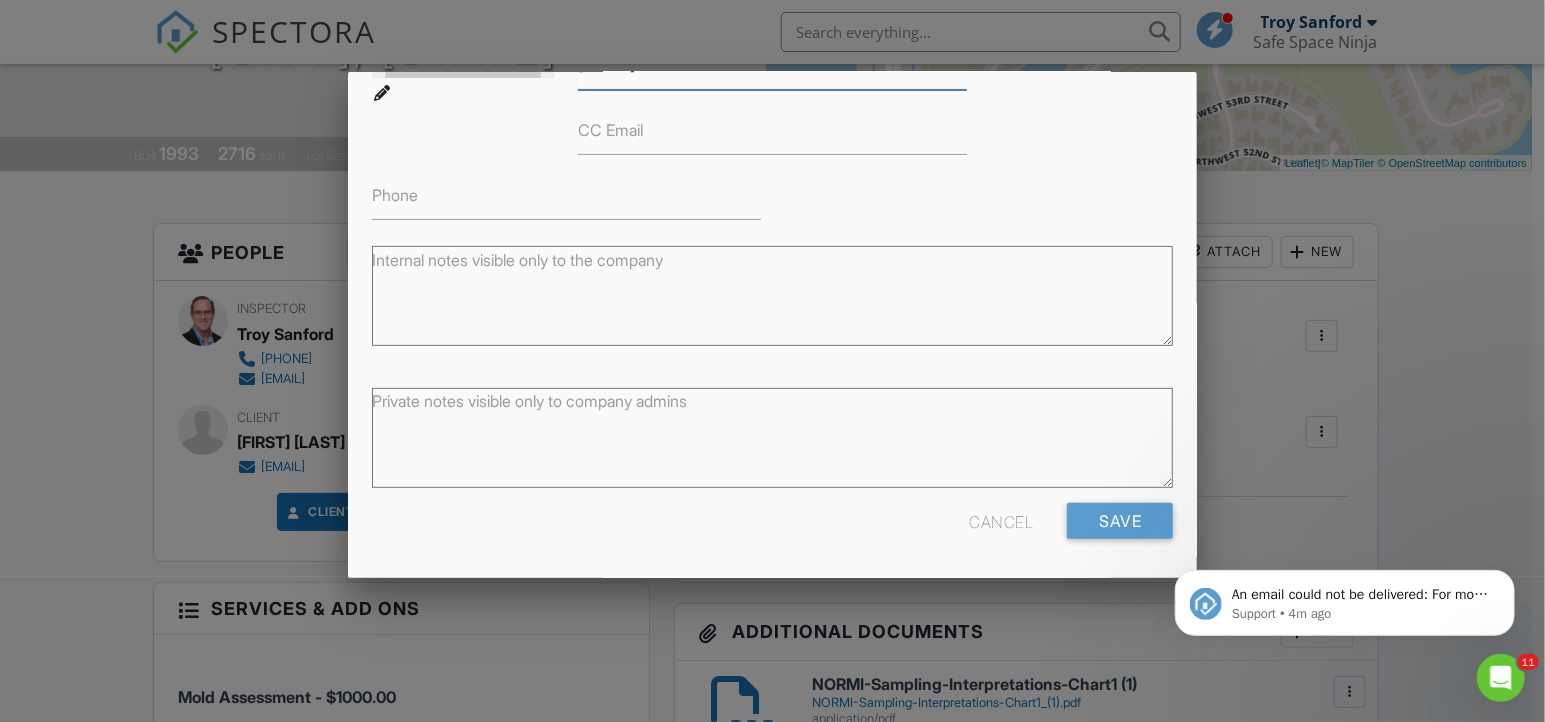 scroll, scrollTop: 279, scrollLeft: 0, axis: vertical 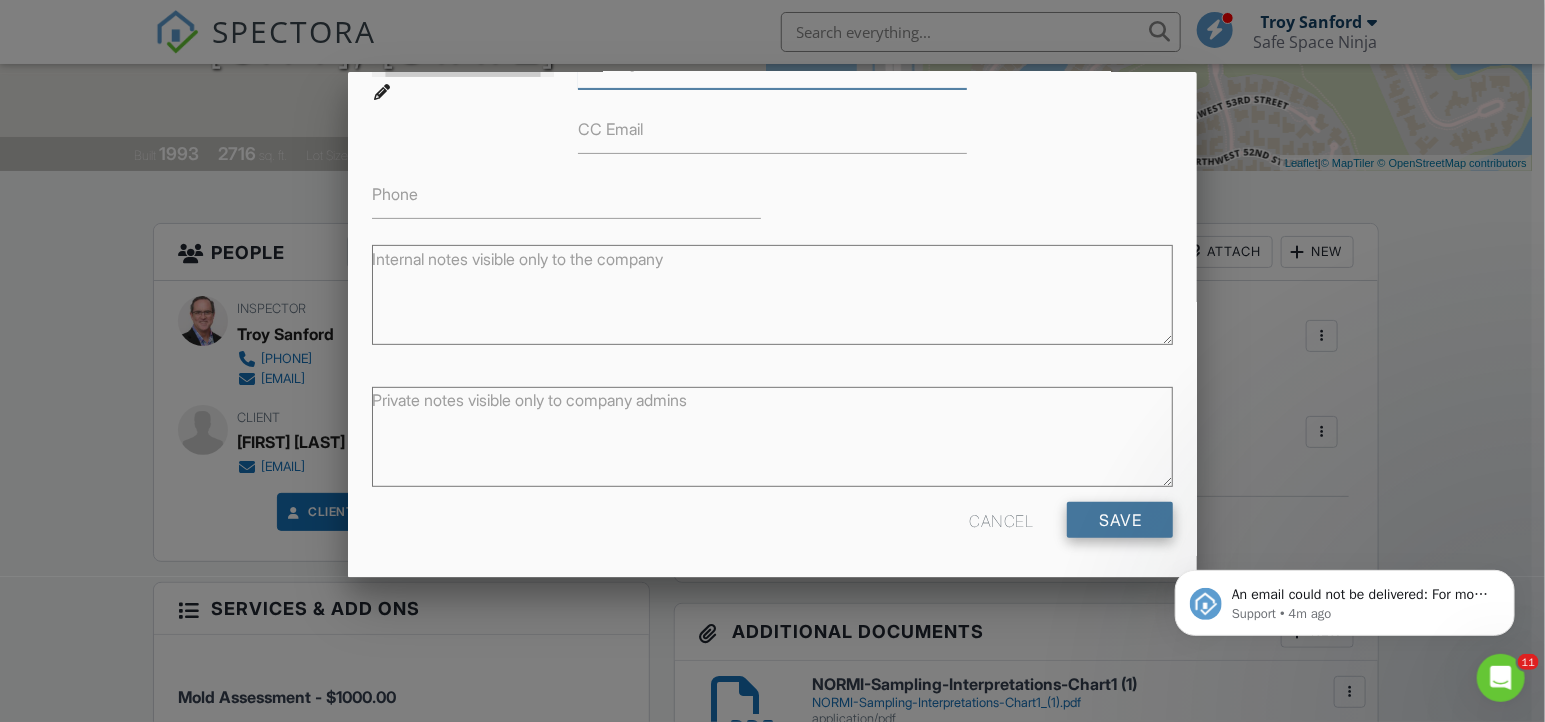 type on "ryan@benefitconsultinginsurance.com" 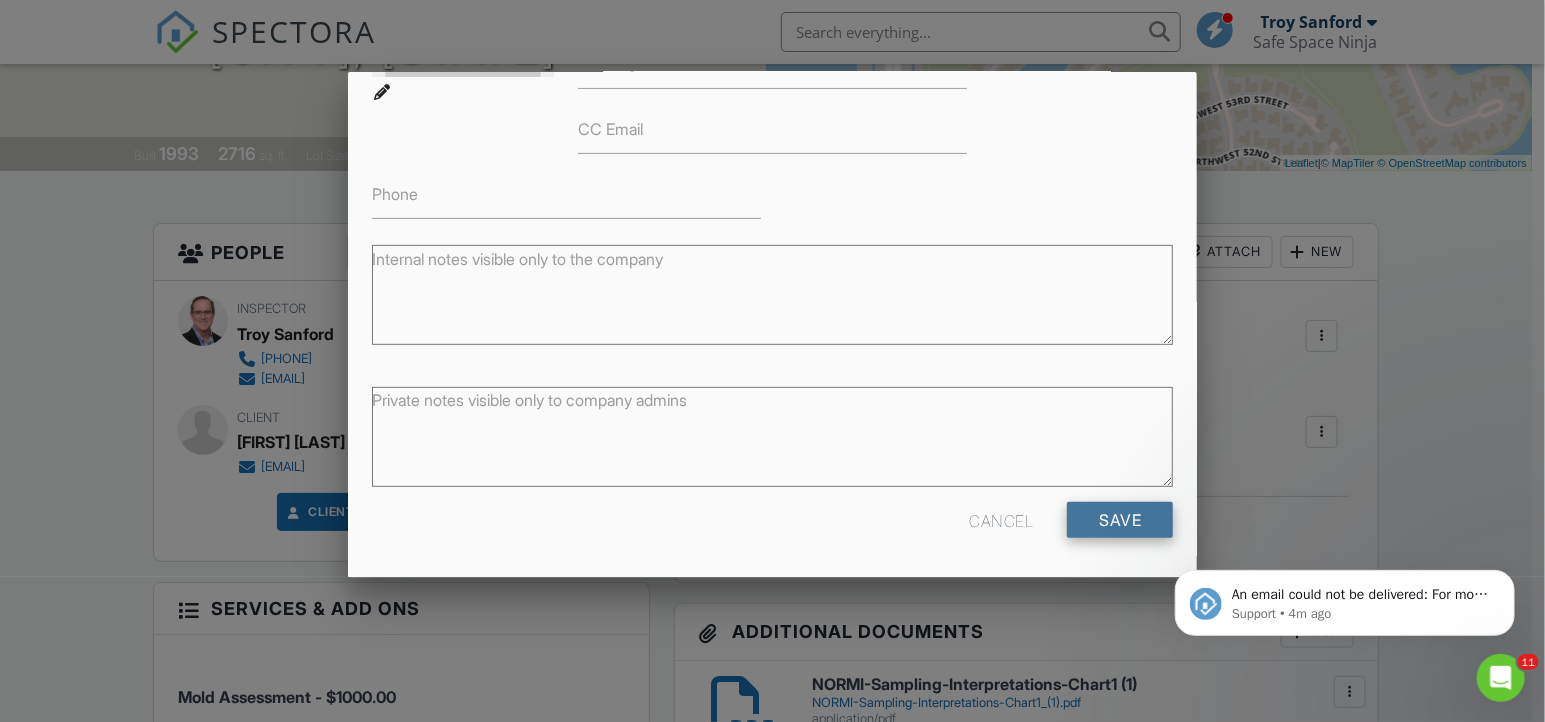 click on "Save" at bounding box center (1120, 520) 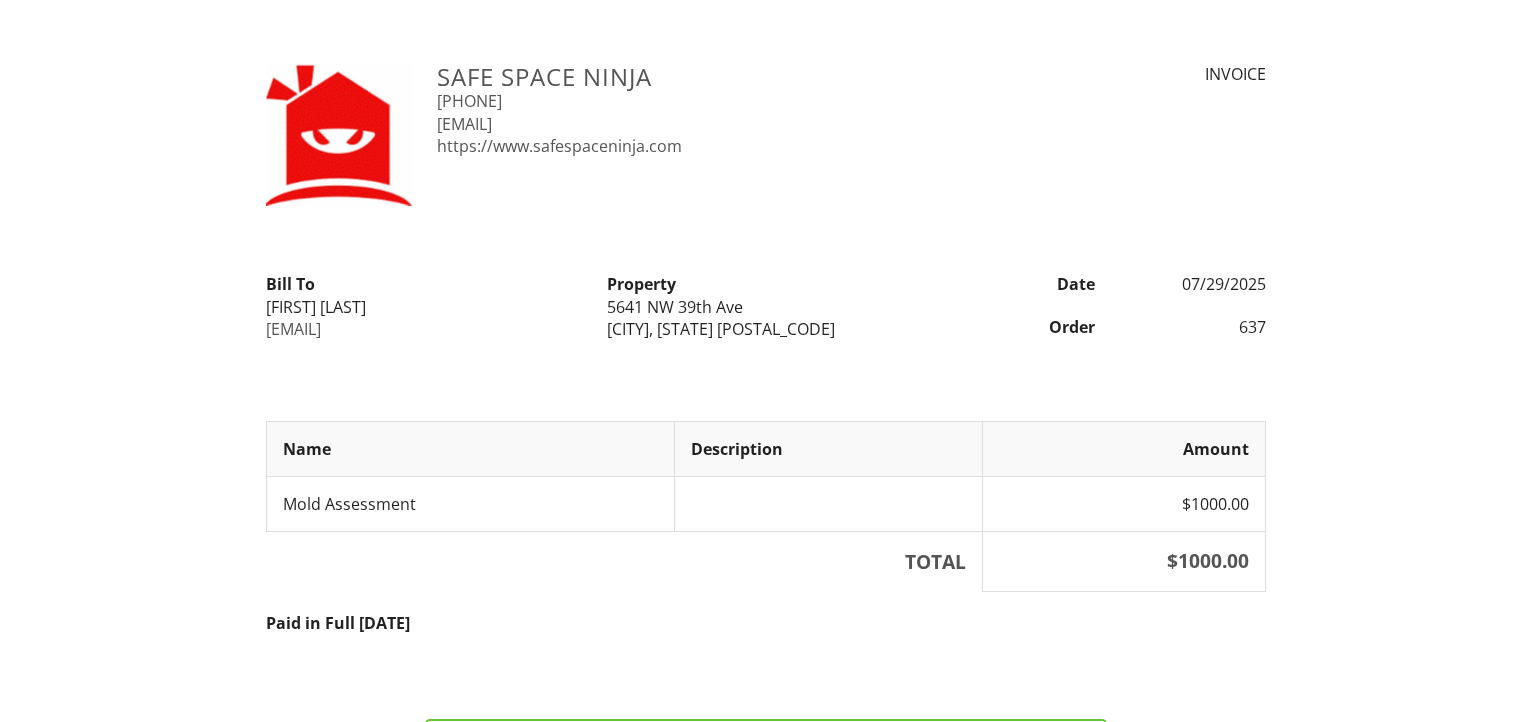 scroll, scrollTop: 0, scrollLeft: 0, axis: both 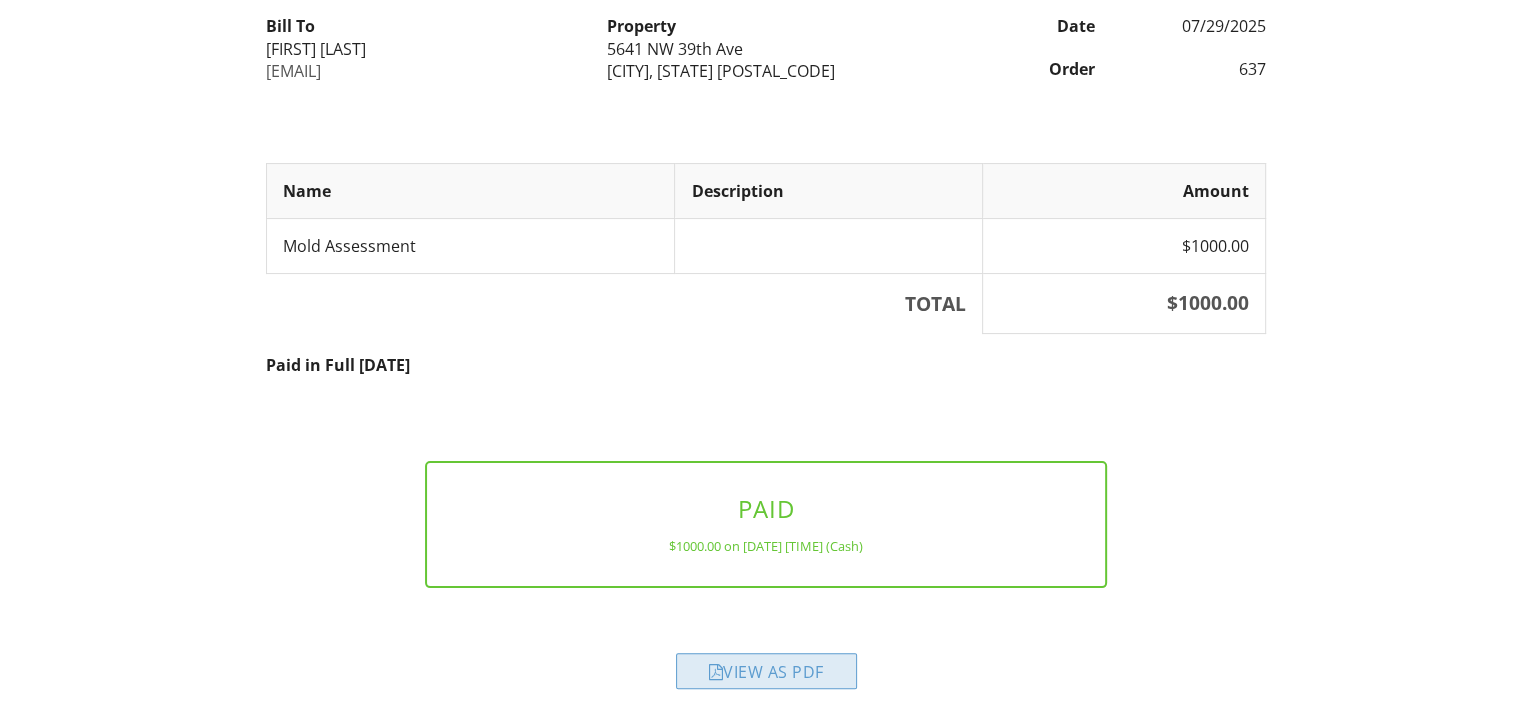 click on "View as PDF" at bounding box center [766, 671] 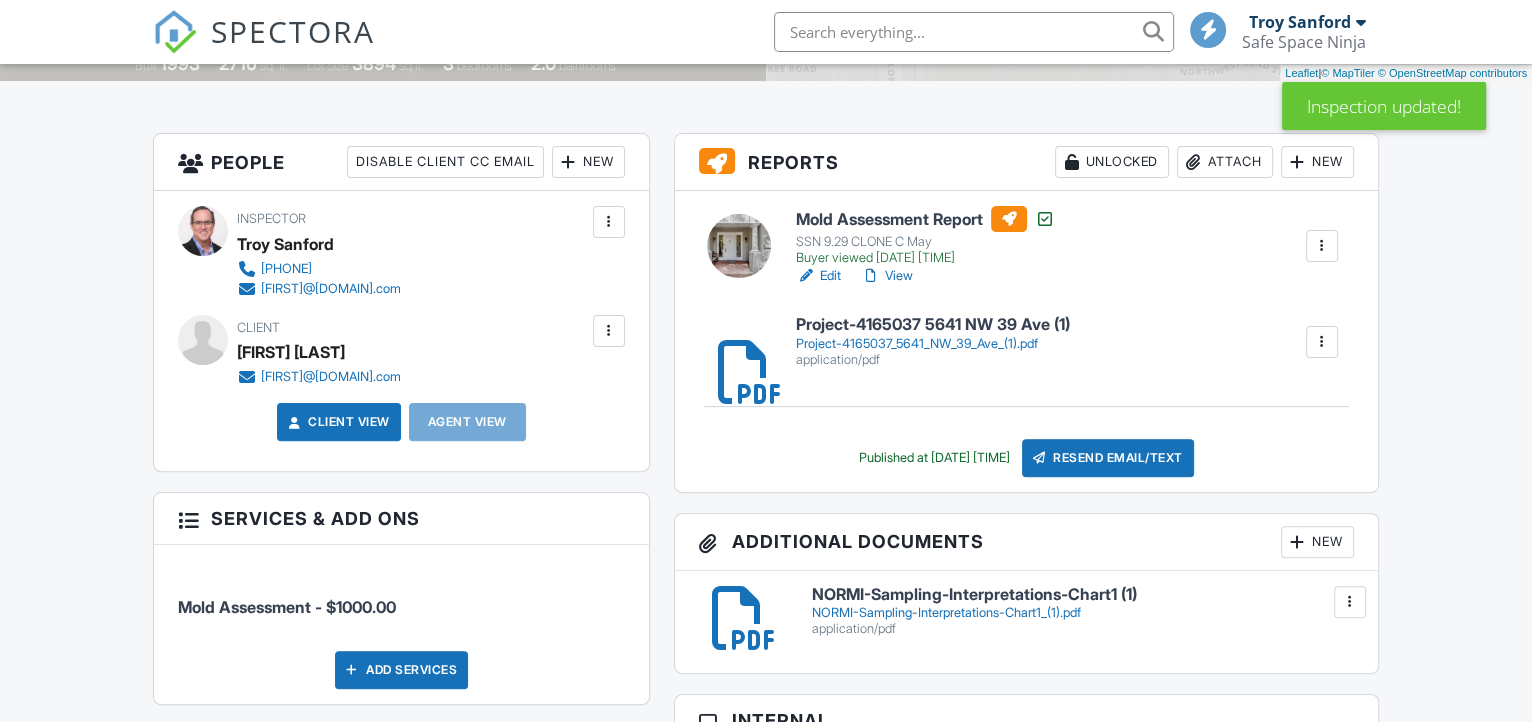 scroll, scrollTop: 545, scrollLeft: 0, axis: vertical 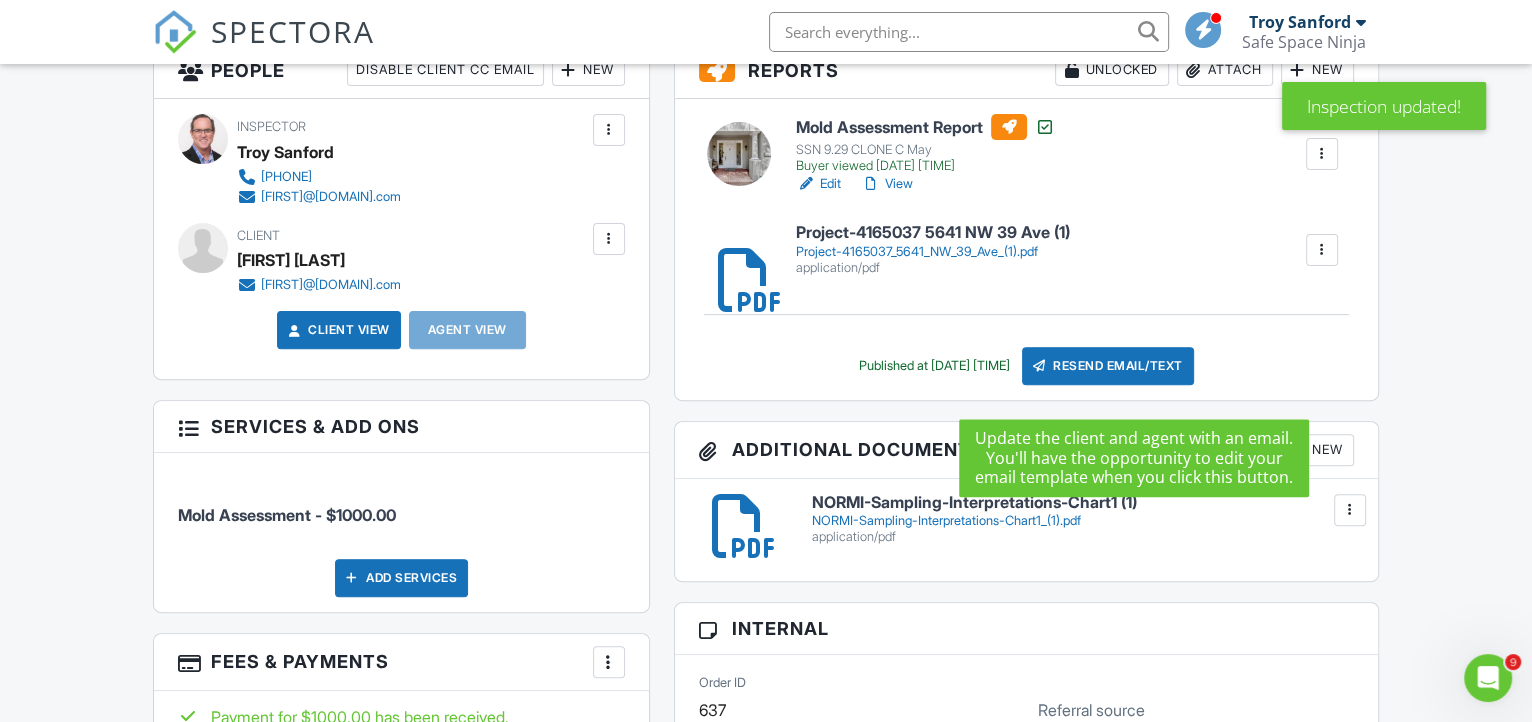 click on "Resend Email/Text" at bounding box center (1108, 366) 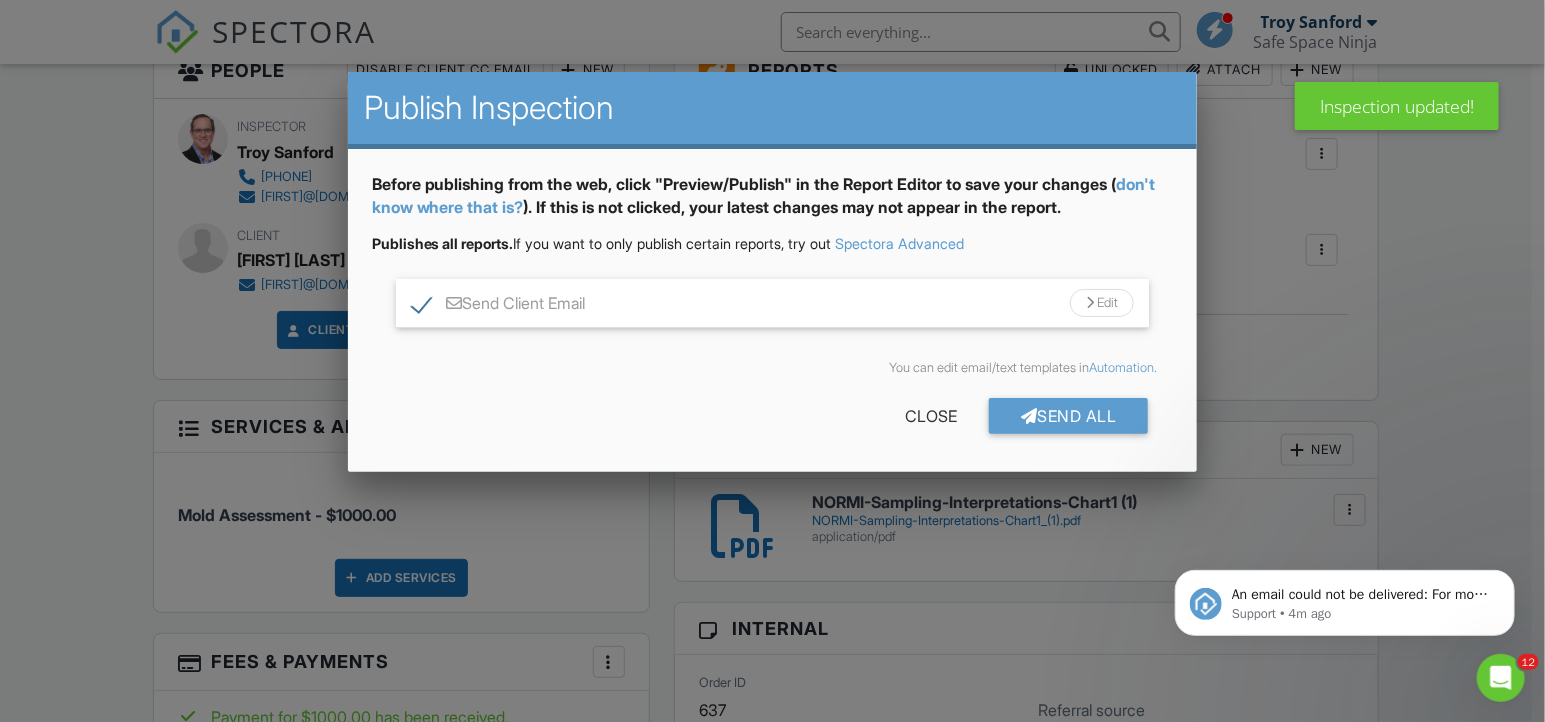 scroll, scrollTop: 0, scrollLeft: 0, axis: both 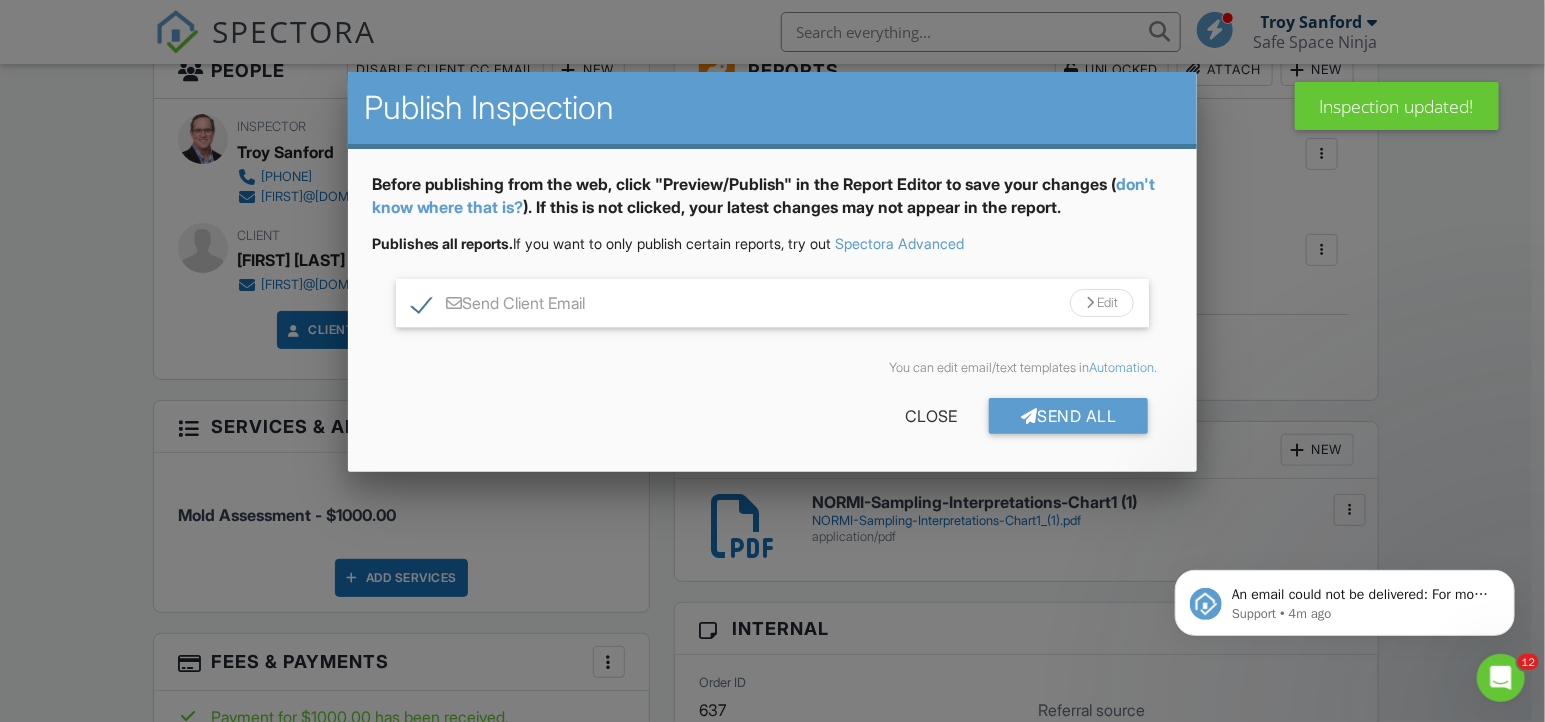 click on "Edit" at bounding box center (1102, 303) 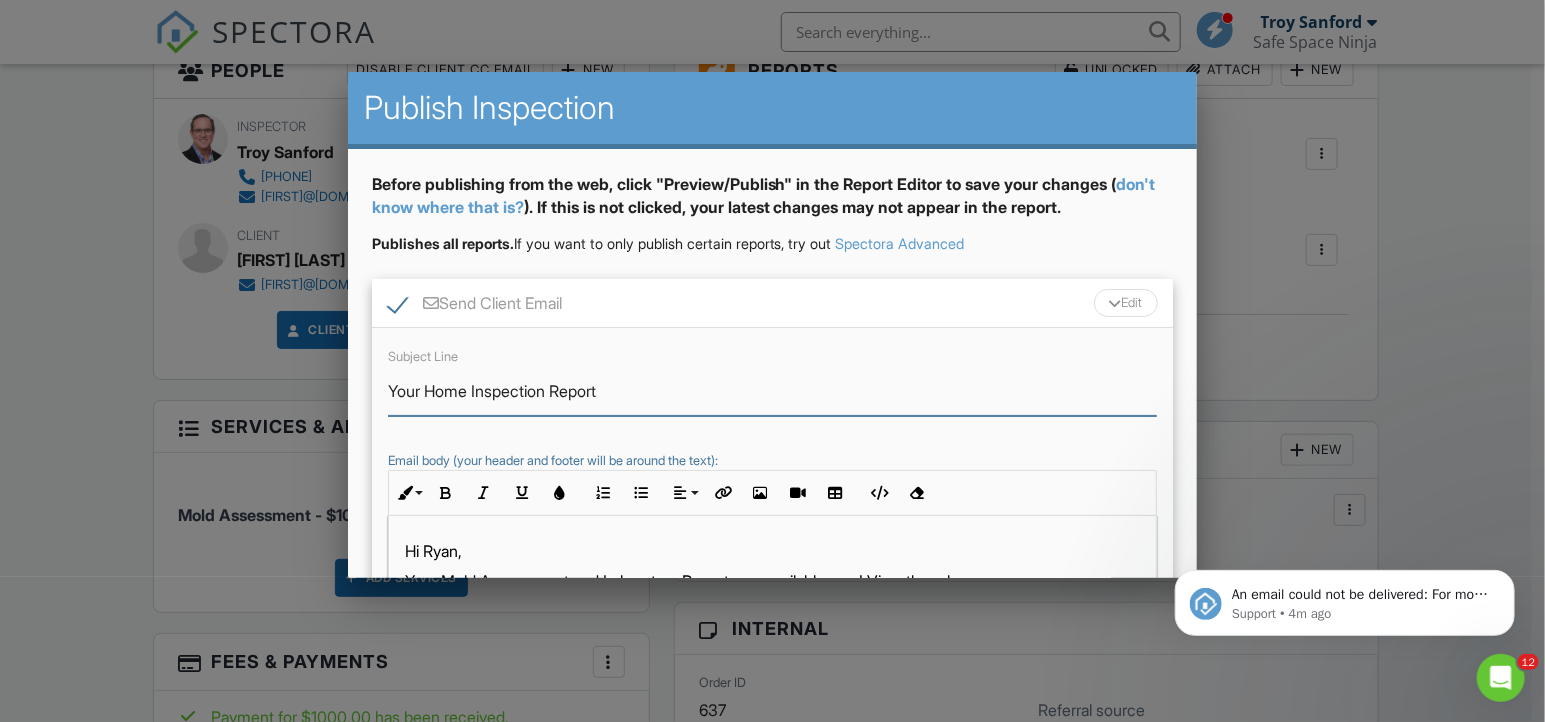 click on "Your Home Inspection Report" at bounding box center (773, 391) 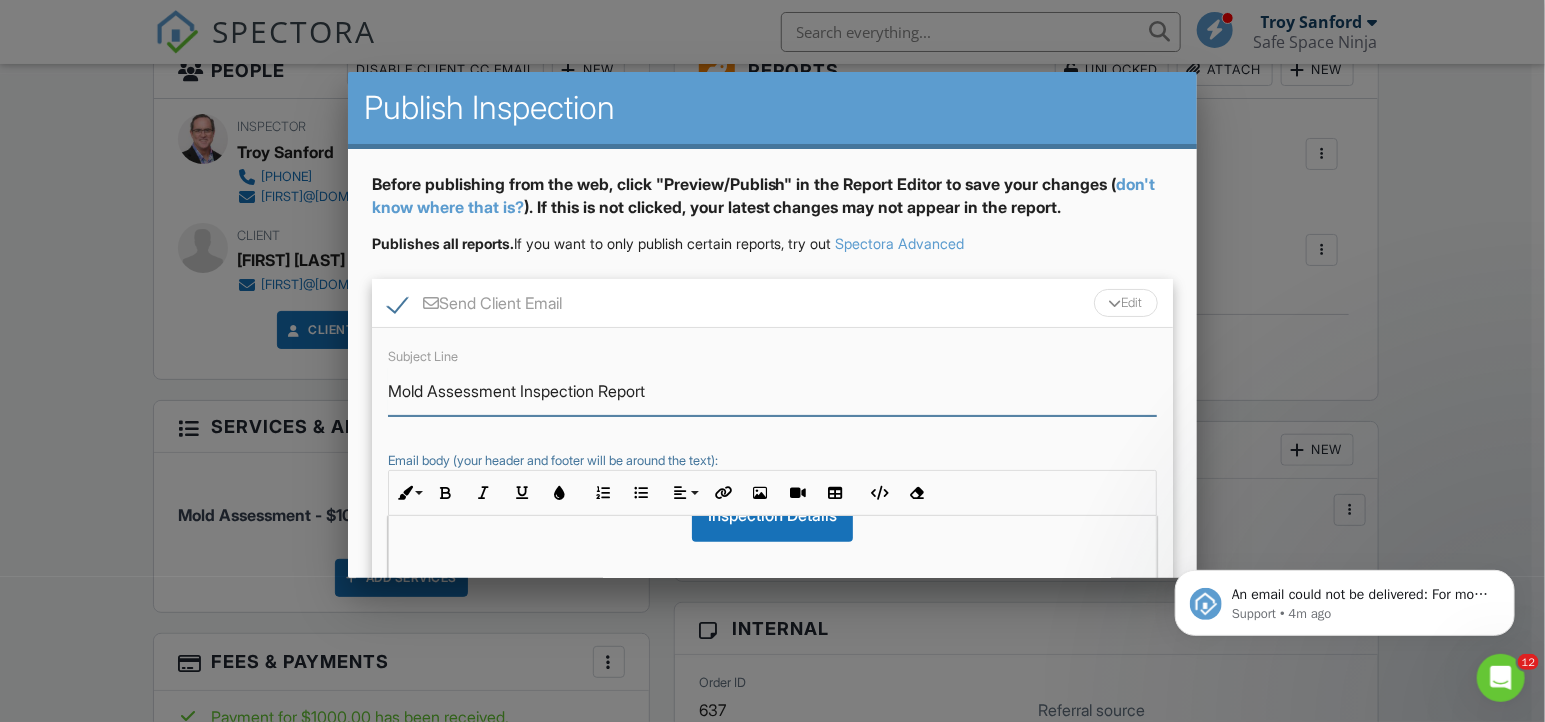 scroll, scrollTop: 166, scrollLeft: 0, axis: vertical 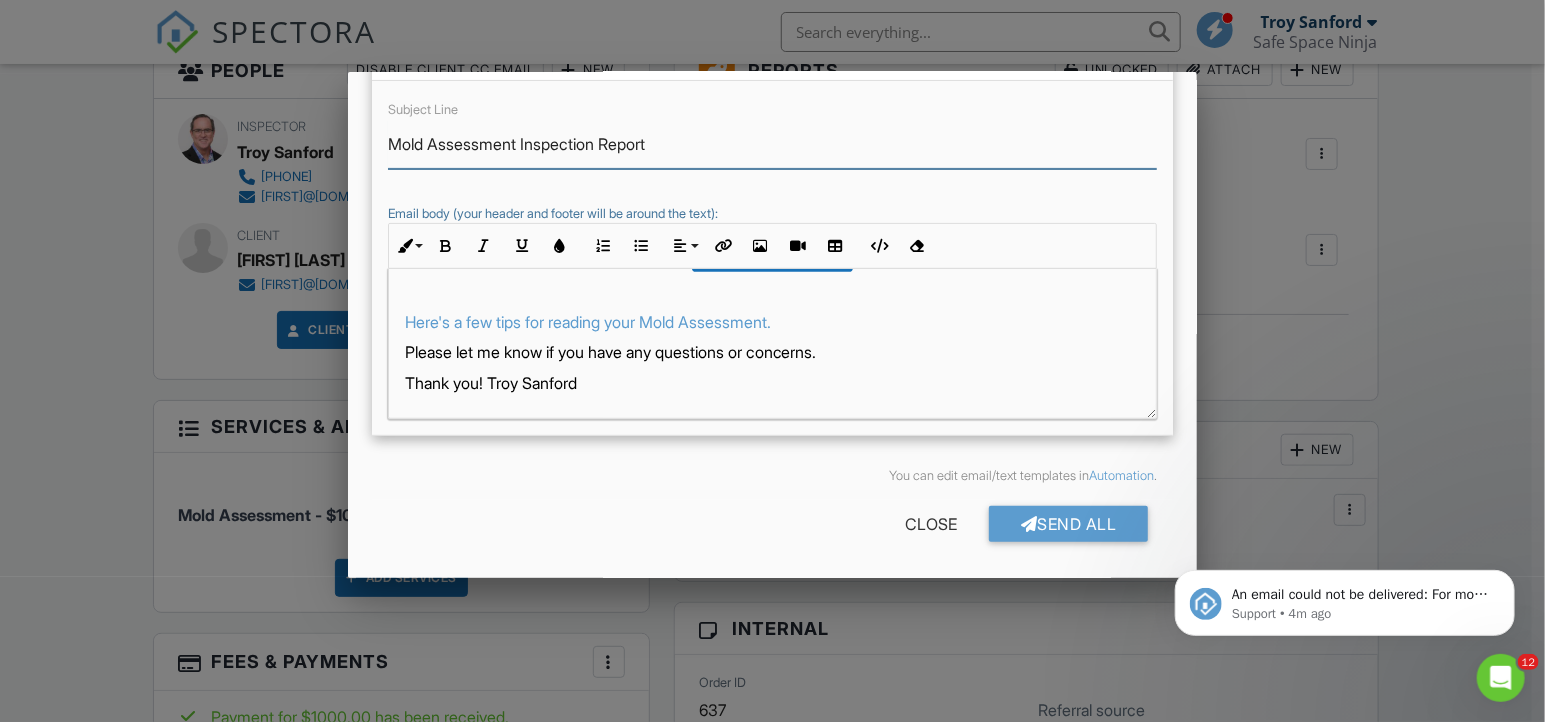 type on "Mold Assessment Inspection Report" 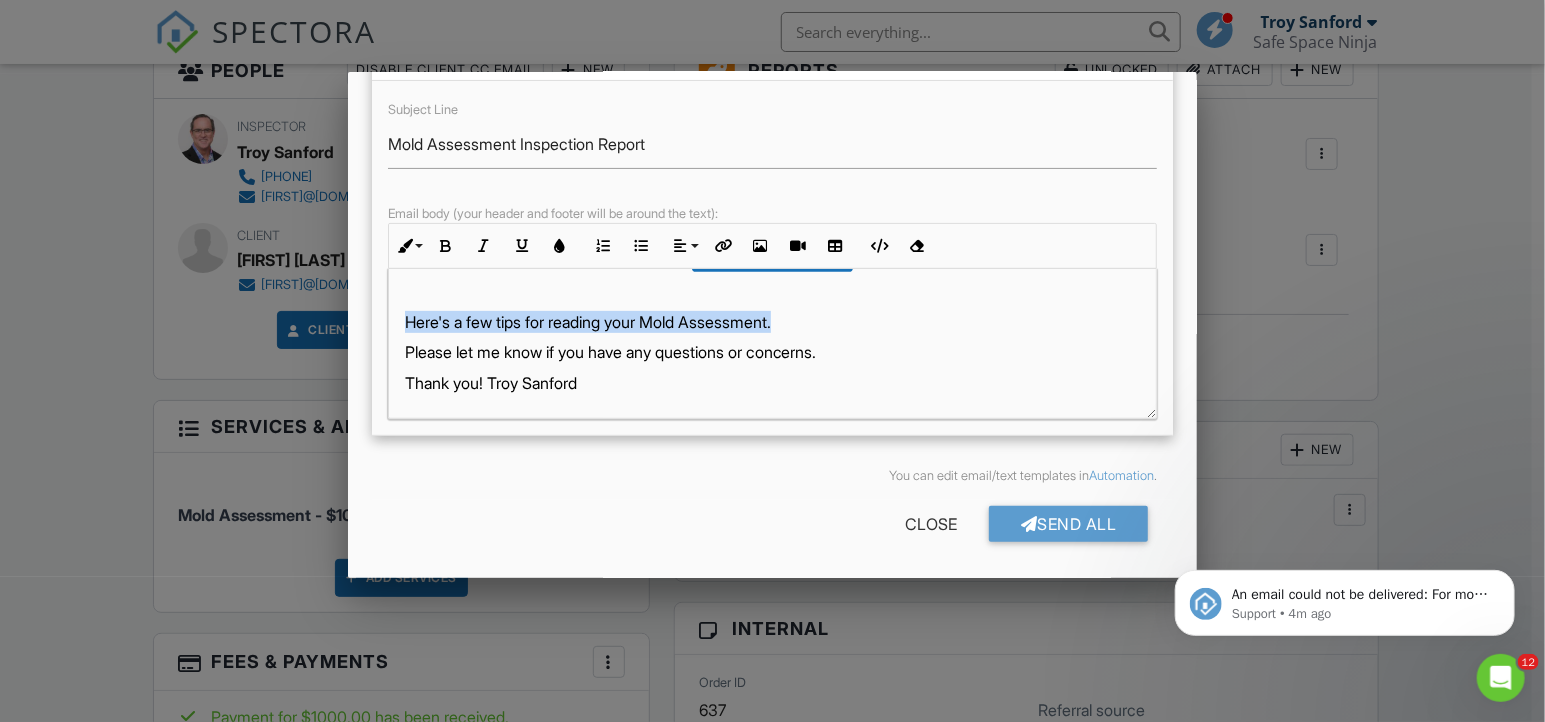 drag, startPoint x: 839, startPoint y: 323, endPoint x: 386, endPoint y: 326, distance: 453.00995 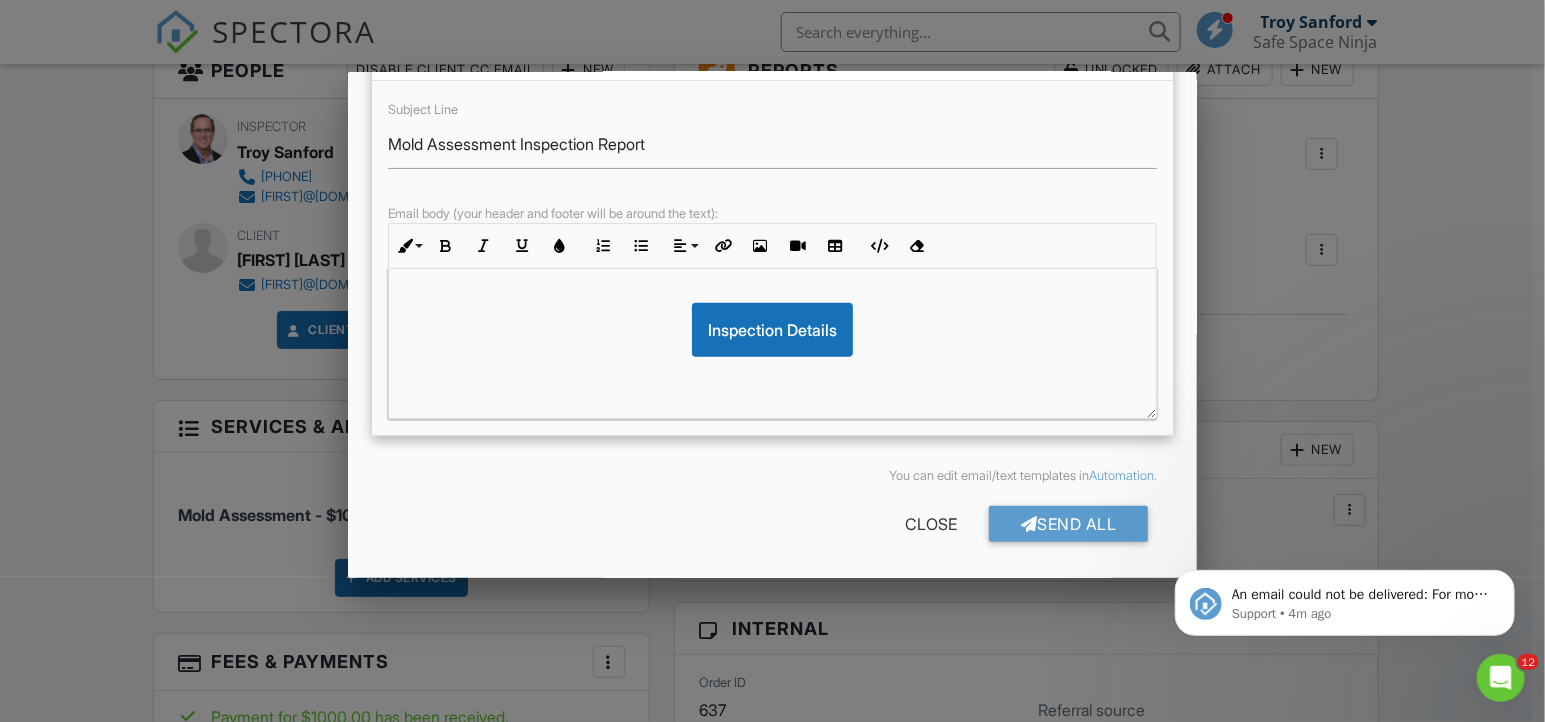 scroll, scrollTop: 166, scrollLeft: 0, axis: vertical 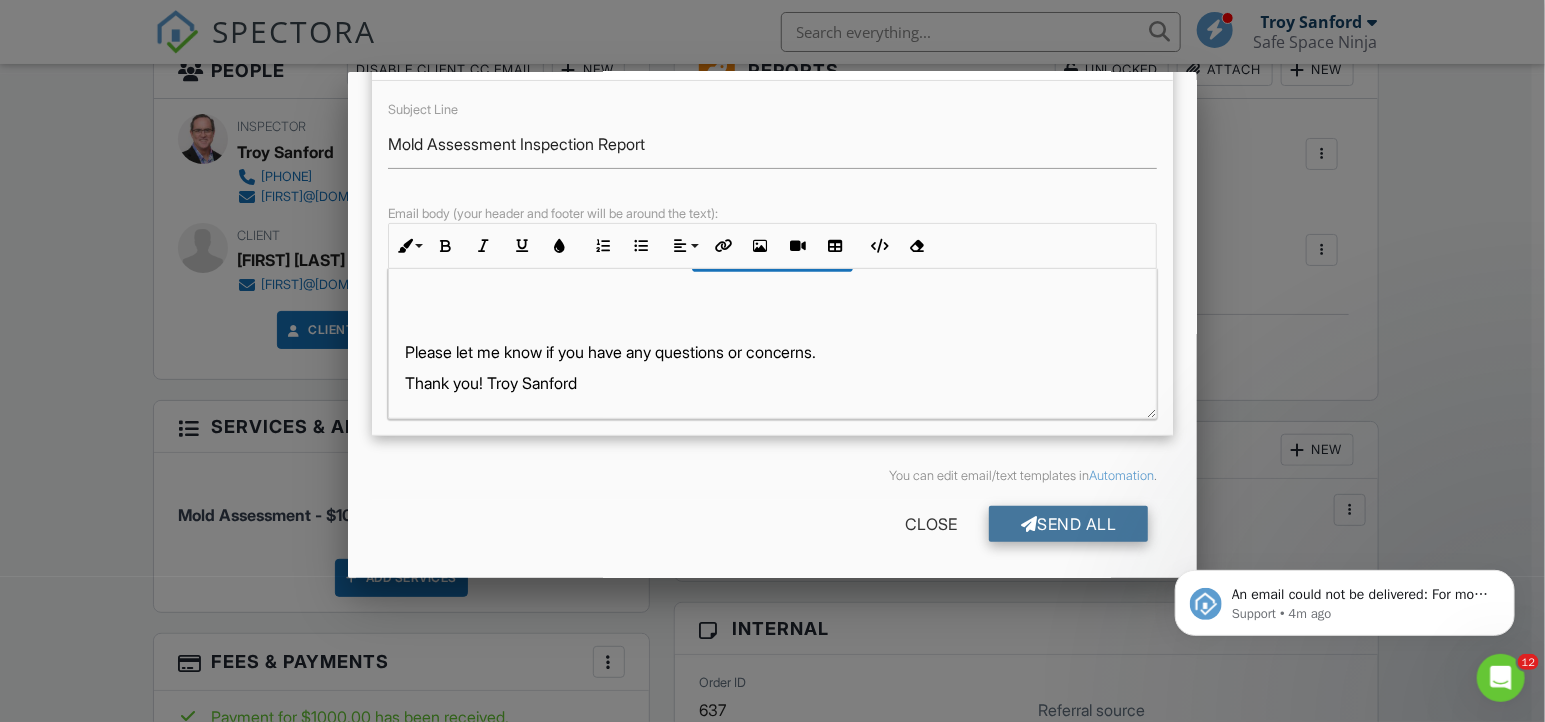 click on "Send All" at bounding box center (1069, 524) 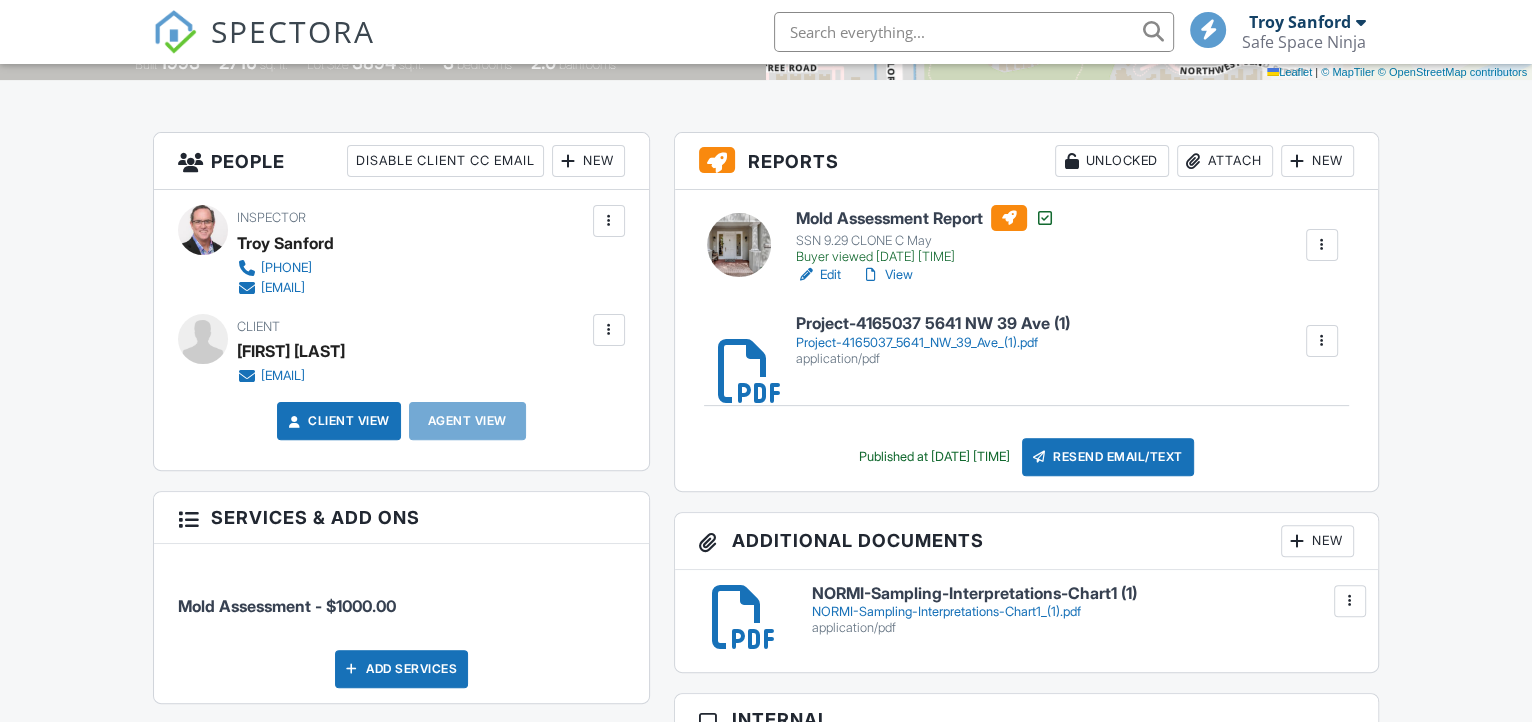 scroll, scrollTop: 0, scrollLeft: 0, axis: both 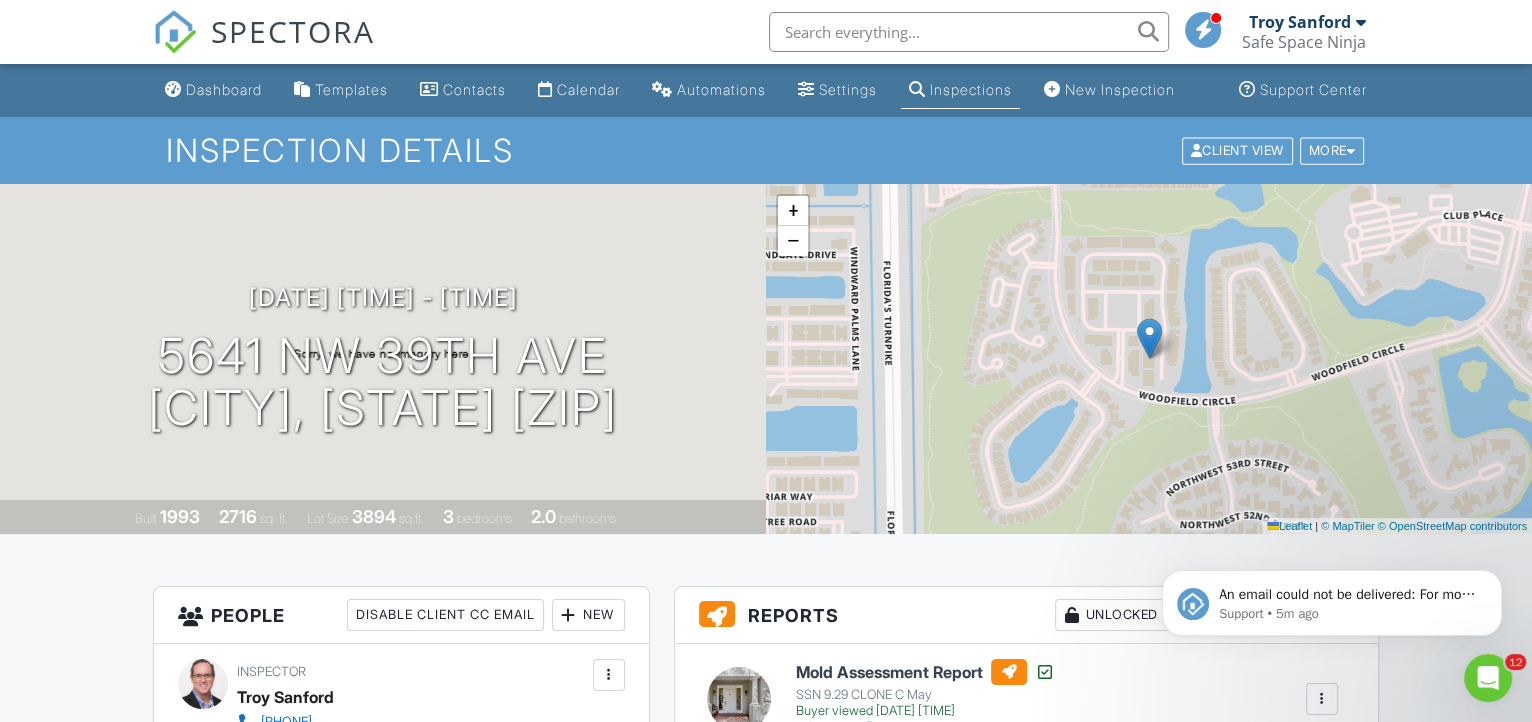 click on "Safe Space Ninja" at bounding box center [1304, 42] 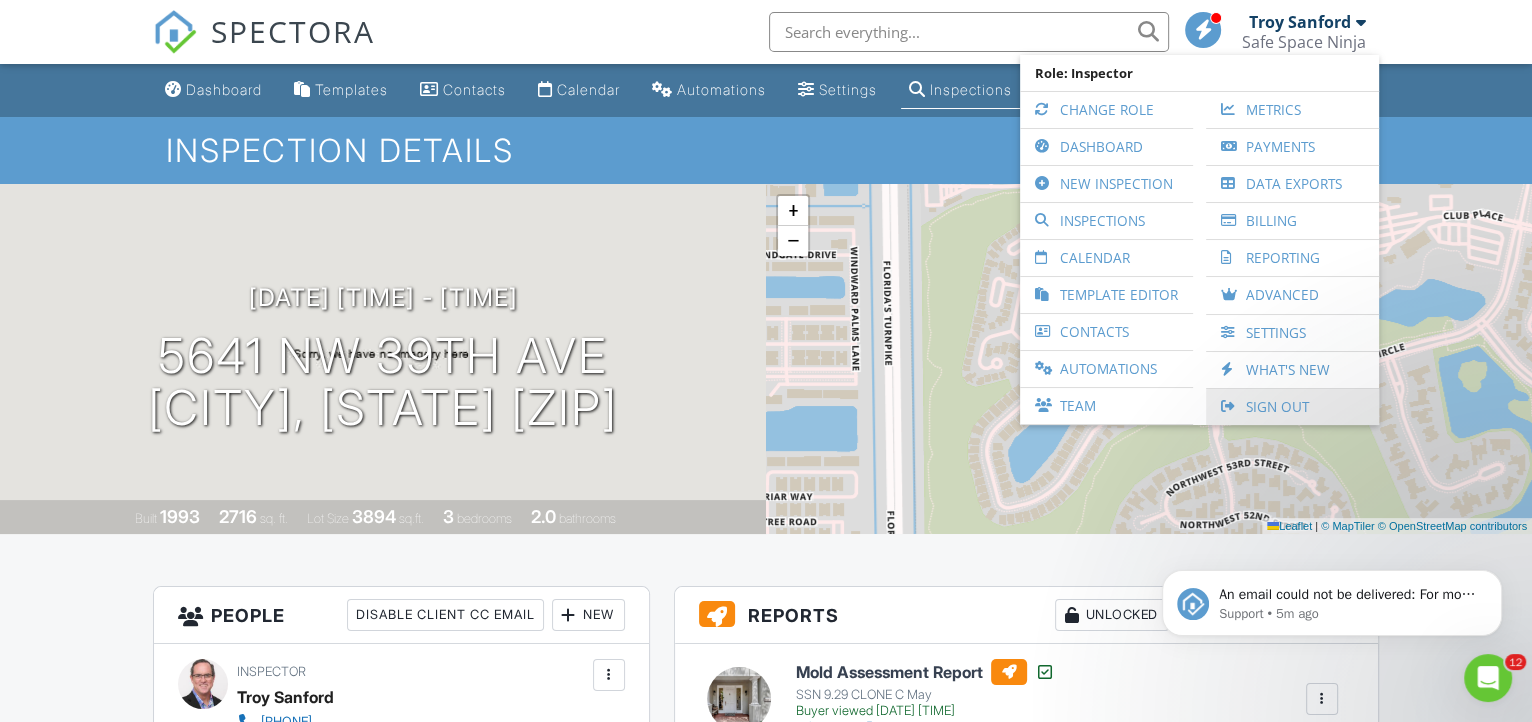 click on "Sign Out" at bounding box center (1292, 407) 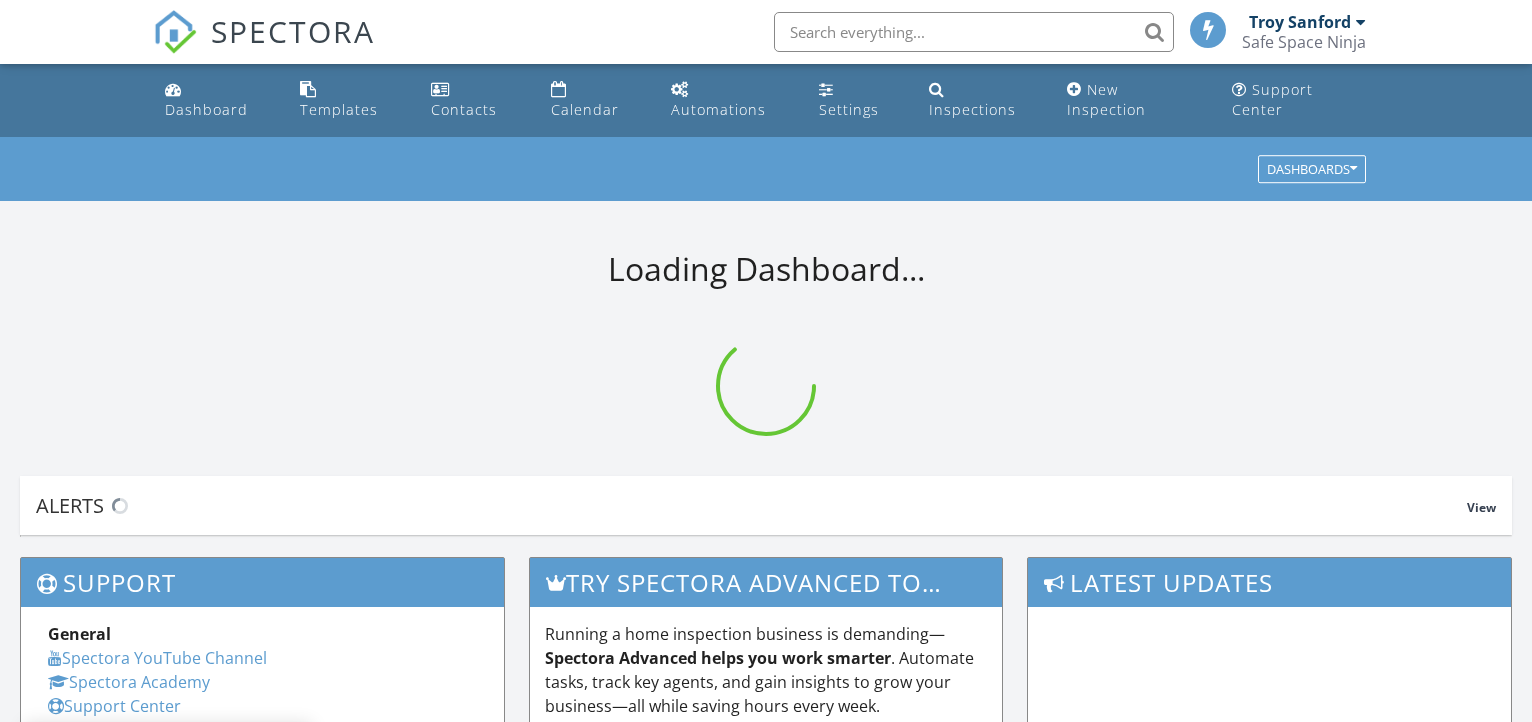 scroll, scrollTop: 0, scrollLeft: 0, axis: both 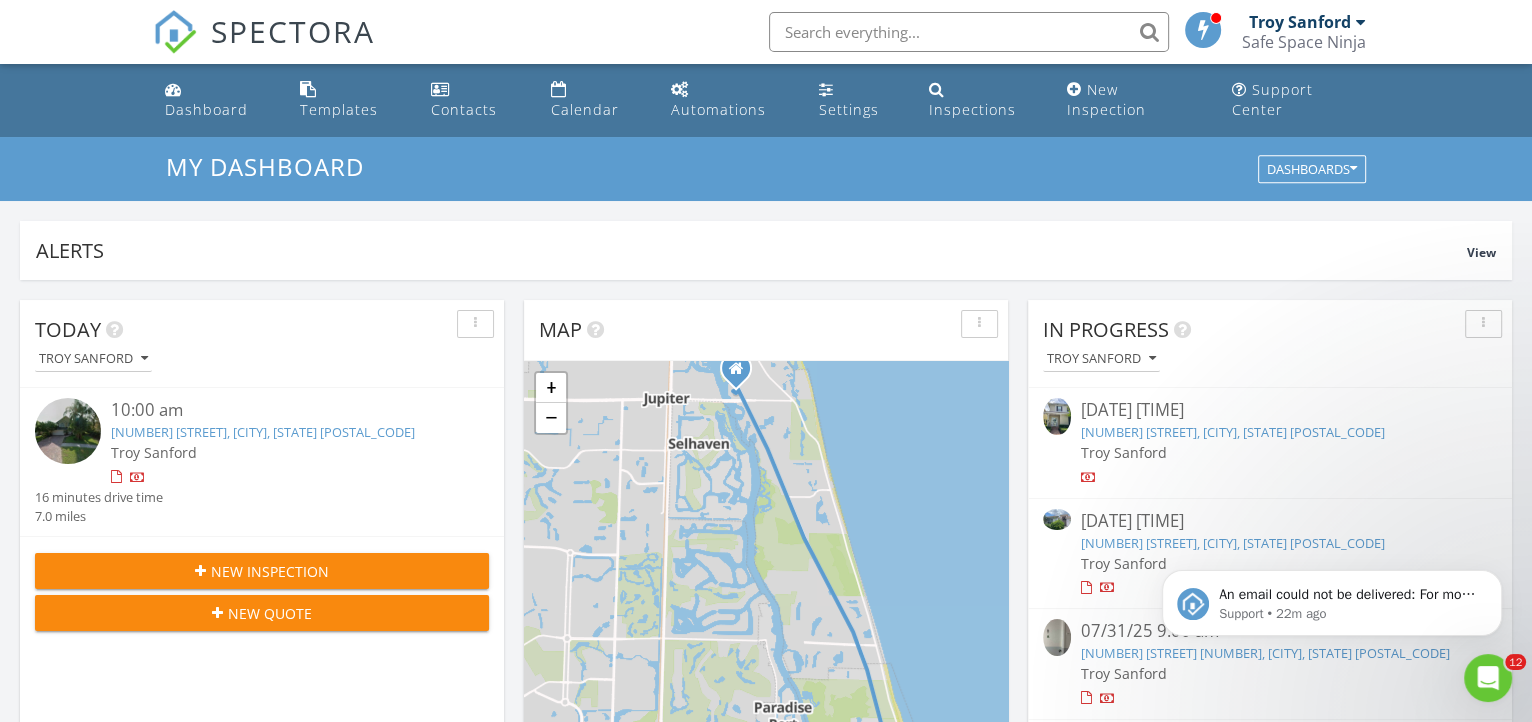 click on "[NUMBER] [STREET], [CITY], [STATE] [POSTAL_CODE]" at bounding box center (1233, 432) 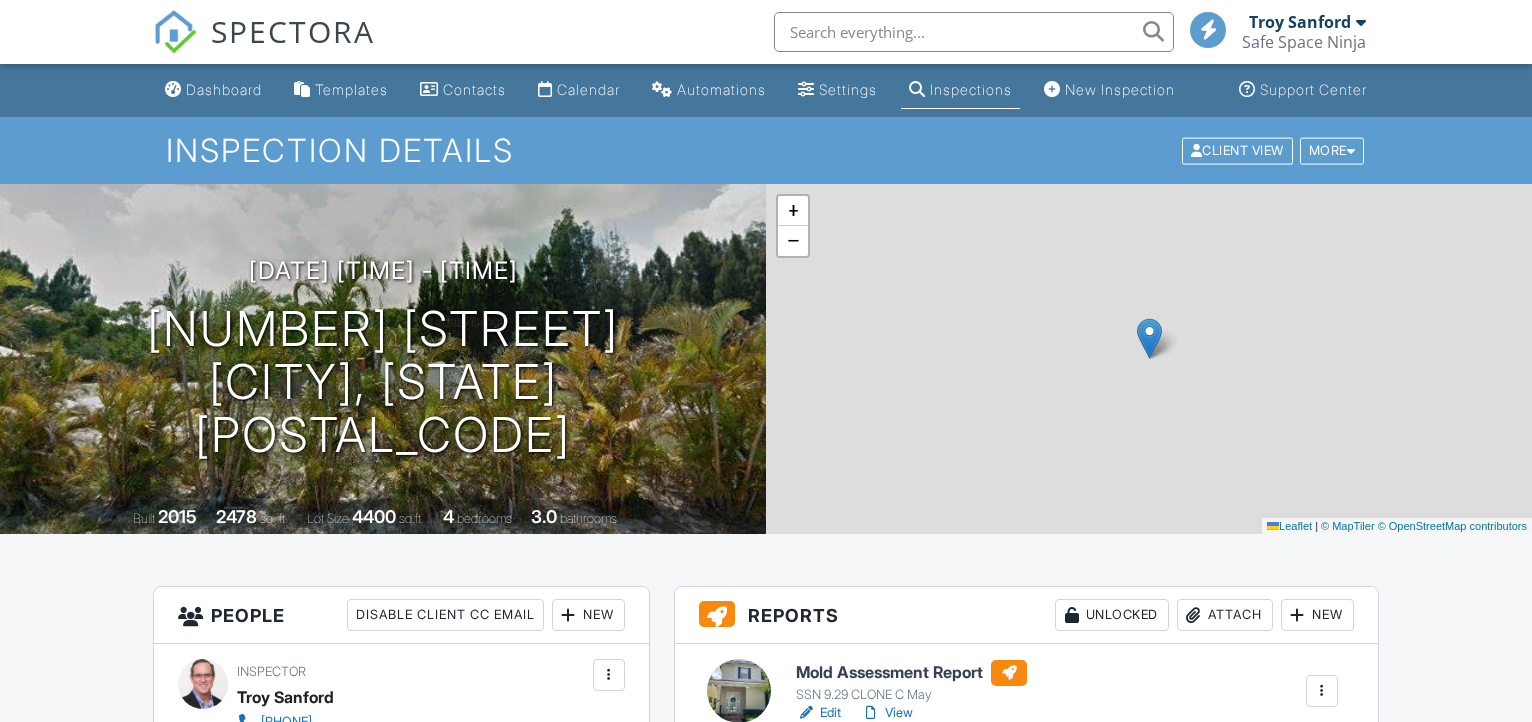 scroll, scrollTop: 0, scrollLeft: 0, axis: both 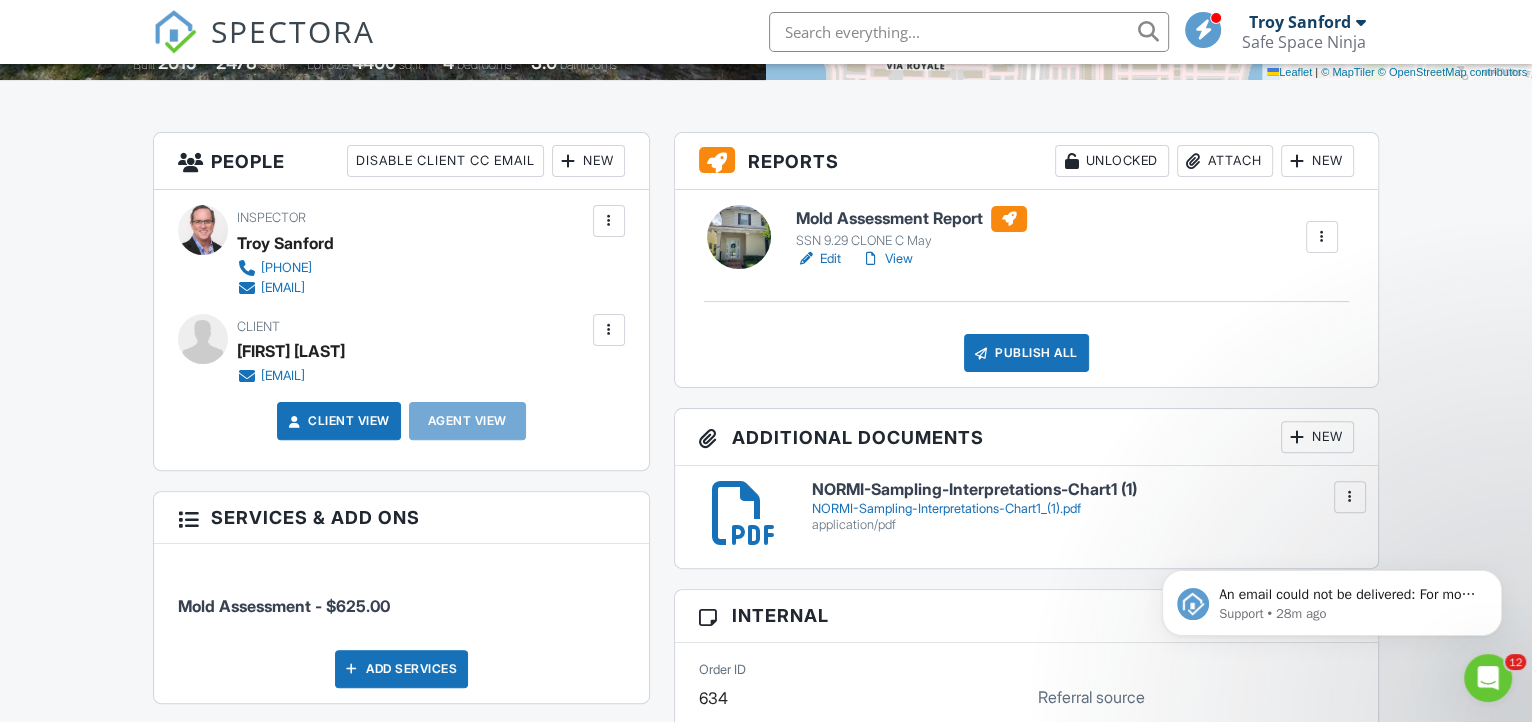 click on "SSN 9.29 CLONE C May" at bounding box center [911, 241] 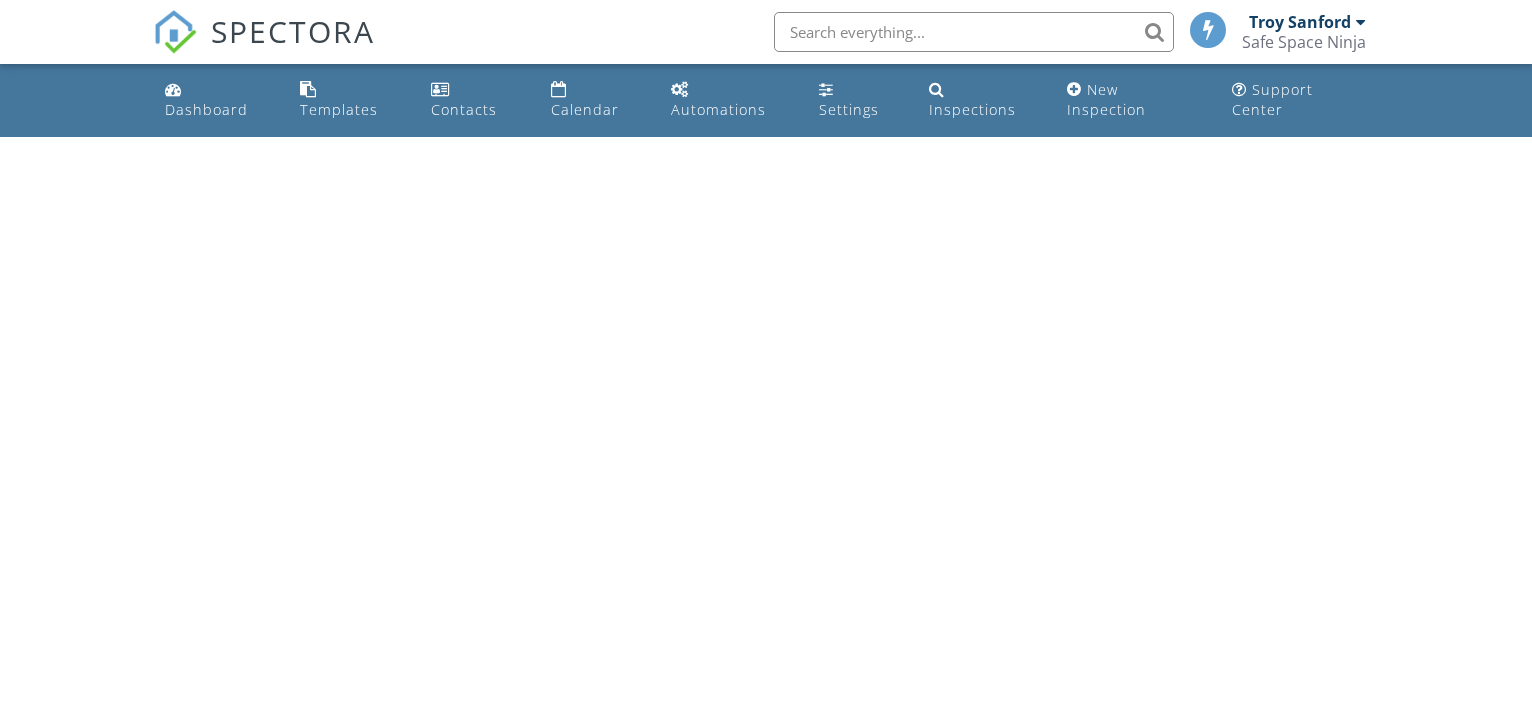 scroll, scrollTop: 0, scrollLeft: 0, axis: both 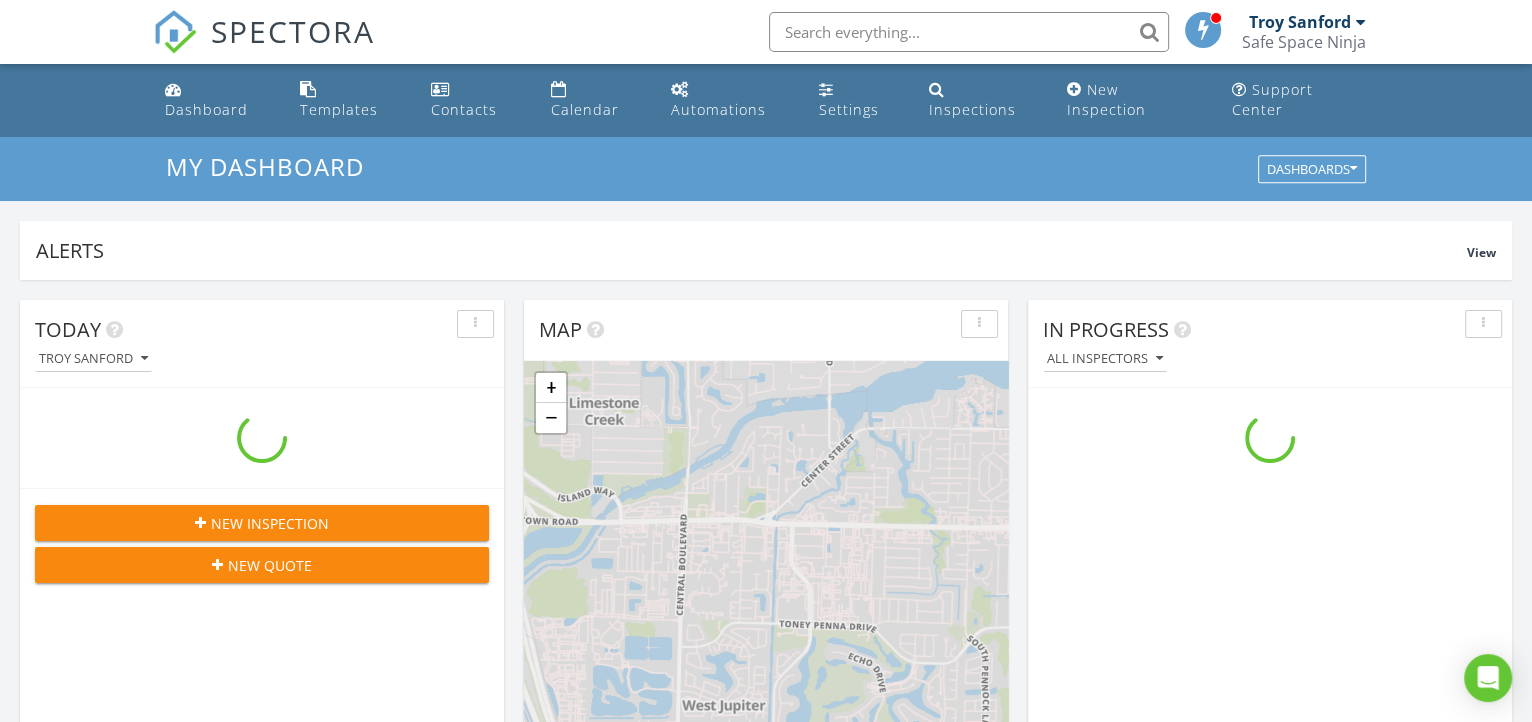 click on "[NAME]
Safe Space Ninja" at bounding box center (1304, 32) 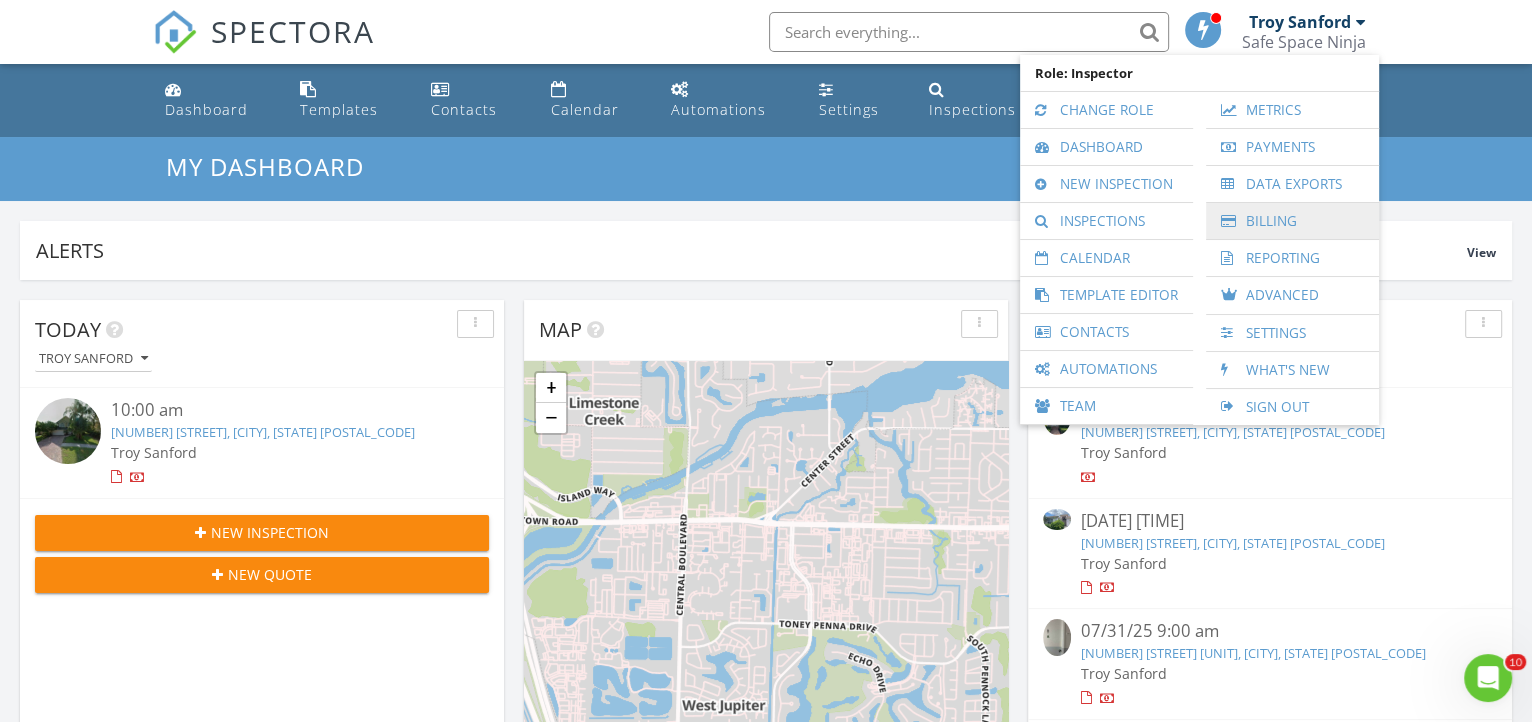 scroll, scrollTop: 0, scrollLeft: 0, axis: both 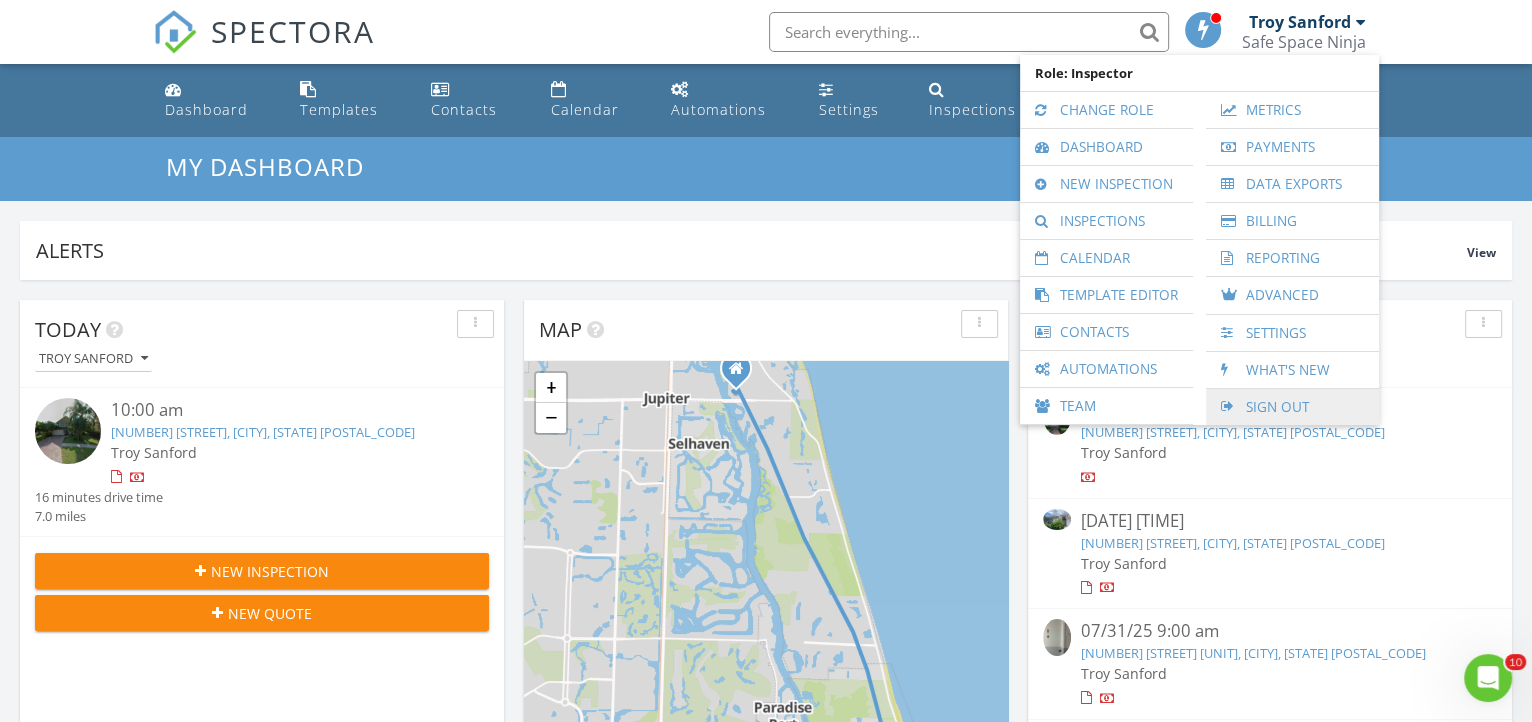 click on "Sign Out" at bounding box center (1292, 407) 